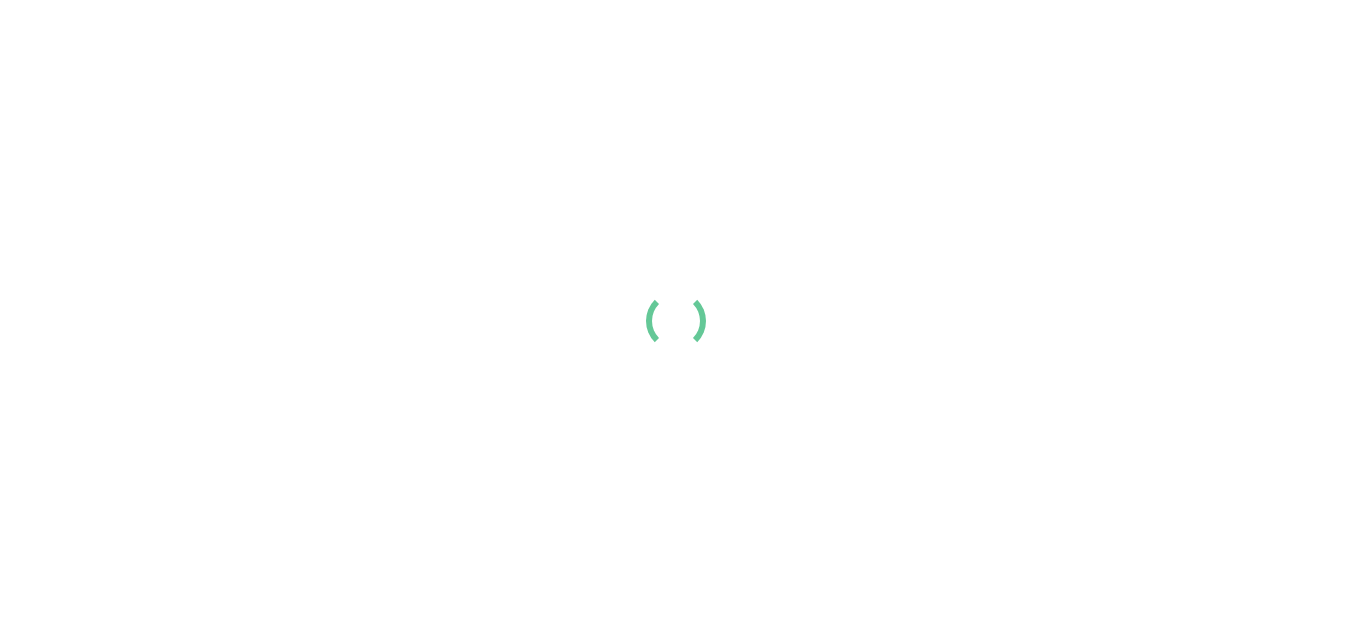 scroll, scrollTop: 0, scrollLeft: 0, axis: both 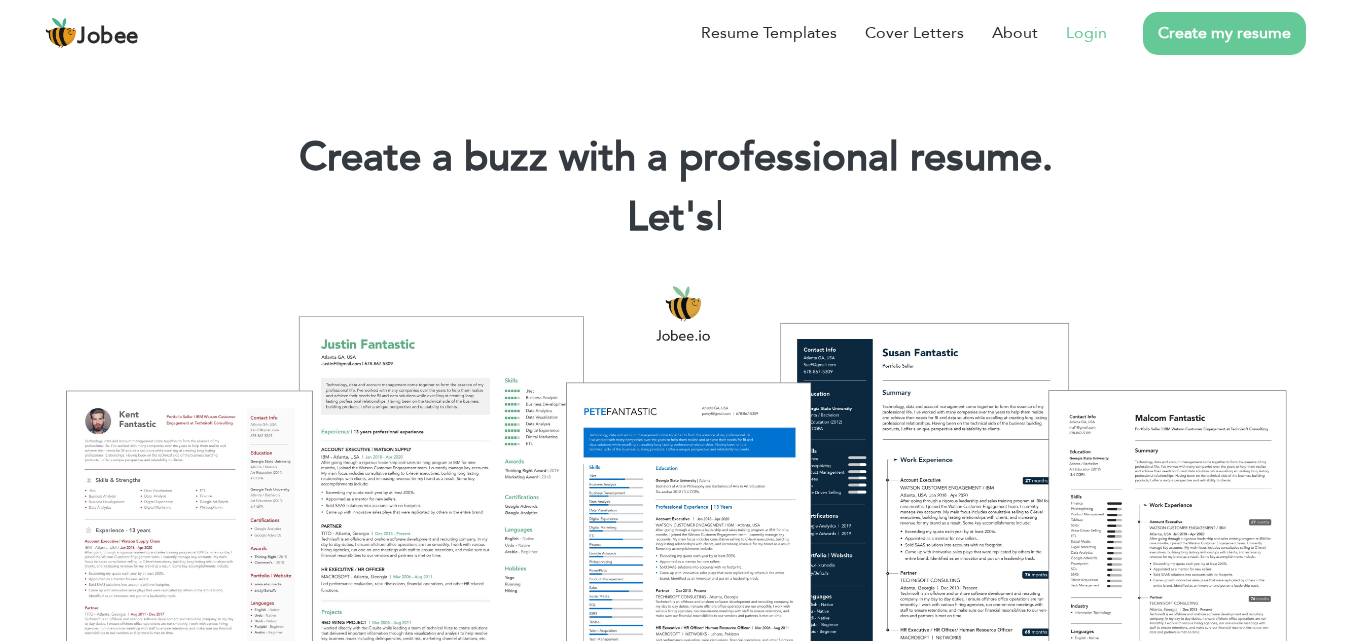 click on "Login" at bounding box center (1086, 33) 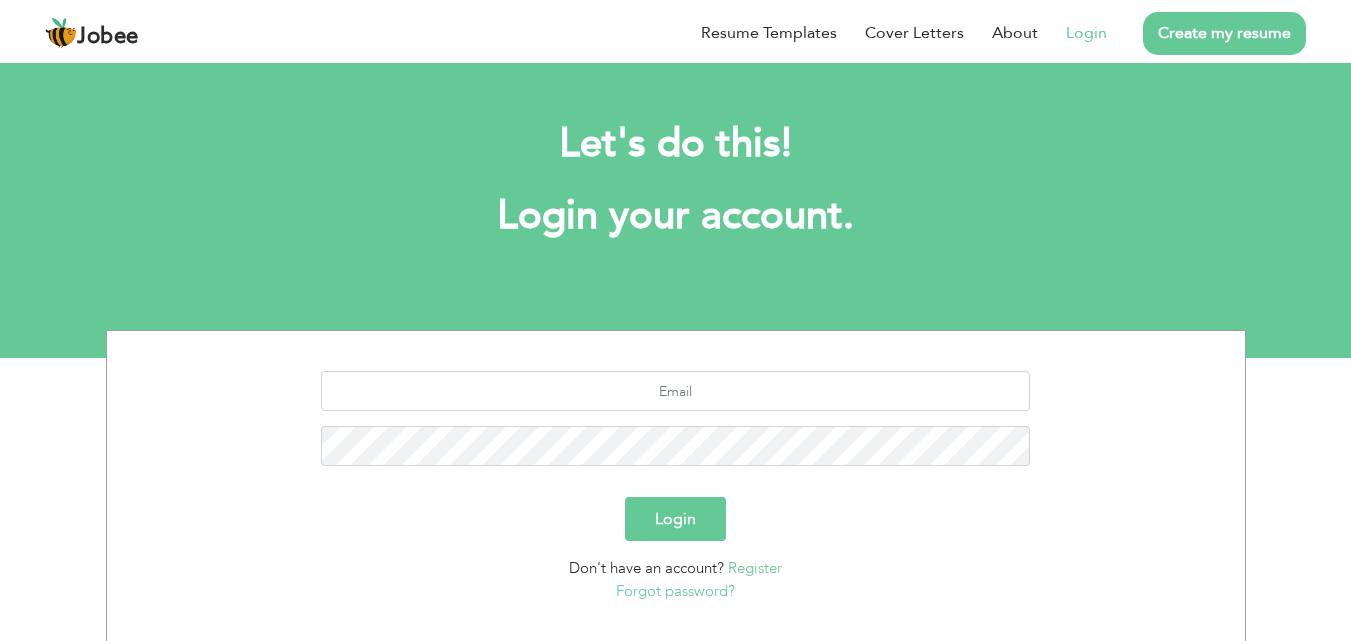 scroll, scrollTop: 0, scrollLeft: 0, axis: both 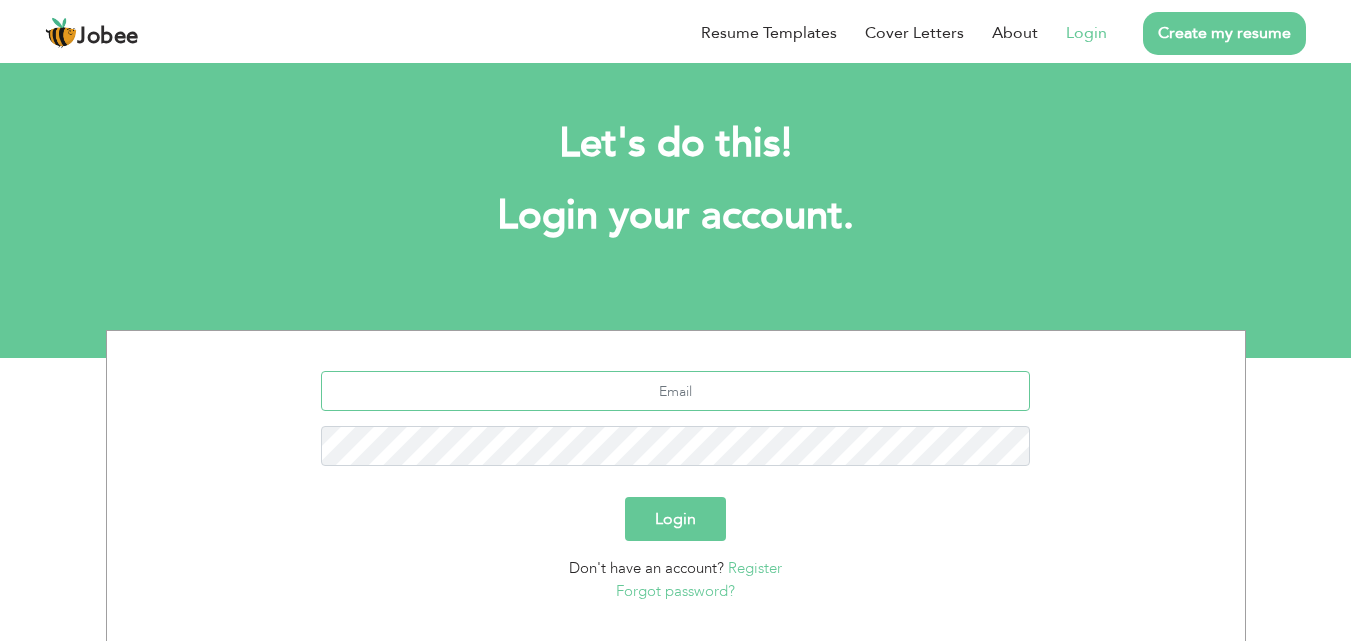 click at bounding box center (675, 391) 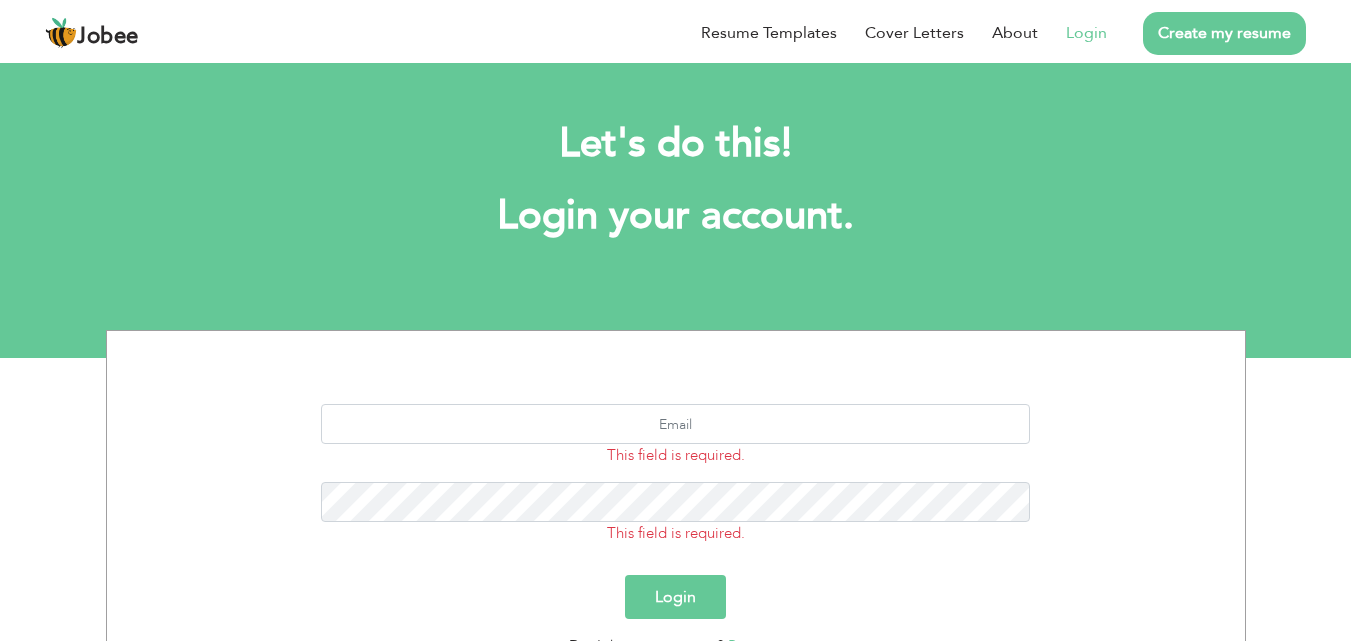 scroll, scrollTop: 0, scrollLeft: 0, axis: both 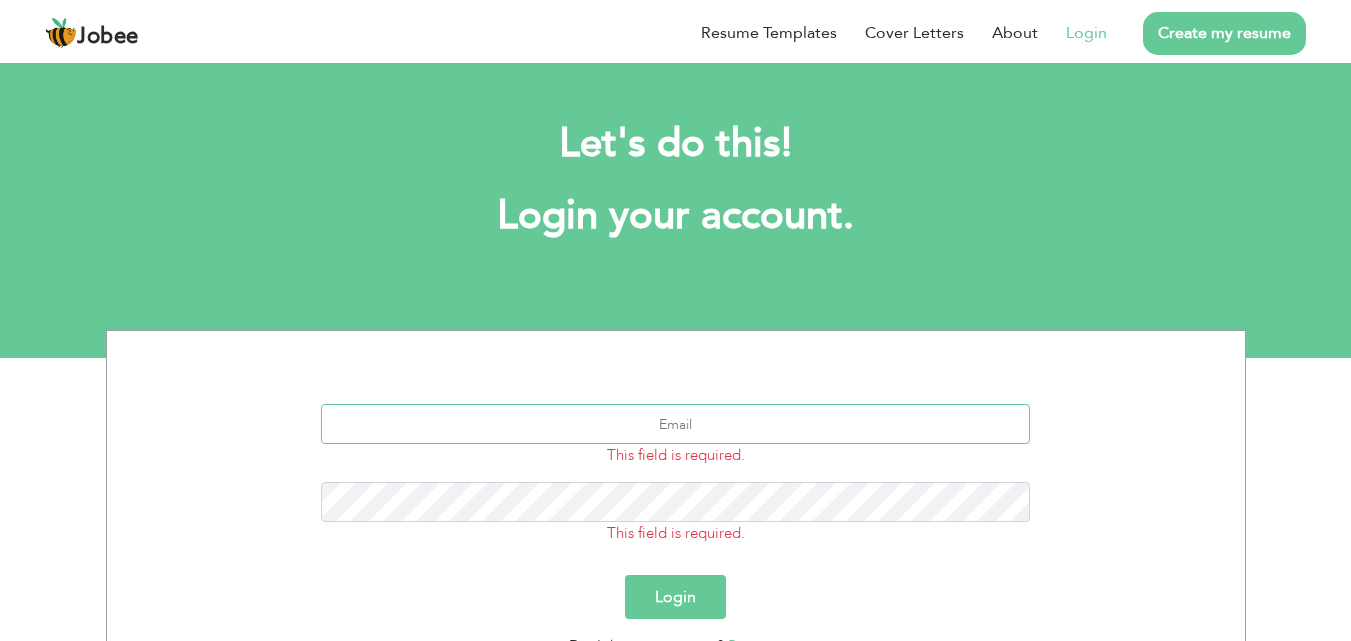 click at bounding box center (675, 424) 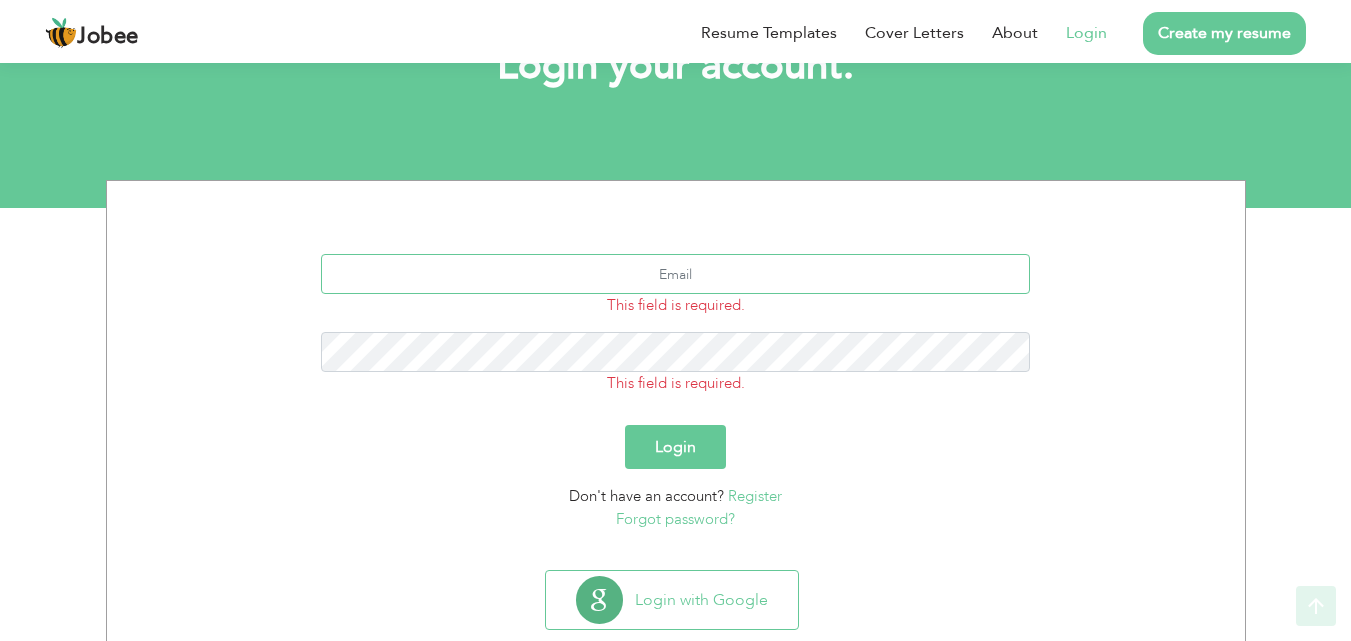 scroll, scrollTop: 186, scrollLeft: 0, axis: vertical 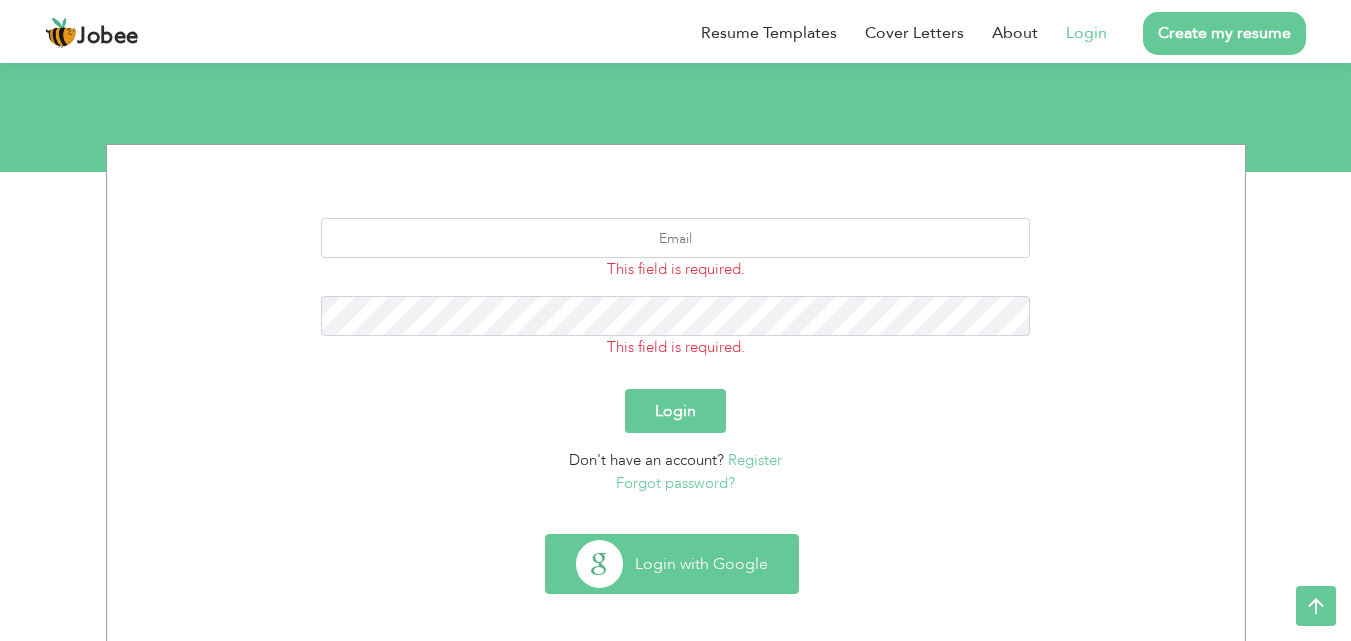 click on "Login with Google" at bounding box center (672, 564) 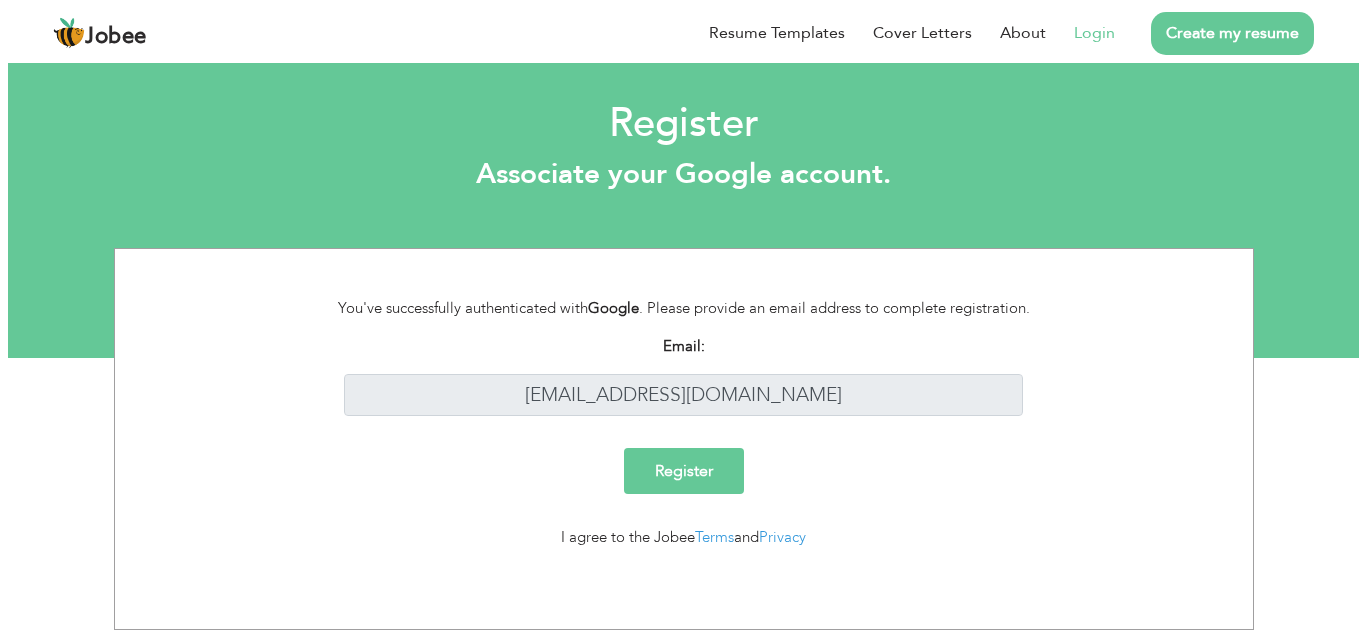 scroll, scrollTop: 0, scrollLeft: 0, axis: both 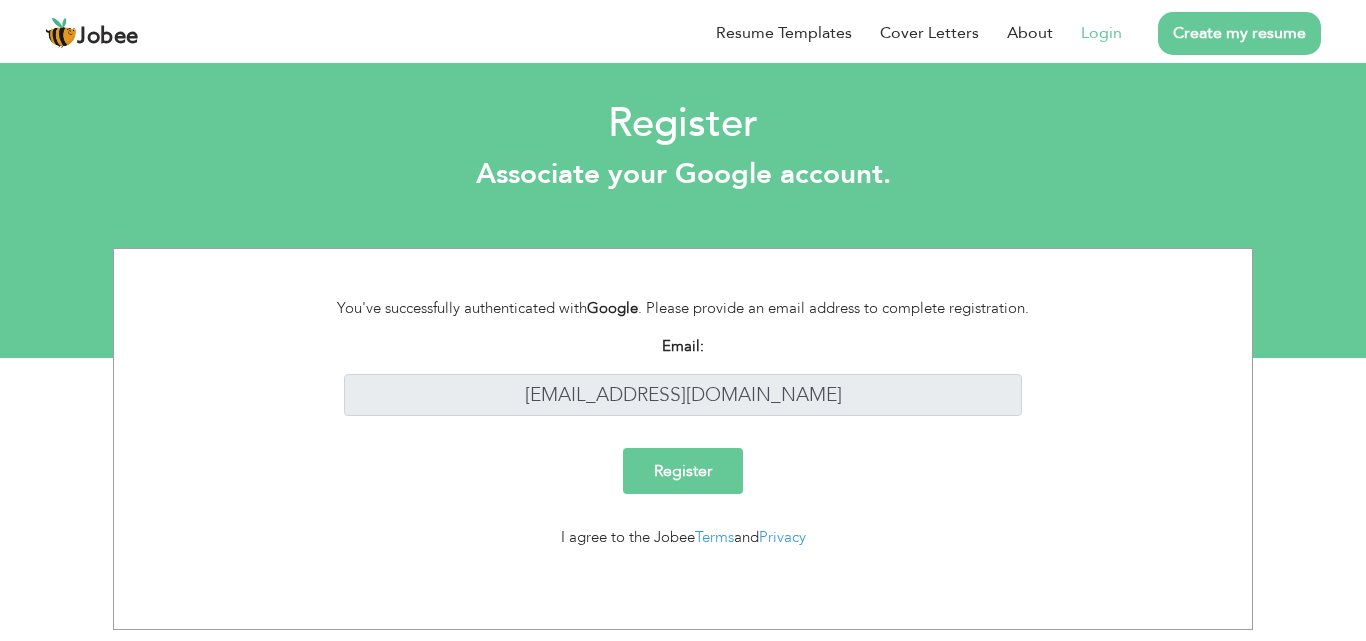 click on "Register" at bounding box center (683, 471) 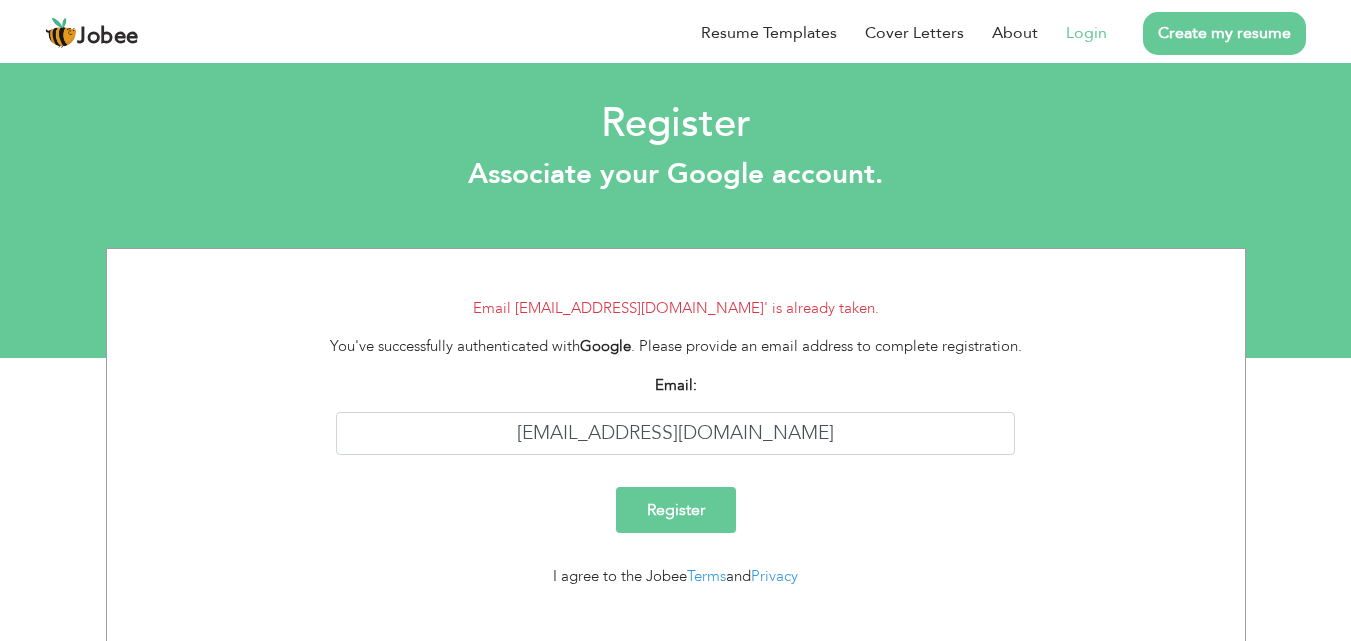 scroll, scrollTop: 0, scrollLeft: 0, axis: both 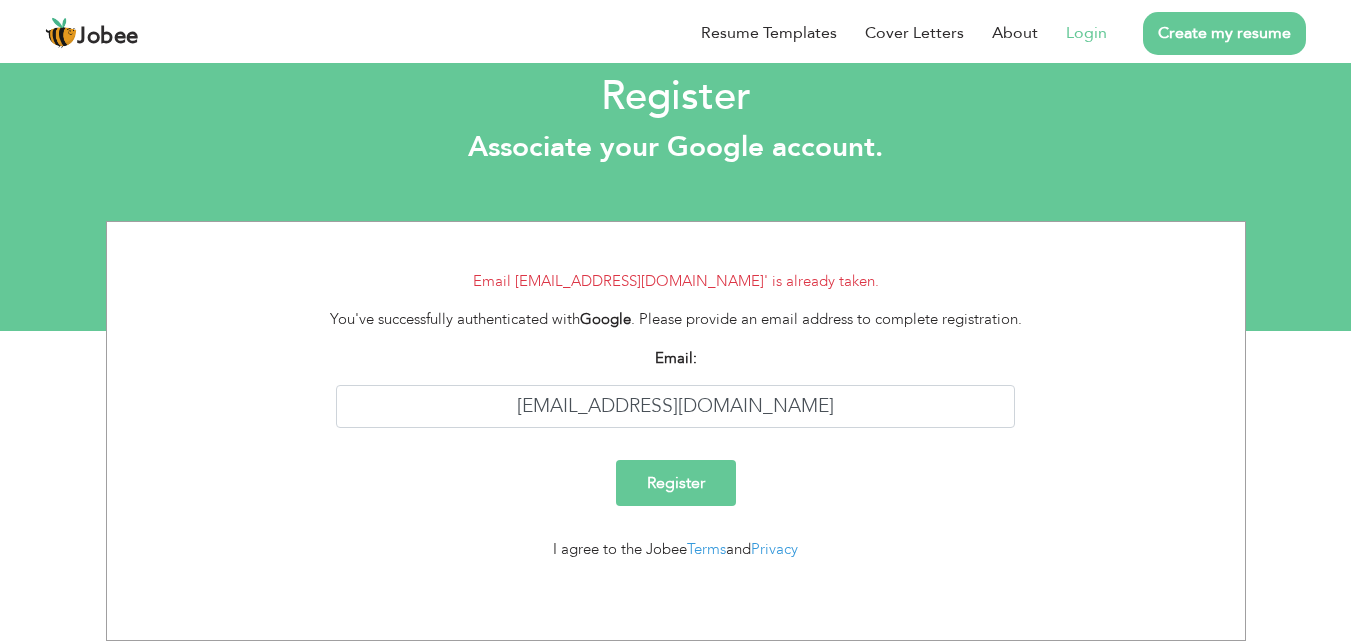 click on "Login" at bounding box center (1086, 33) 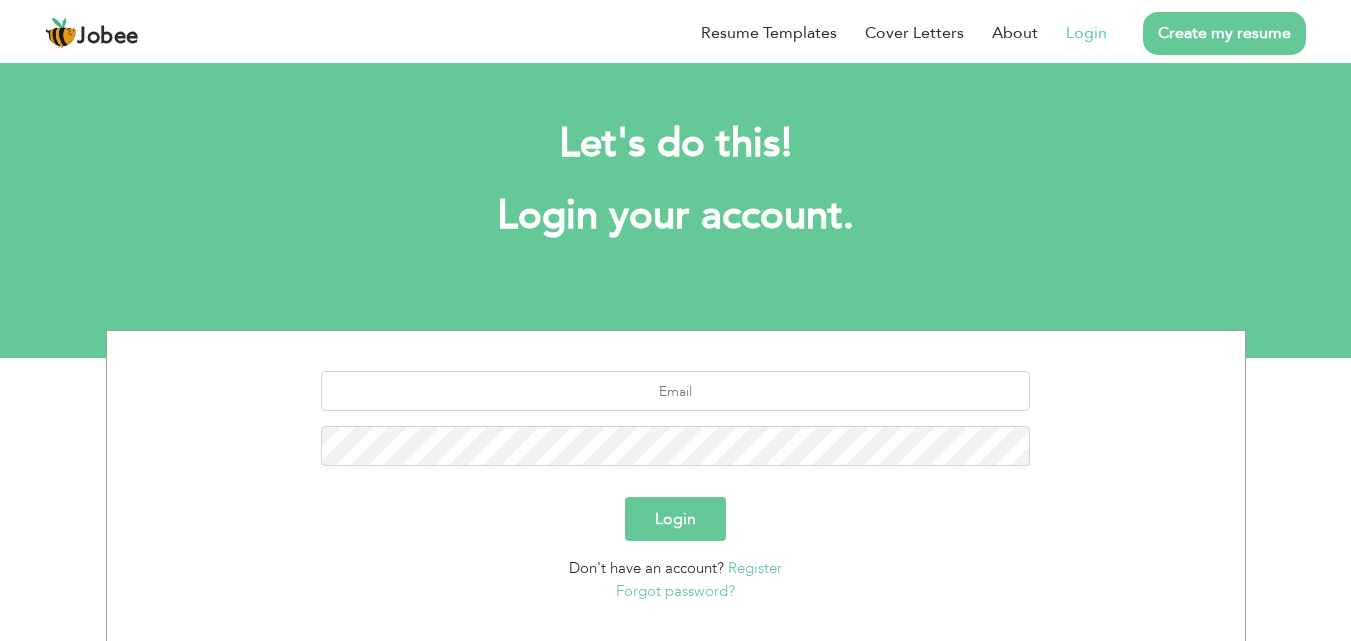 scroll, scrollTop: 0, scrollLeft: 0, axis: both 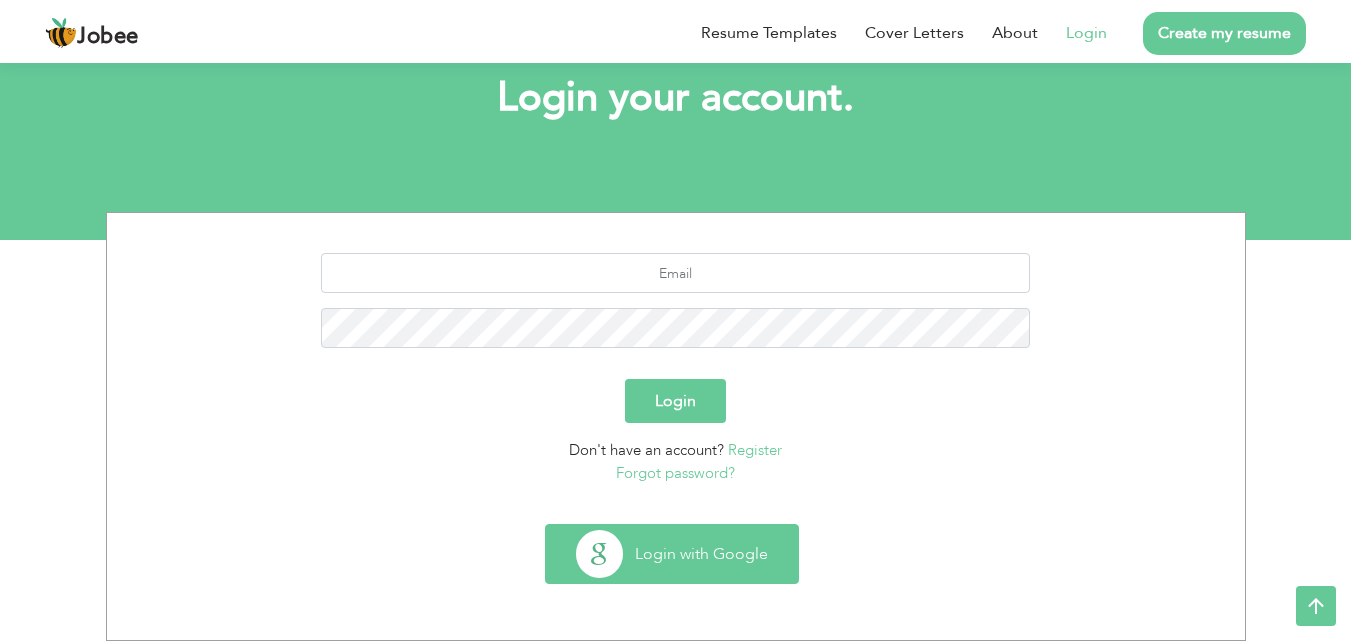 click on "Login with Google" at bounding box center (672, 554) 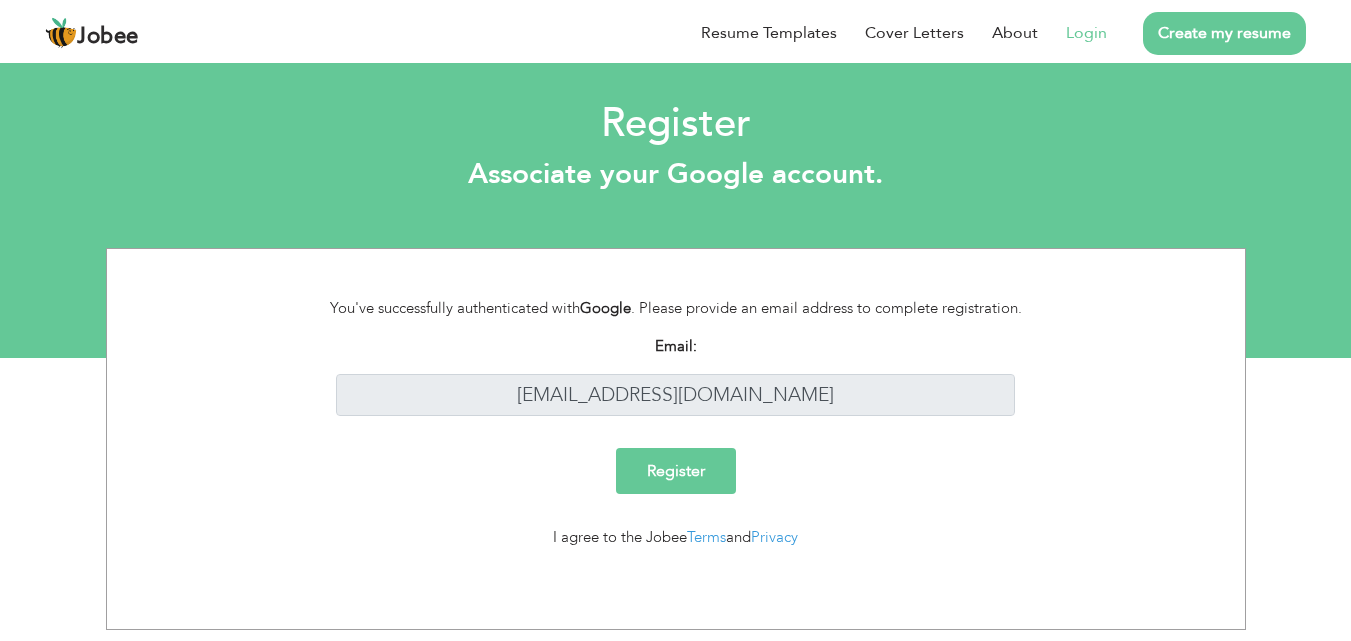 scroll, scrollTop: 0, scrollLeft: 0, axis: both 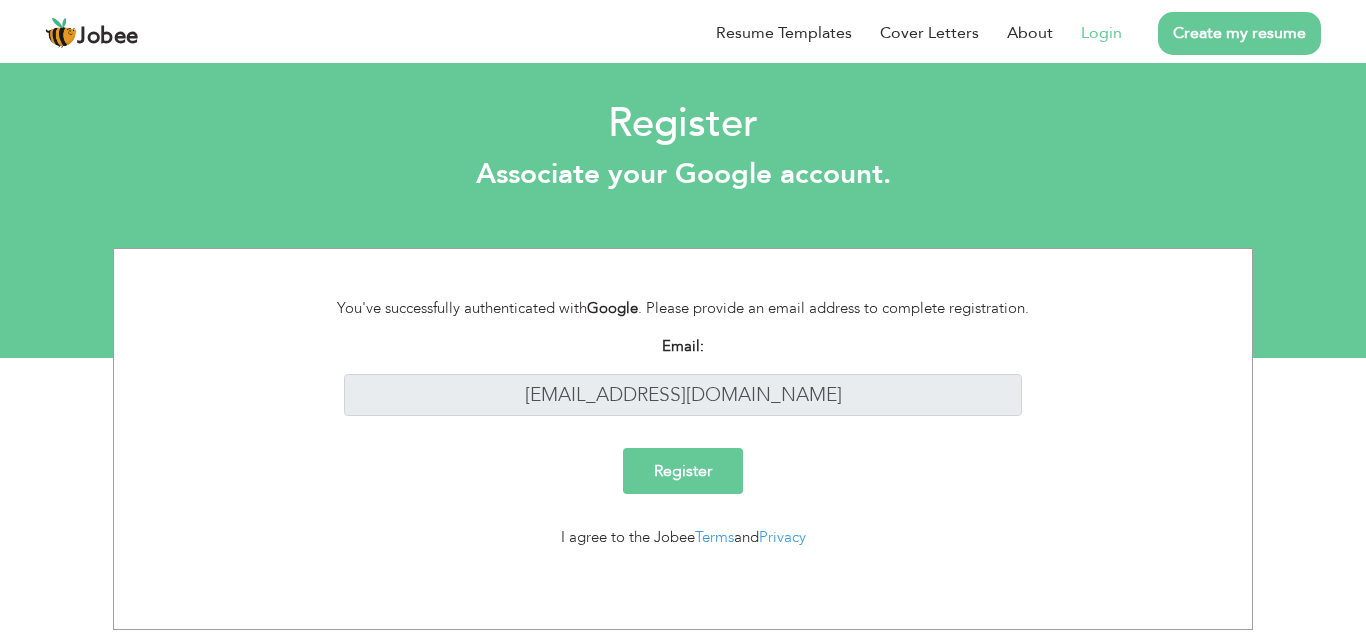 click on "Register" at bounding box center [683, 471] 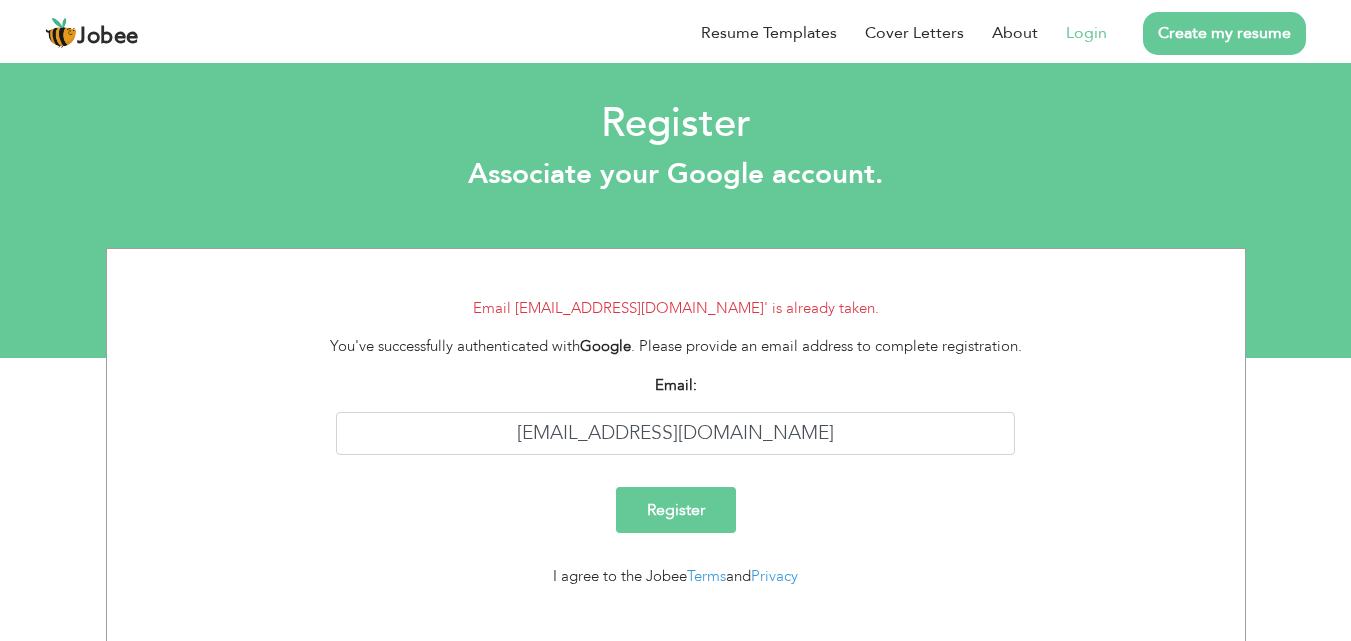 scroll, scrollTop: 0, scrollLeft: 0, axis: both 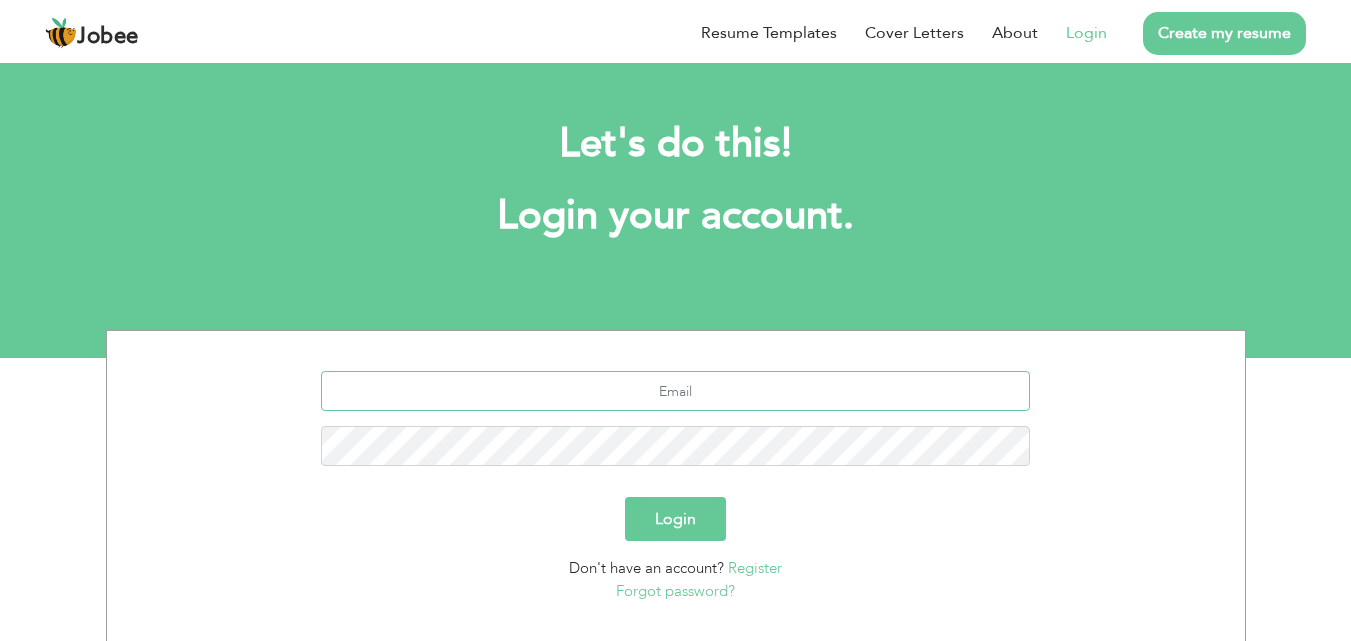 click at bounding box center (675, 391) 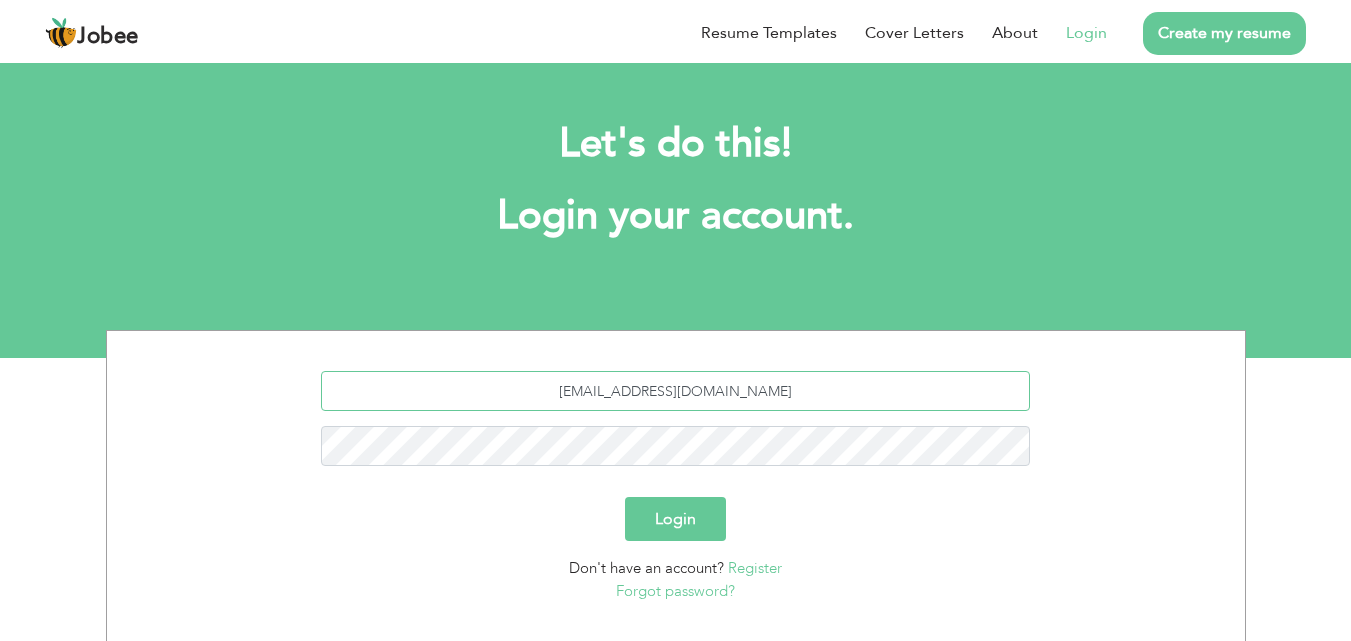 type on "[EMAIL_ADDRESS][DOMAIN_NAME]" 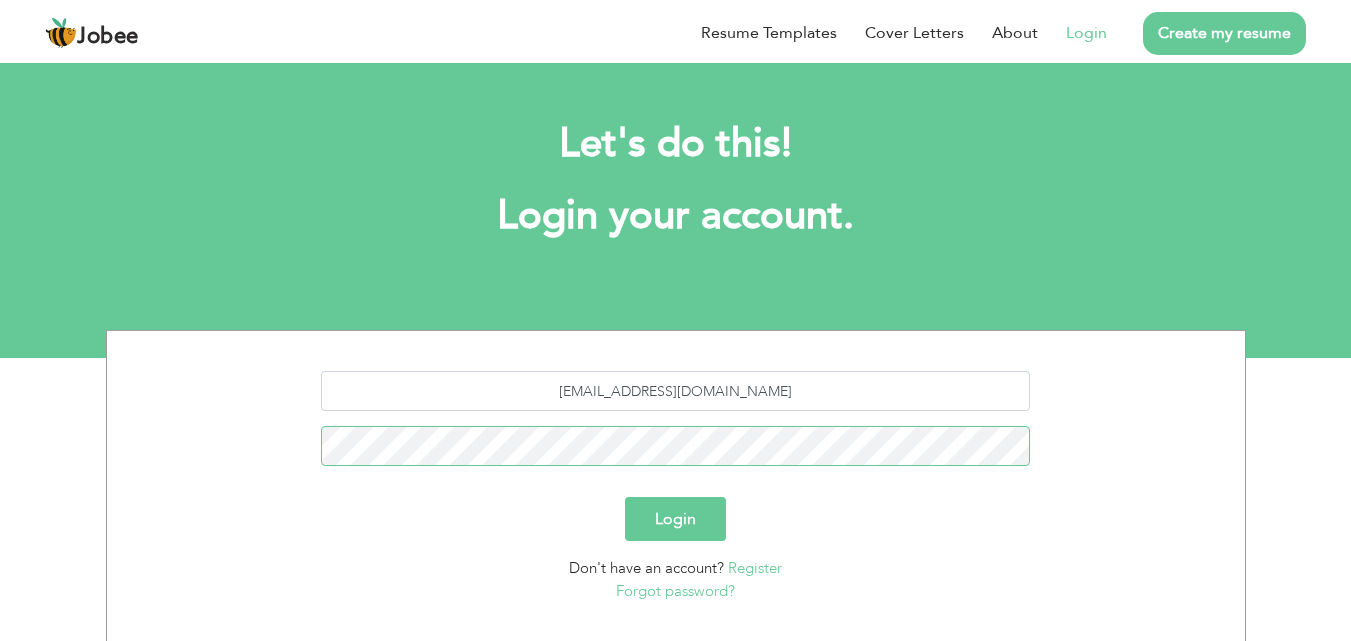 click on "Login" at bounding box center (675, 519) 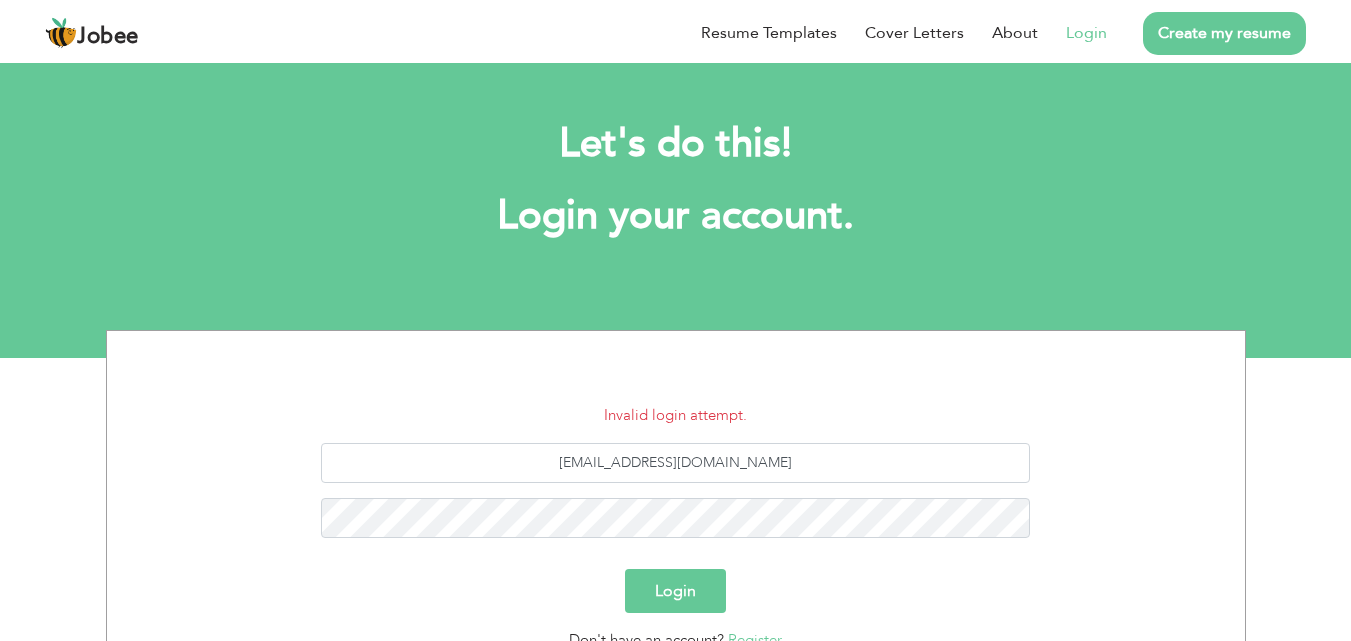 scroll, scrollTop: 0, scrollLeft: 0, axis: both 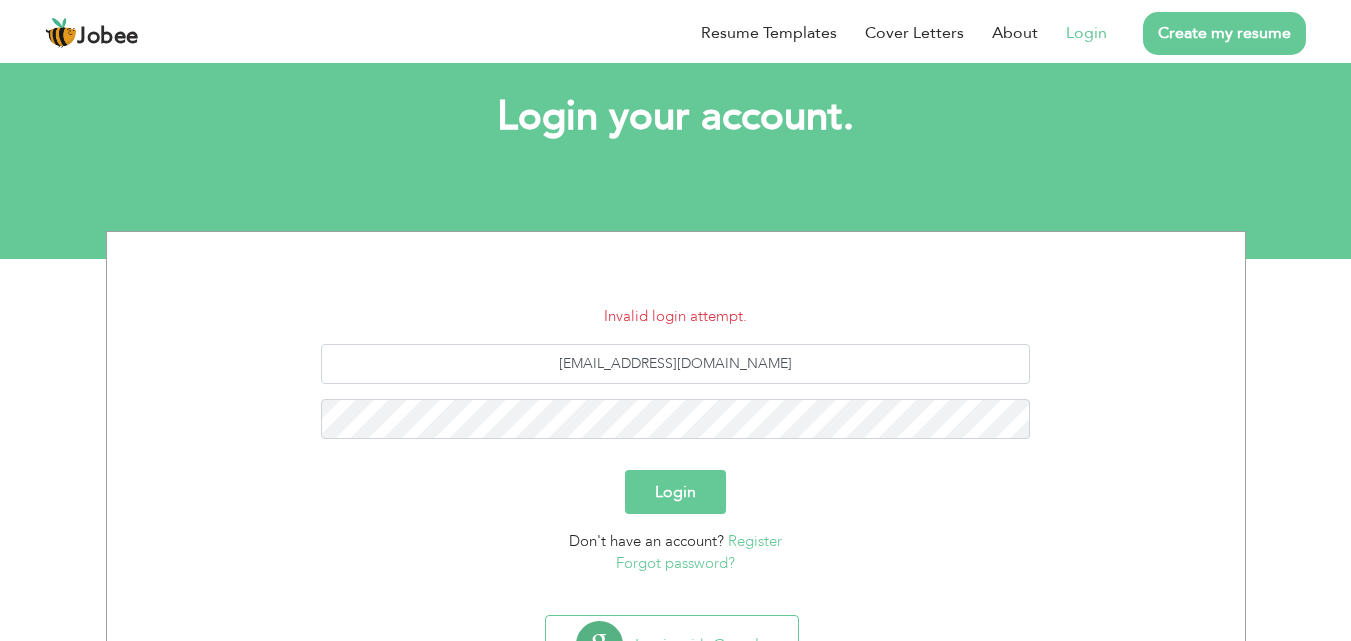 click on "Forgot password?" at bounding box center (675, 563) 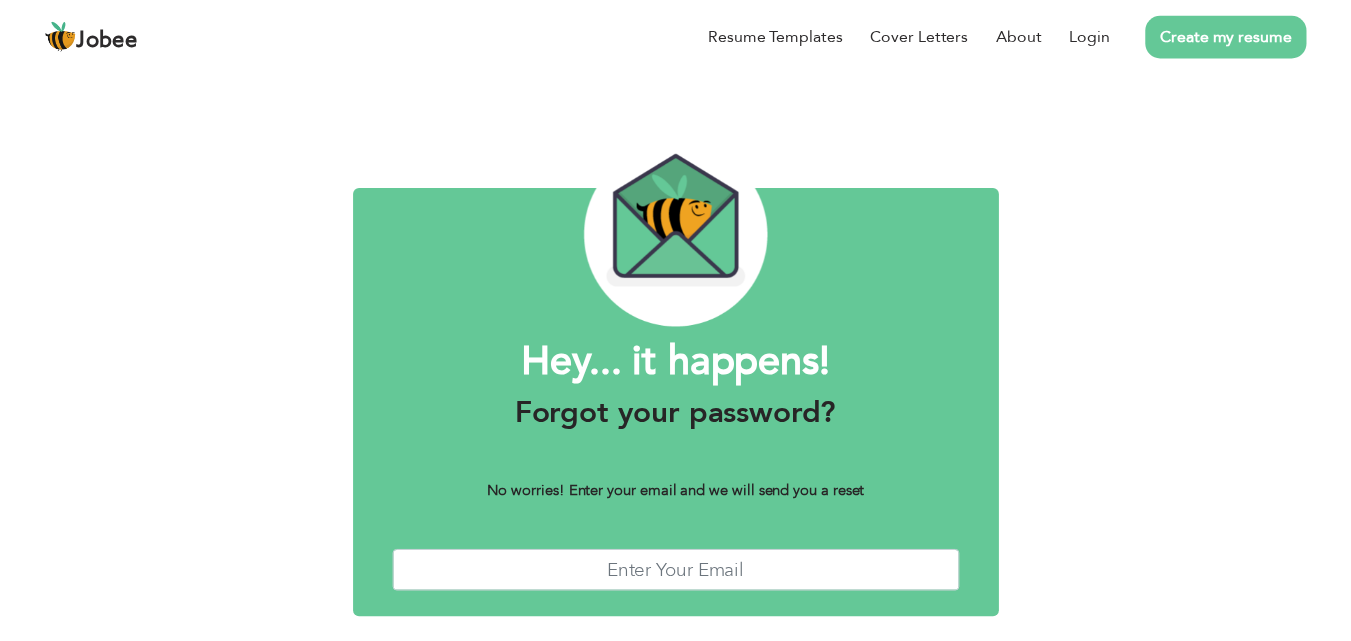scroll, scrollTop: 0, scrollLeft: 0, axis: both 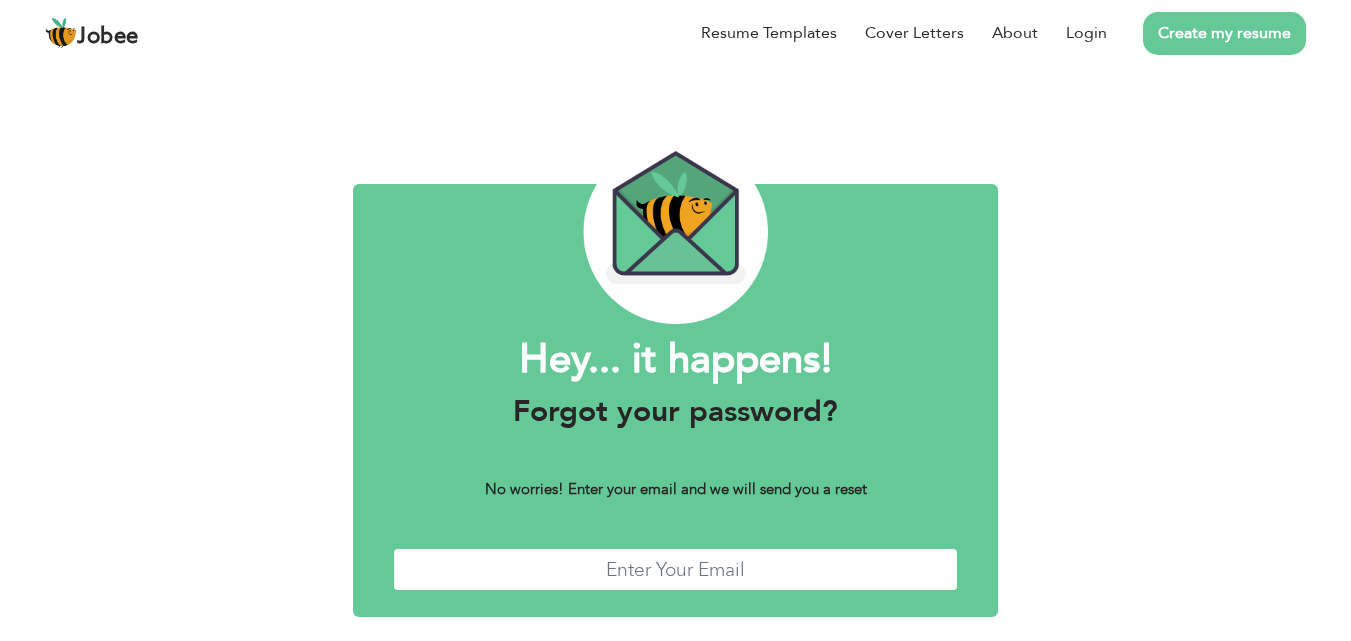 click at bounding box center [676, 569] 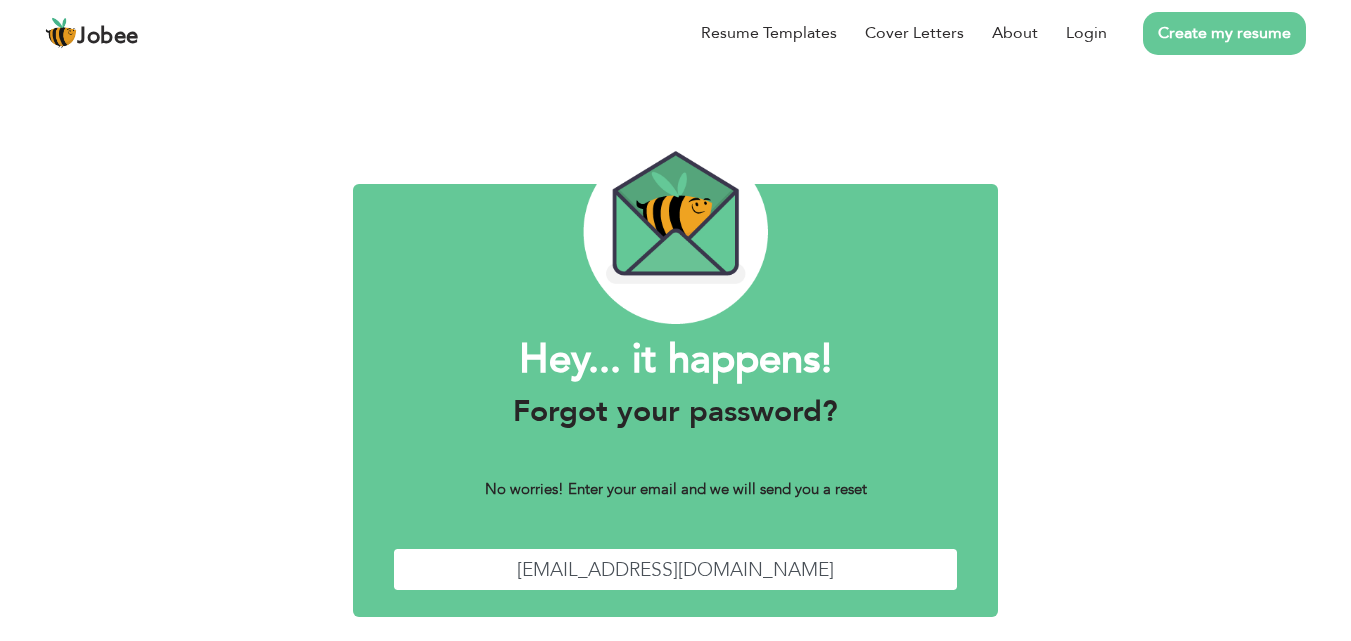 type on "[EMAIL_ADDRESS][DOMAIN_NAME]" 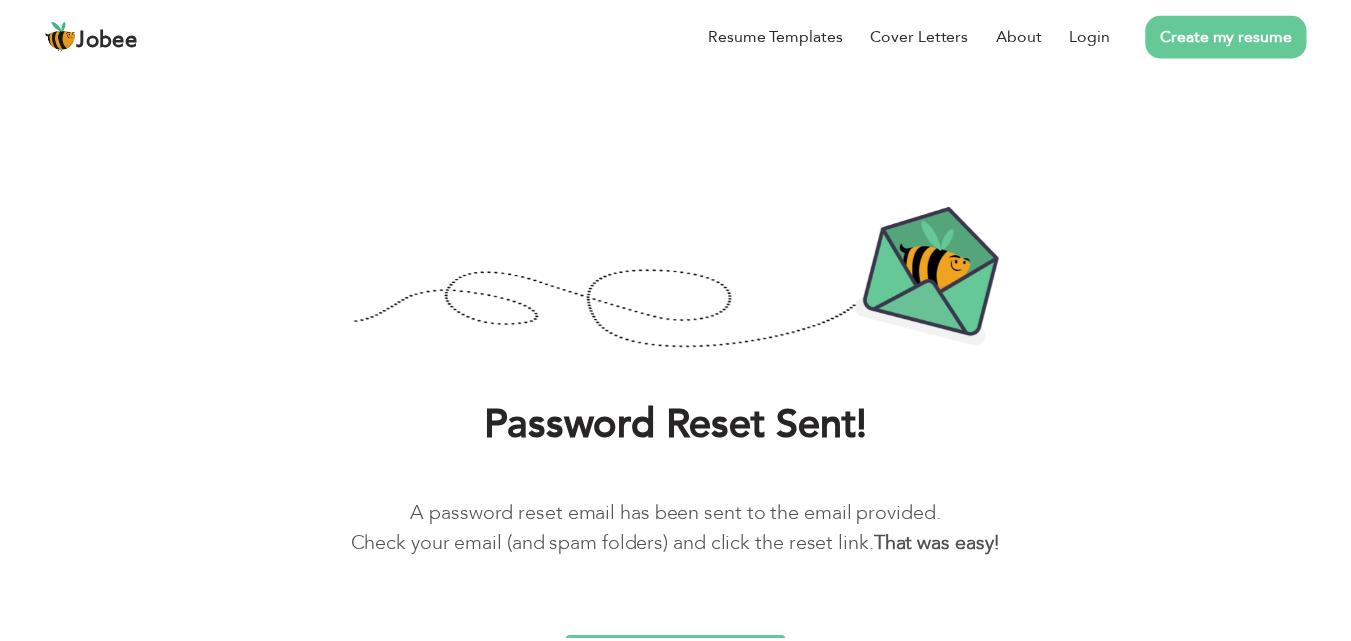 scroll, scrollTop: 0, scrollLeft: 0, axis: both 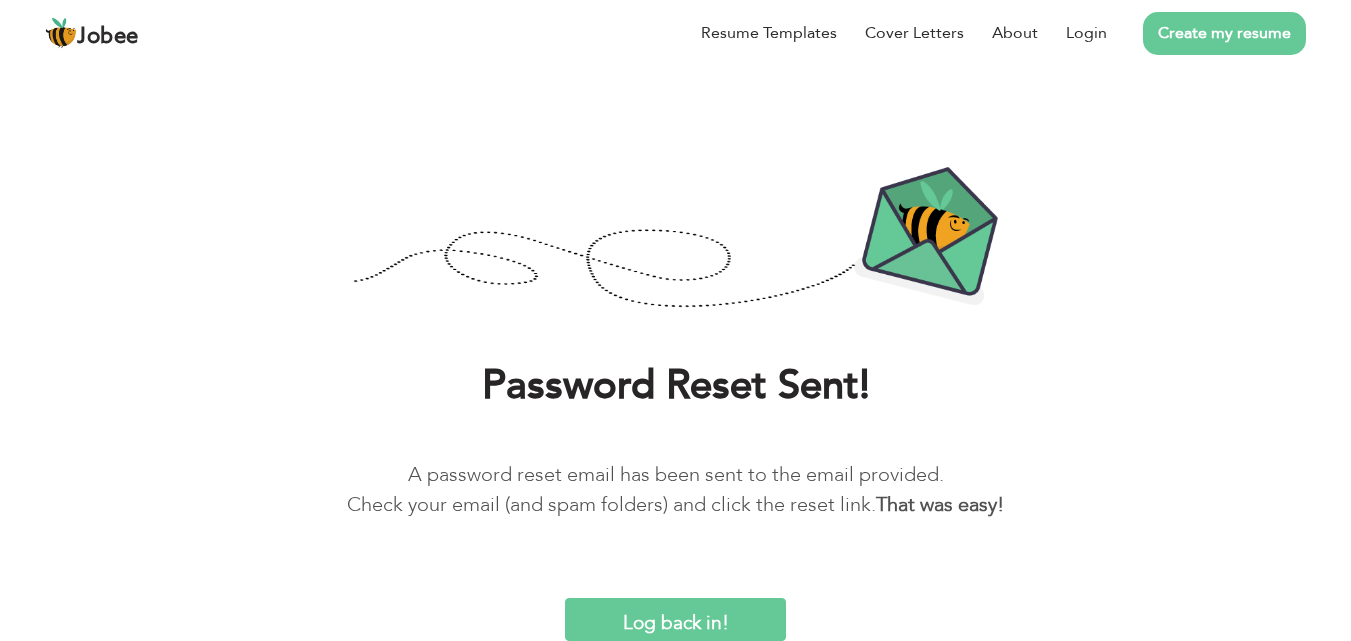 click on "Log back in!" at bounding box center [675, 619] 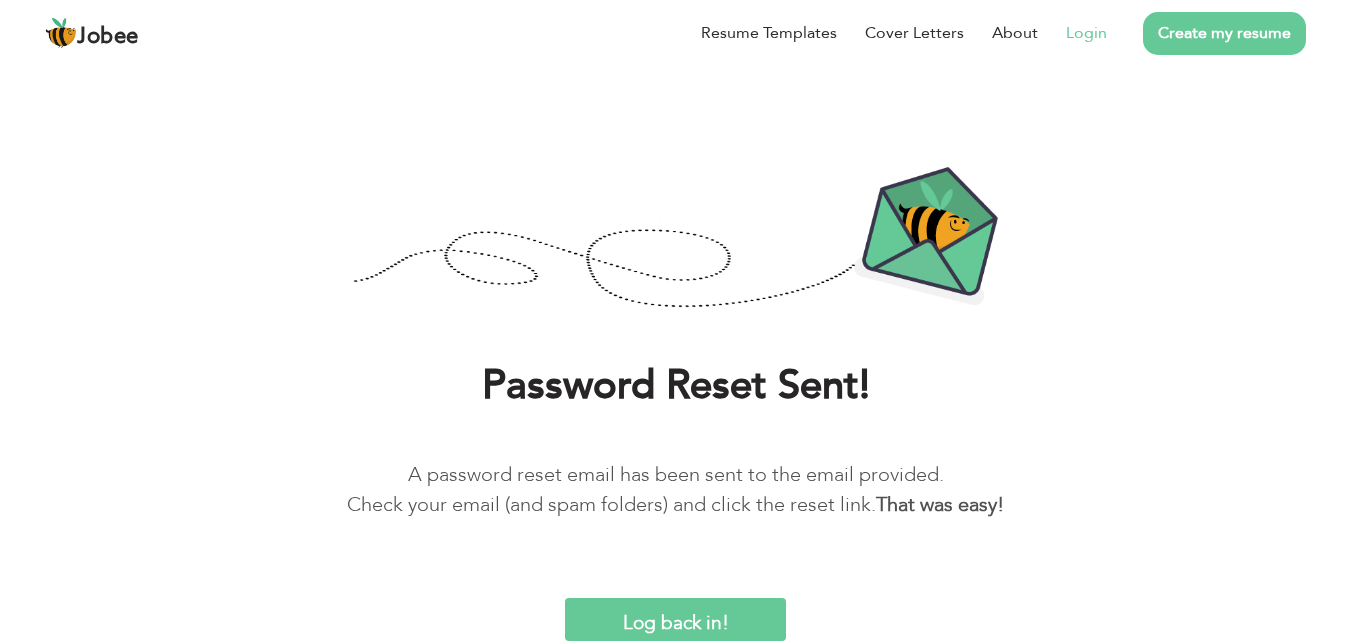 click on "Login" at bounding box center [1086, 33] 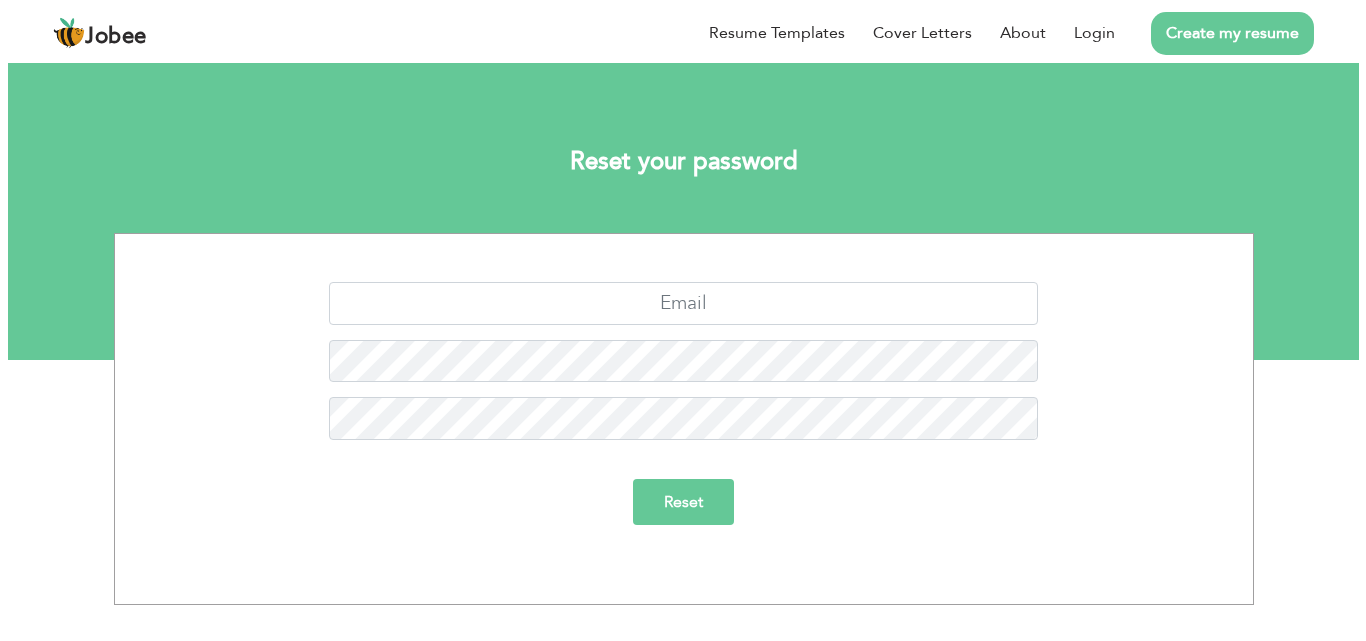 scroll, scrollTop: 0, scrollLeft: 0, axis: both 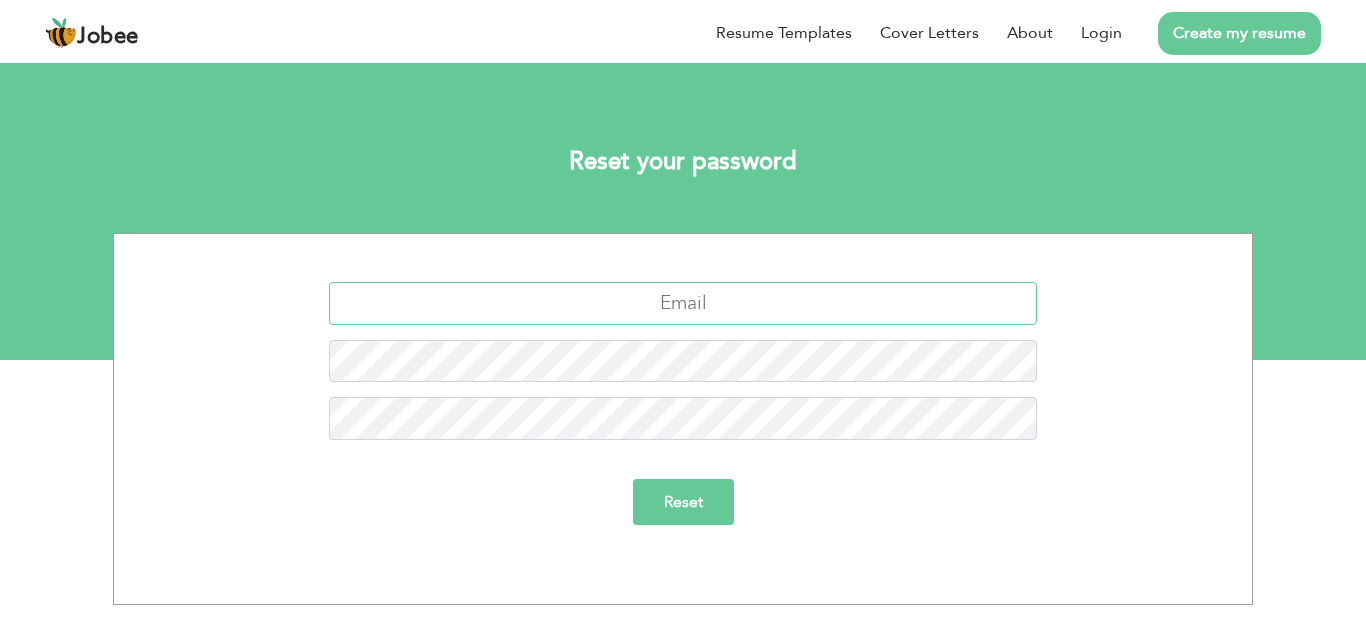 click at bounding box center [683, 303] 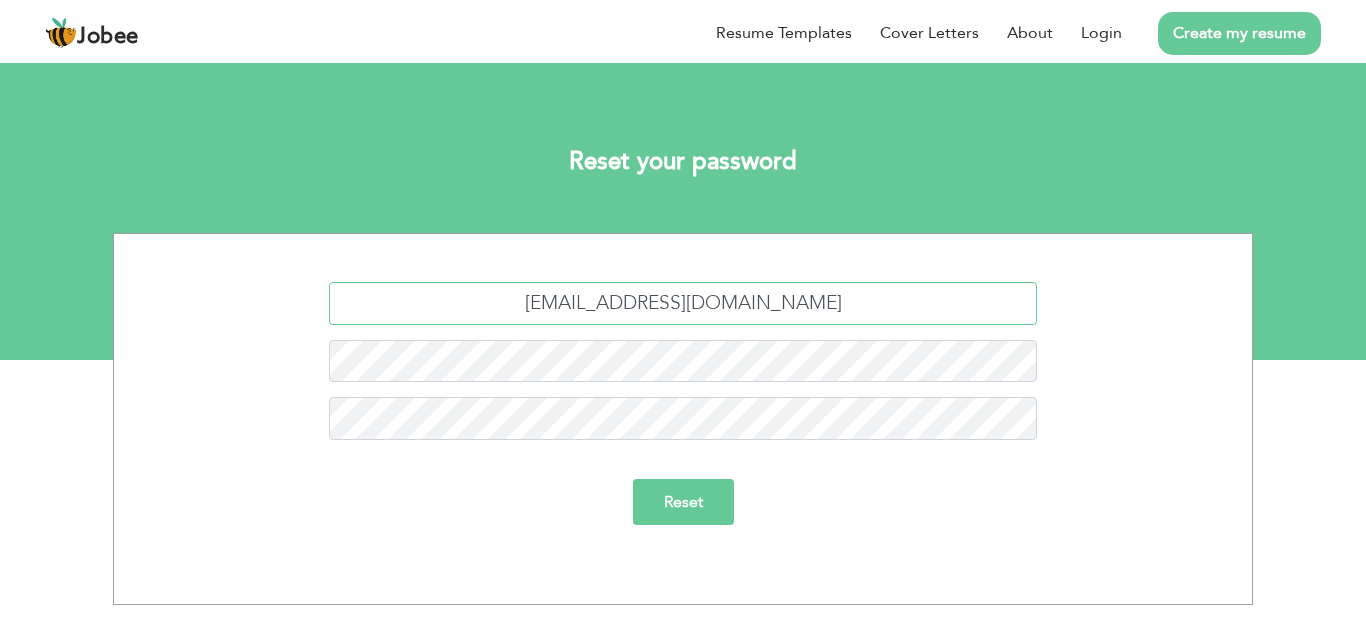 type on "rajabilal082@gmail.com" 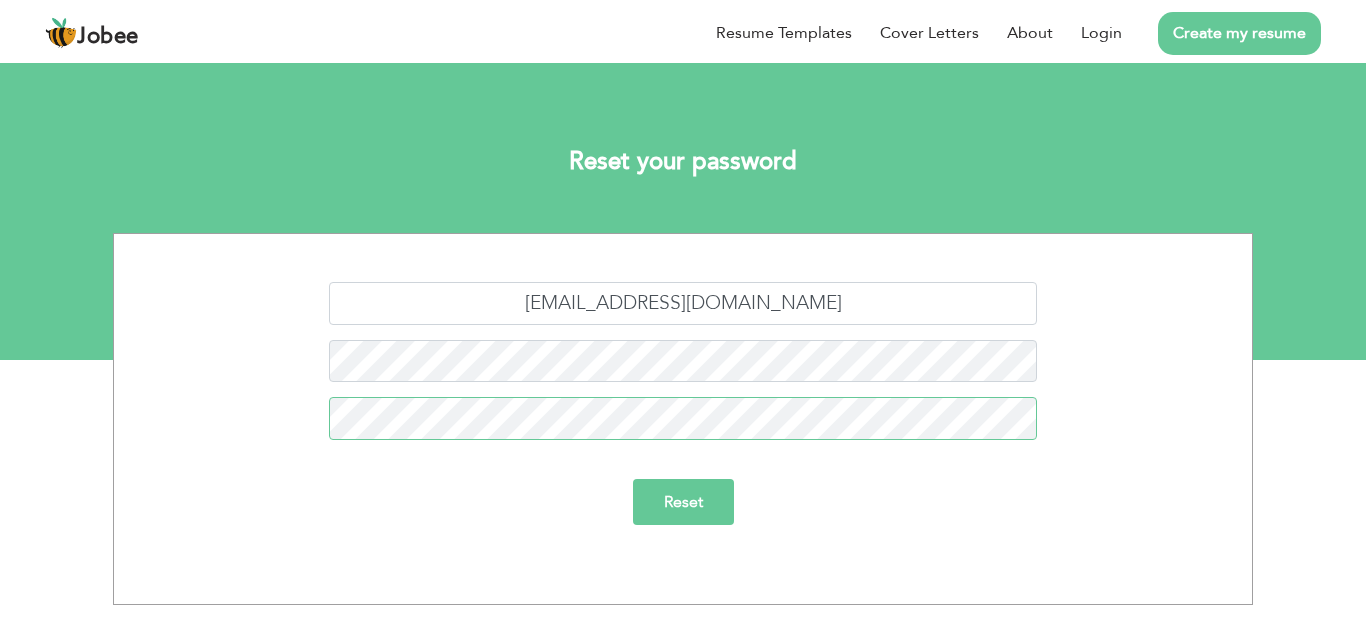 click on "Reset" at bounding box center [683, 502] 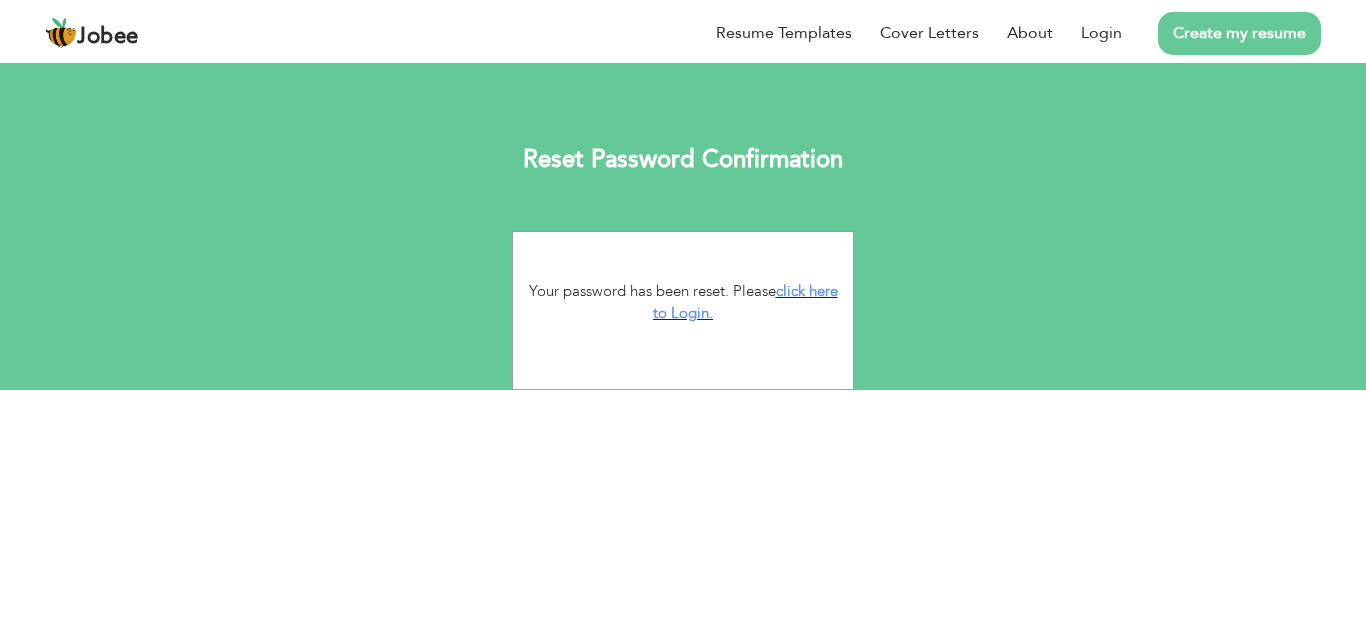 scroll, scrollTop: 0, scrollLeft: 0, axis: both 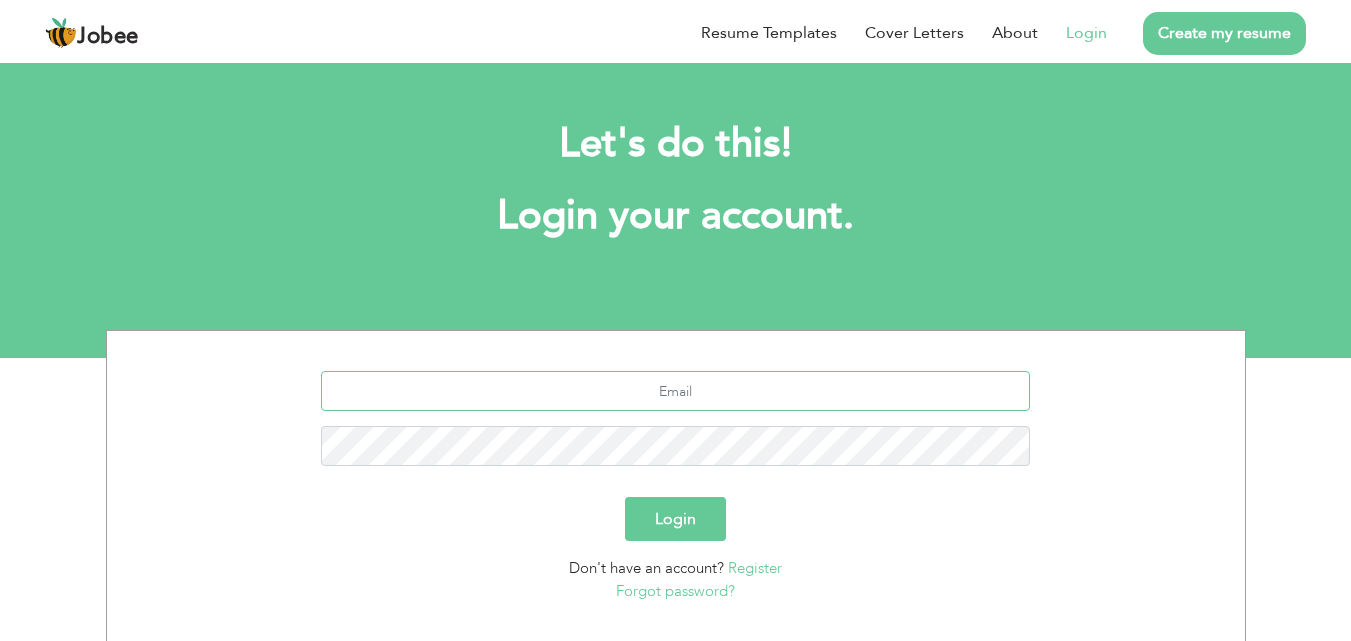 click at bounding box center (675, 391) 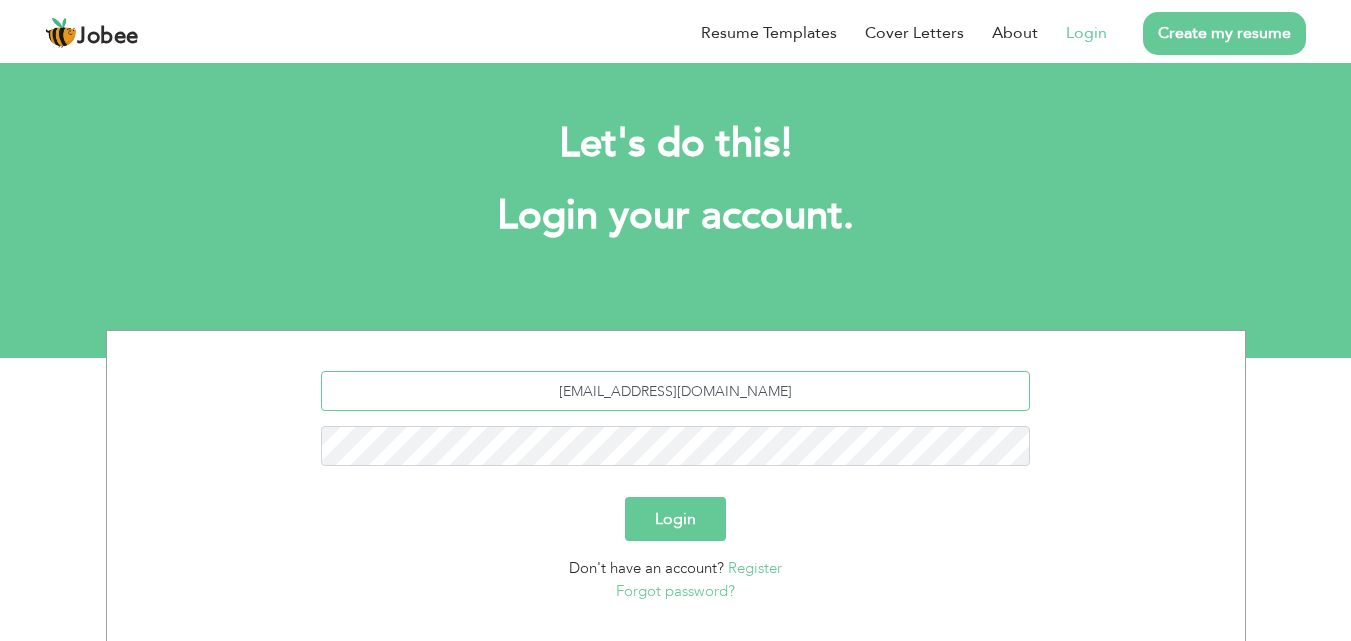 type on "rajabilal082@gmail.com" 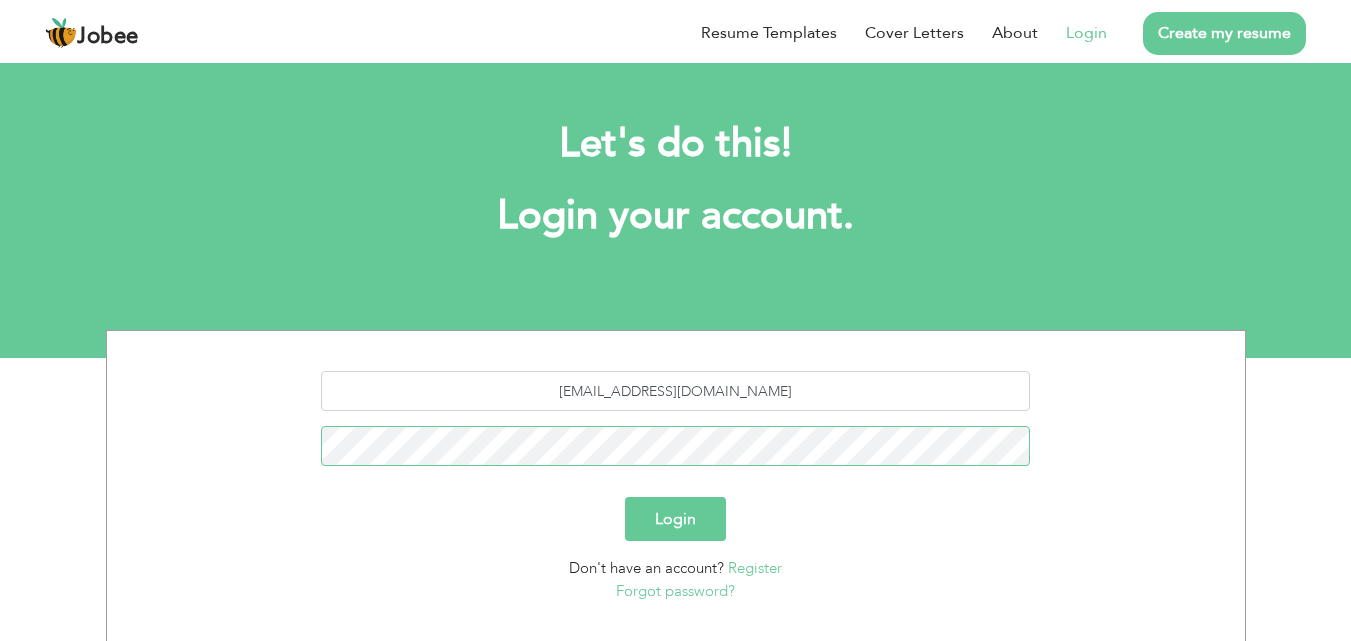 click on "Login" at bounding box center (675, 519) 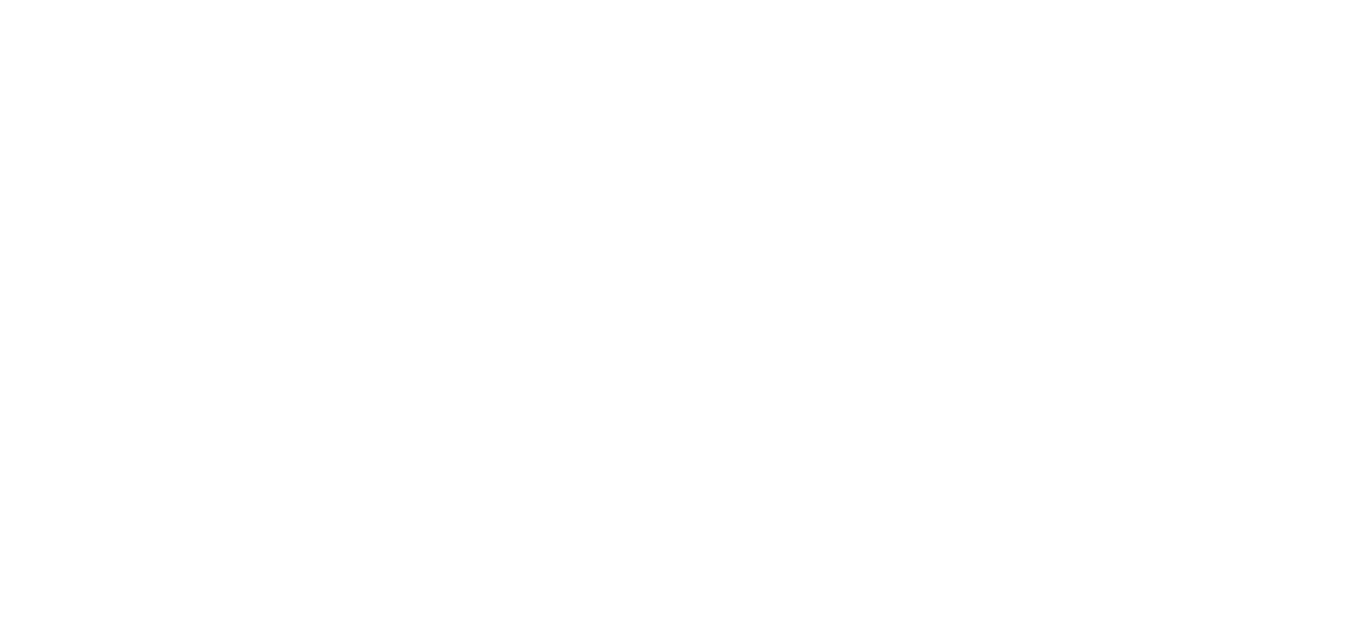 scroll, scrollTop: 0, scrollLeft: 0, axis: both 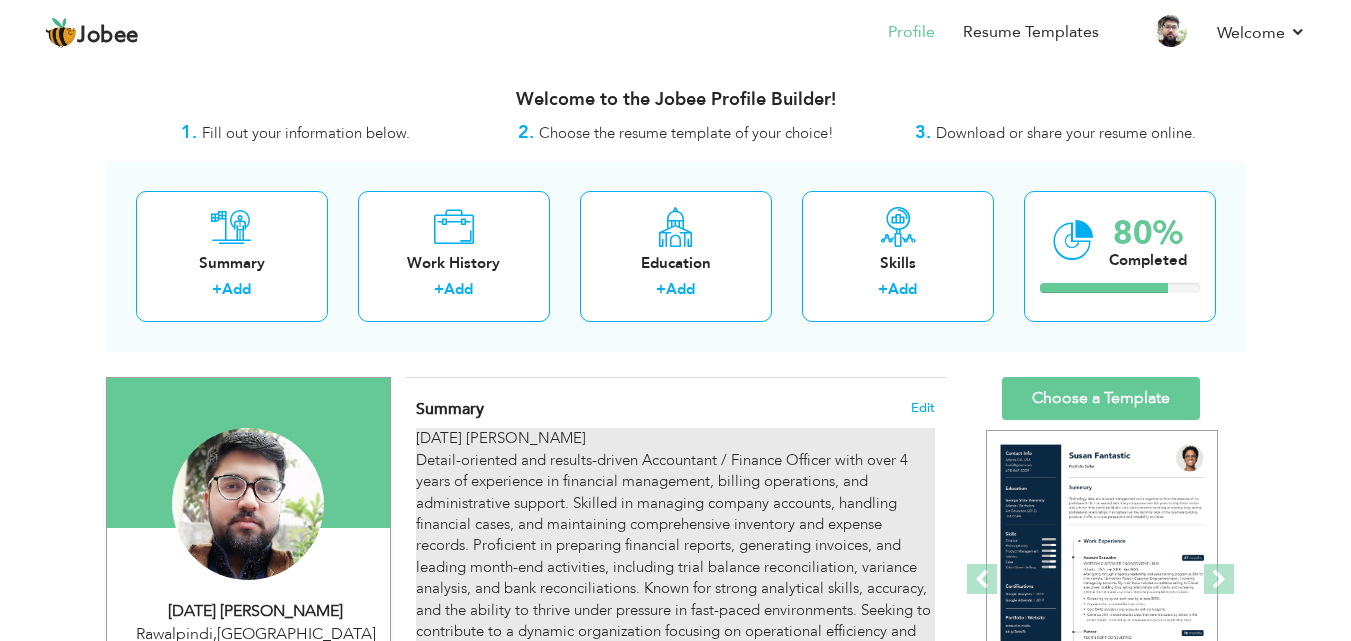 click on "[DATE][PERSON_NAME]
Detail-oriented and results-driven Accountant / Finance Officer with over 4 years of experience in financial management, billing operations, and administrative support. Skilled in managing company accounts, handling financial cases, and maintaining comprehensive inventory and expense records. Proficient in preparing financial reports, generating invoices, and leading month-end activities, including trial balance reconciliation, variance analysis, and bank reconciliations. Known for strong analytical skills, accuracy, and the ability to thrive under pressure in fast-paced environments. Seeking to contribute to a dynamic organization focusing on operational efficiency and financial integrity." at bounding box center (675, 546) 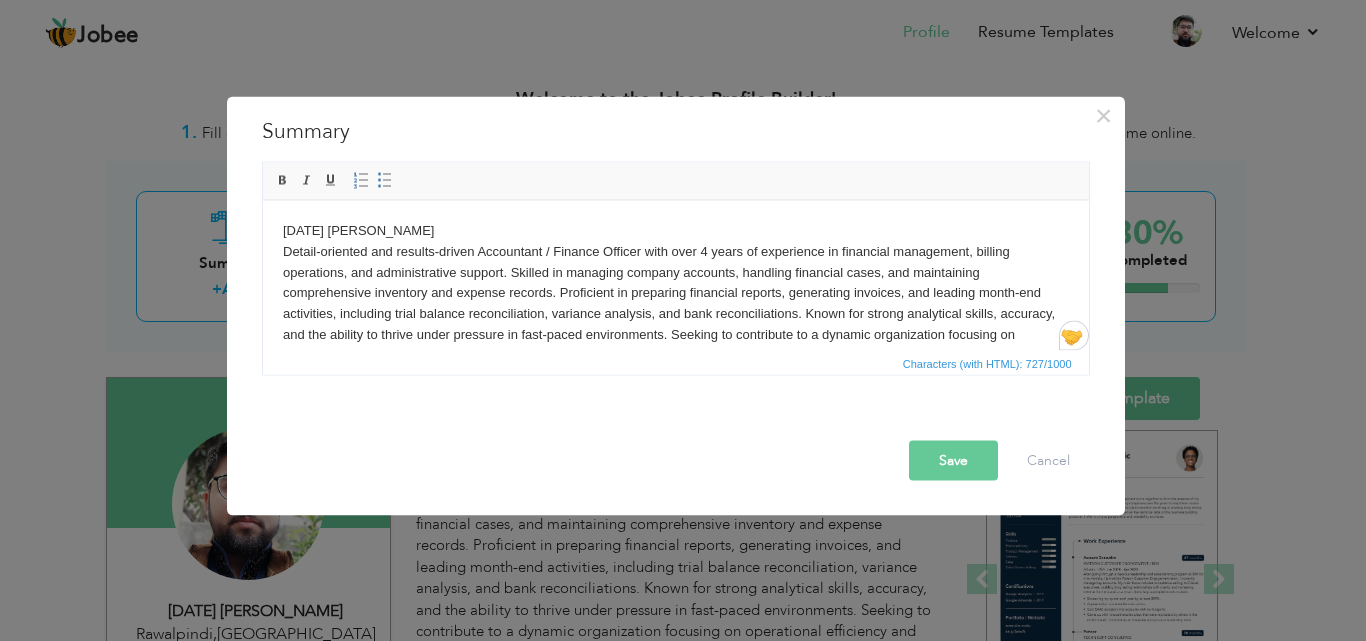 scroll, scrollTop: 36, scrollLeft: 0, axis: vertical 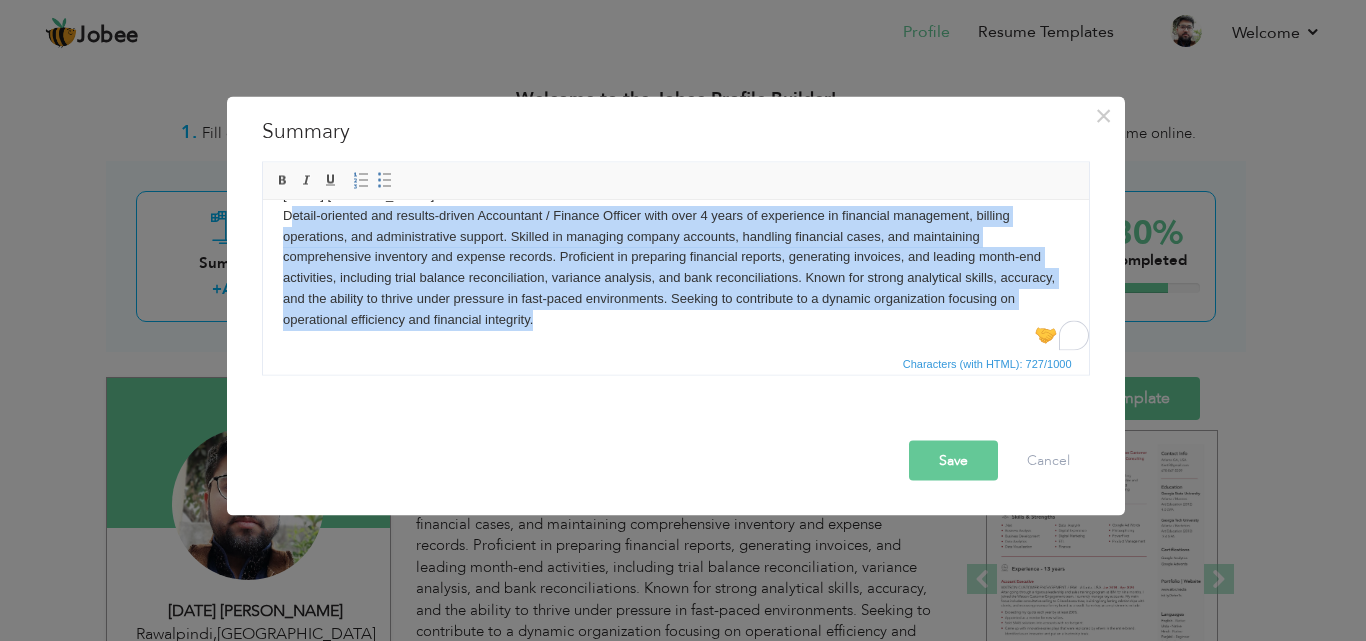 drag, startPoint x: 899, startPoint y: 368, endPoint x: 939, endPoint y: 339, distance: 49.40648 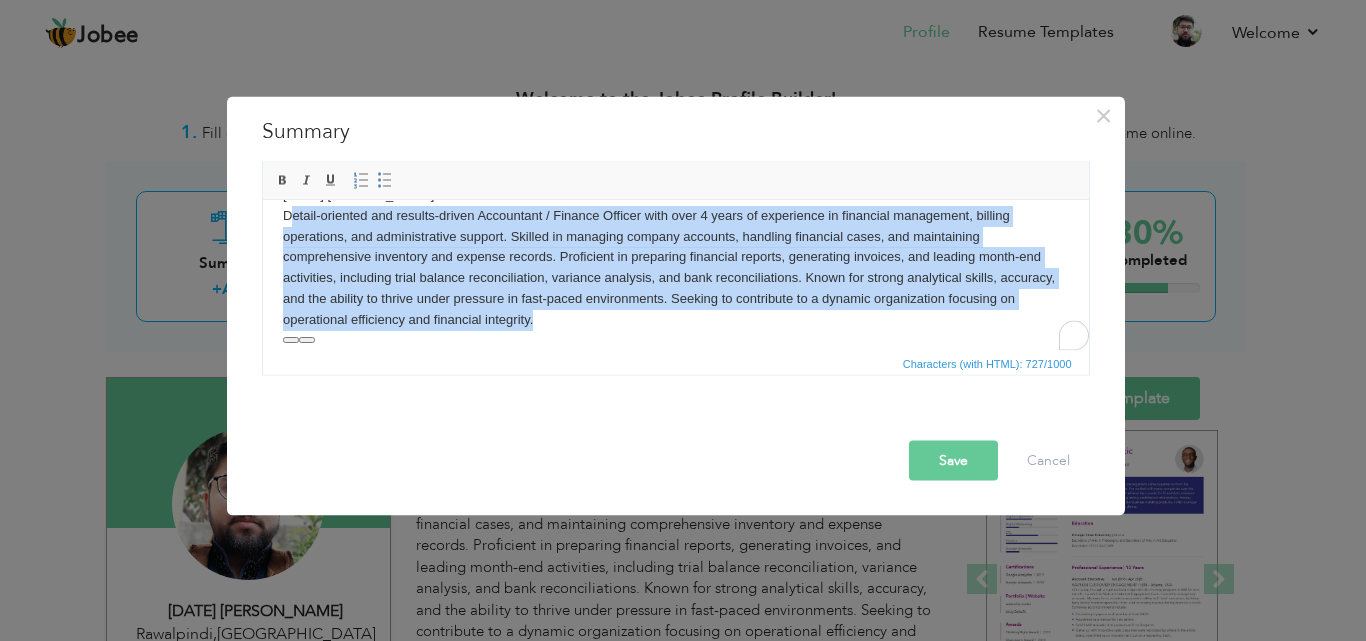 scroll, scrollTop: 0, scrollLeft: 0, axis: both 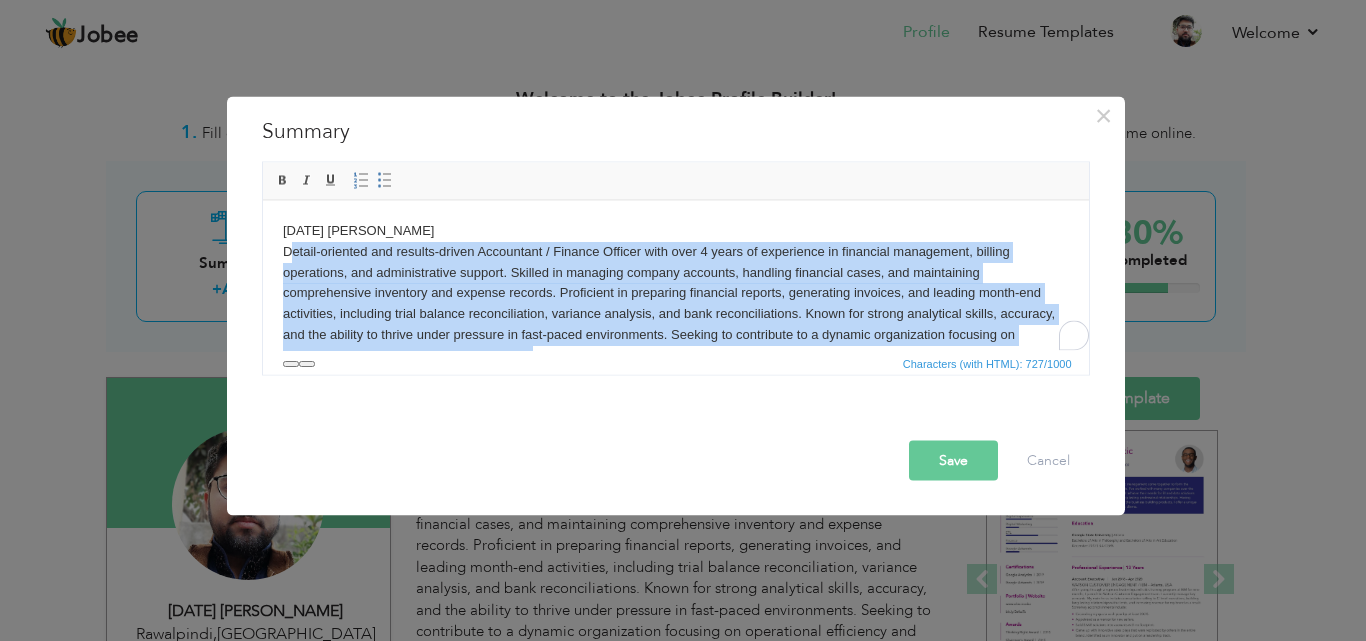 click on "[DATE][PERSON_NAME]  Detail-oriented and results-driven Accountant / Finance Officer with over 4 years of experience in financial management, billing operations, and administrative support. Skilled in managing company accounts, handling financial cases, and maintaining comprehensive inventory and expense records. Proficient in preparing financial reports, generating invoices, and leading month-end activities, including trial balance reconciliation, variance analysis, and bank reconciliations. Known for strong analytical skills, accuracy, and the ability to thrive under pressure in fast-paced environments. Seeking to contribute to a dynamic organization focusing on operational efficiency and financial integrity." at bounding box center [675, 293] 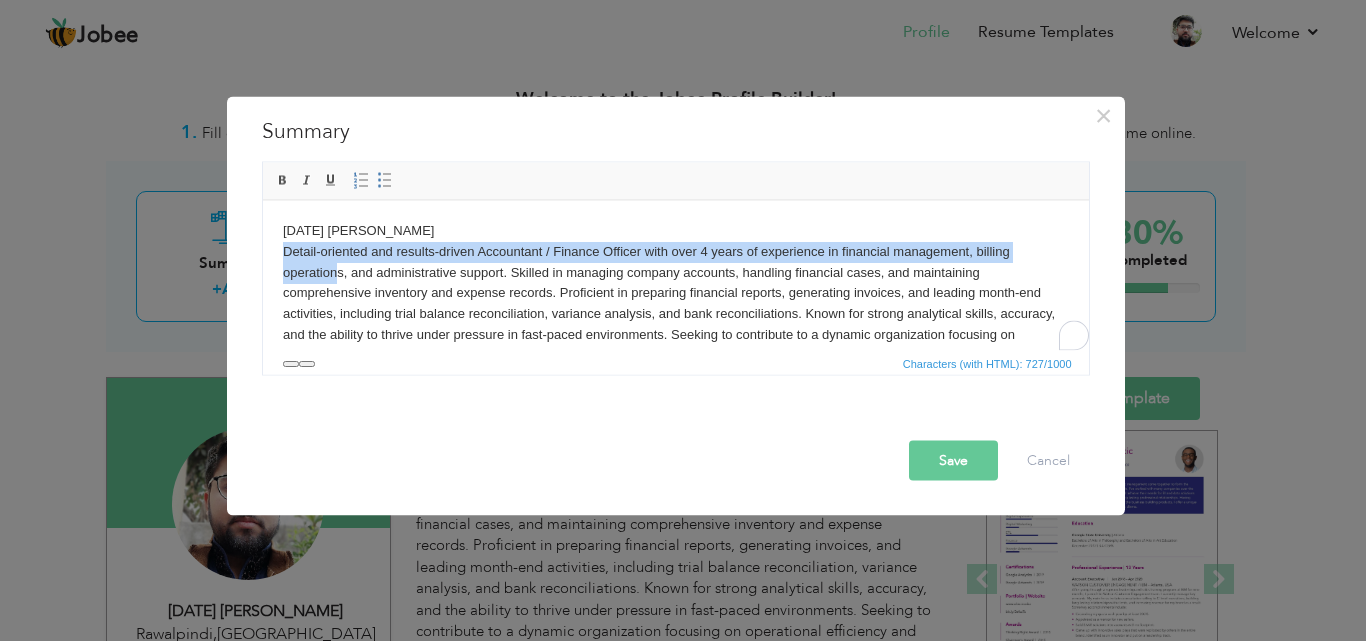 scroll, scrollTop: 36, scrollLeft: 0, axis: vertical 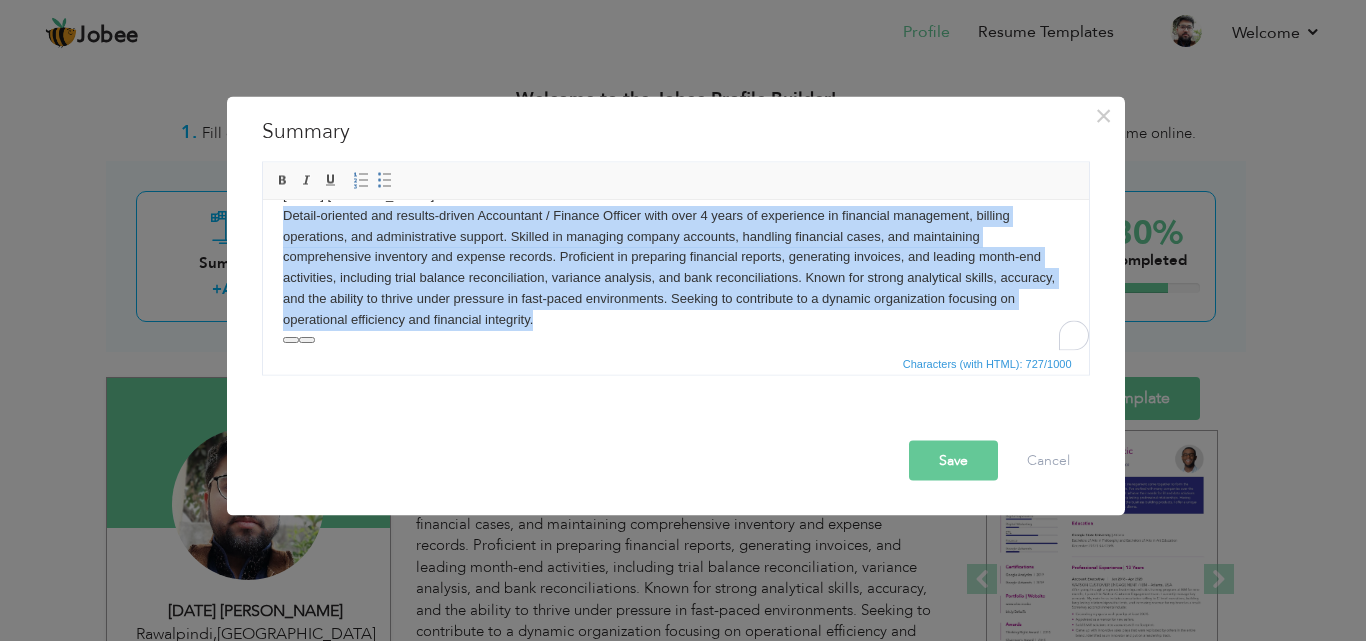 drag, startPoint x: 282, startPoint y: 254, endPoint x: 740, endPoint y: 408, distance: 483.1977 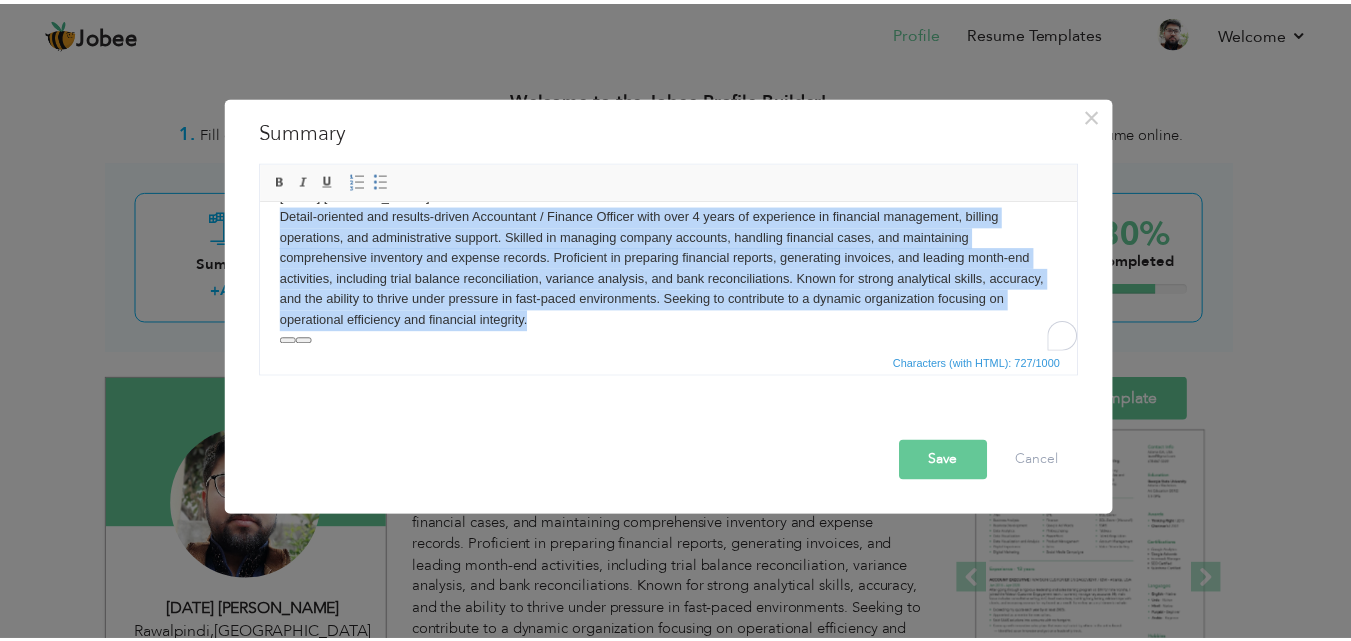 scroll, scrollTop: 0, scrollLeft: 0, axis: both 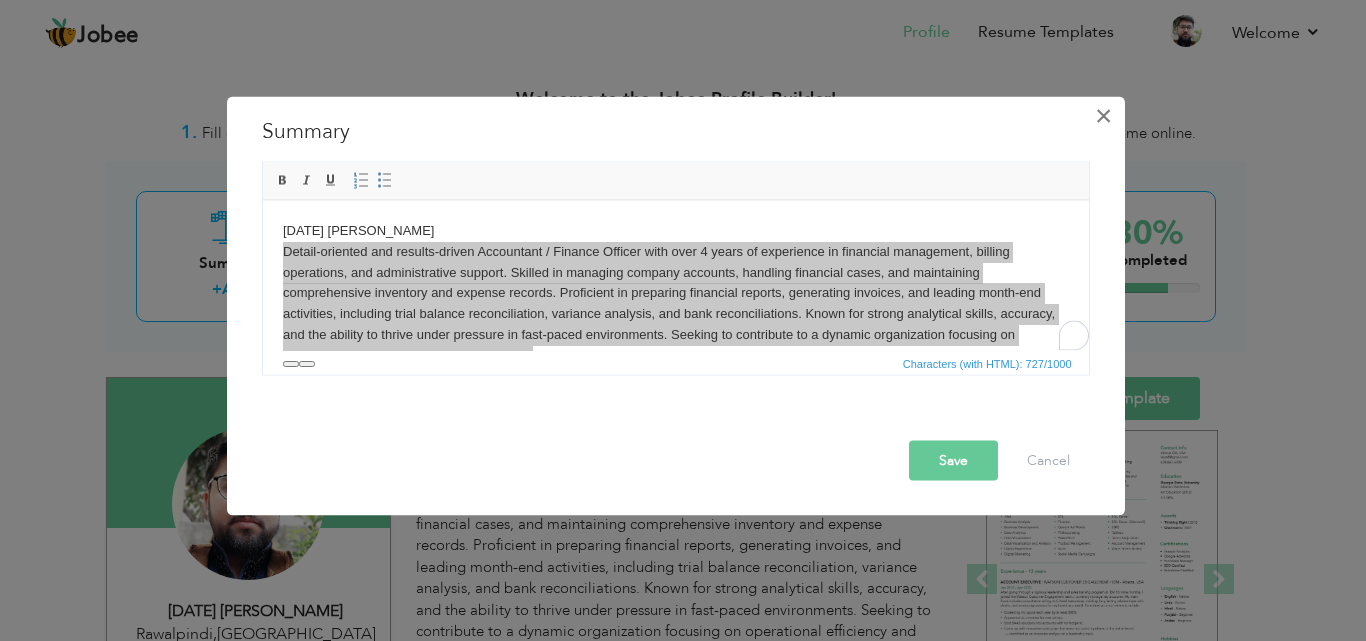 click on "×" at bounding box center (1103, 115) 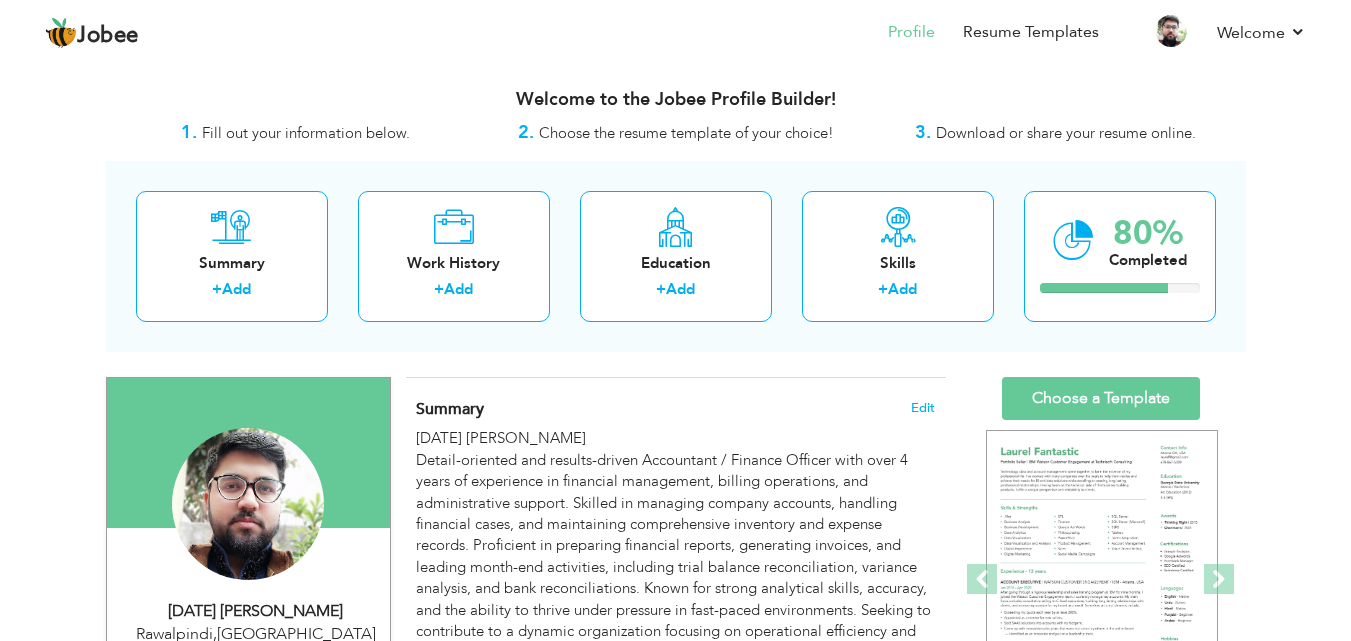 click on "Summary" at bounding box center (450, 409) 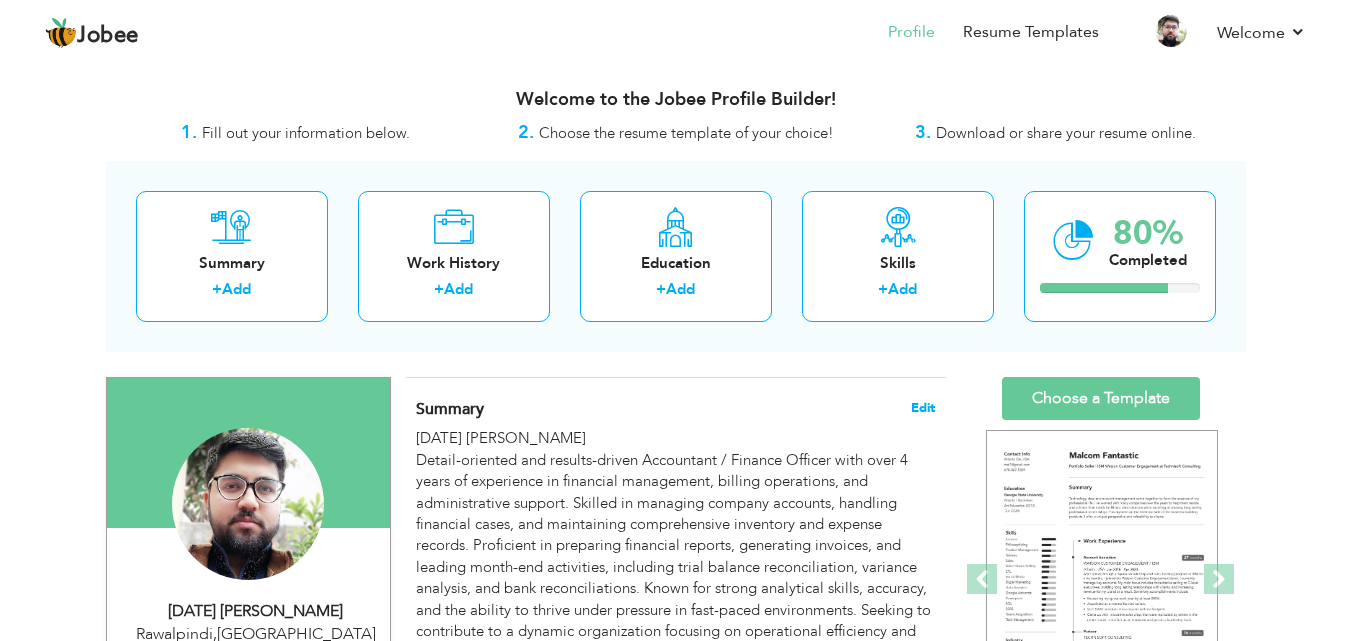 click on "Edit" at bounding box center (923, 408) 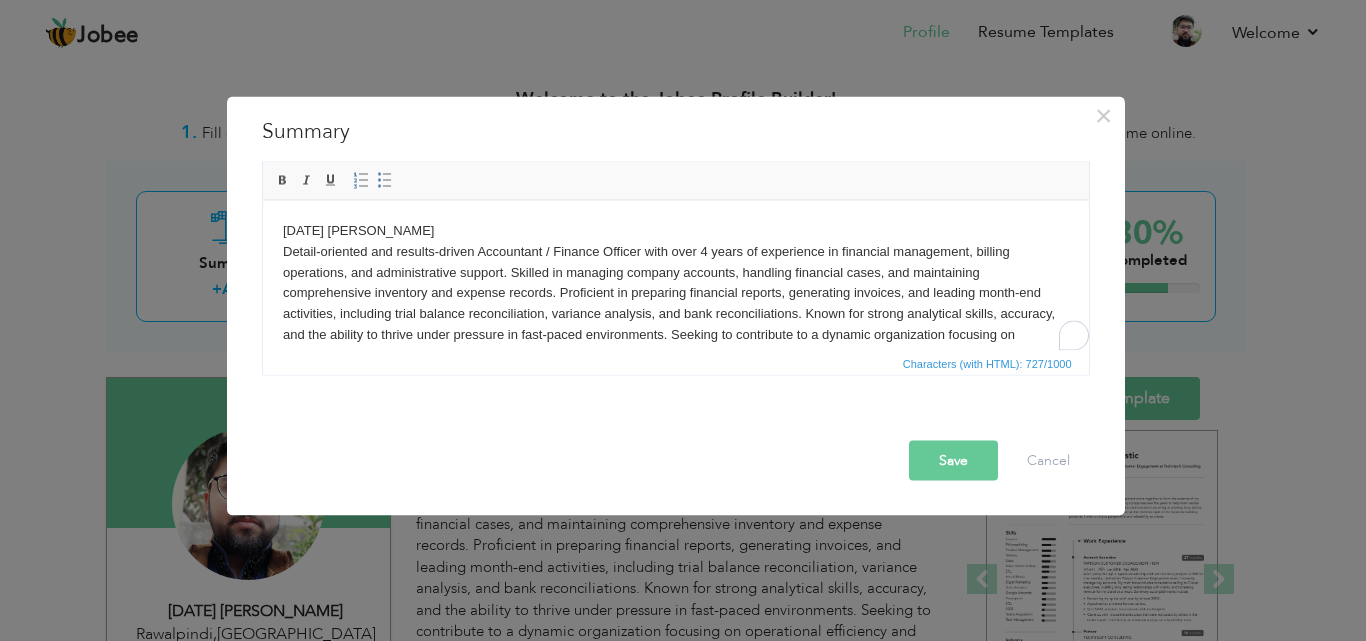 click on "Summary" at bounding box center [676, 131] 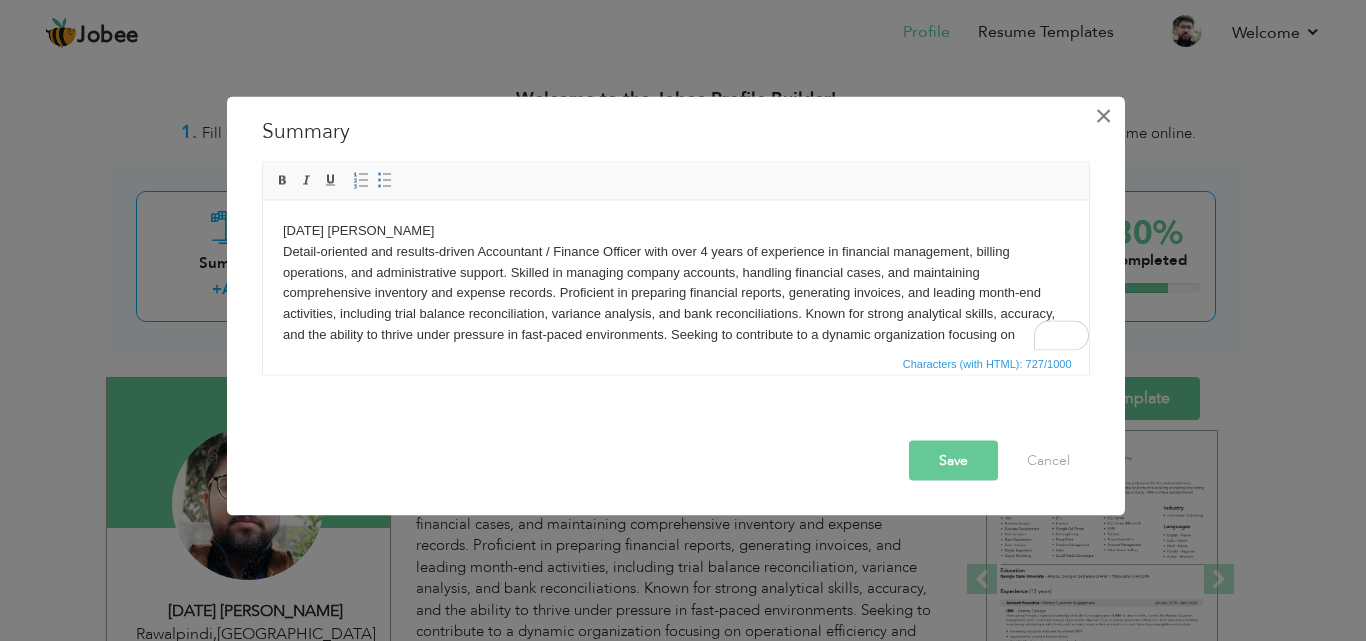 click on "×" at bounding box center [1103, 115] 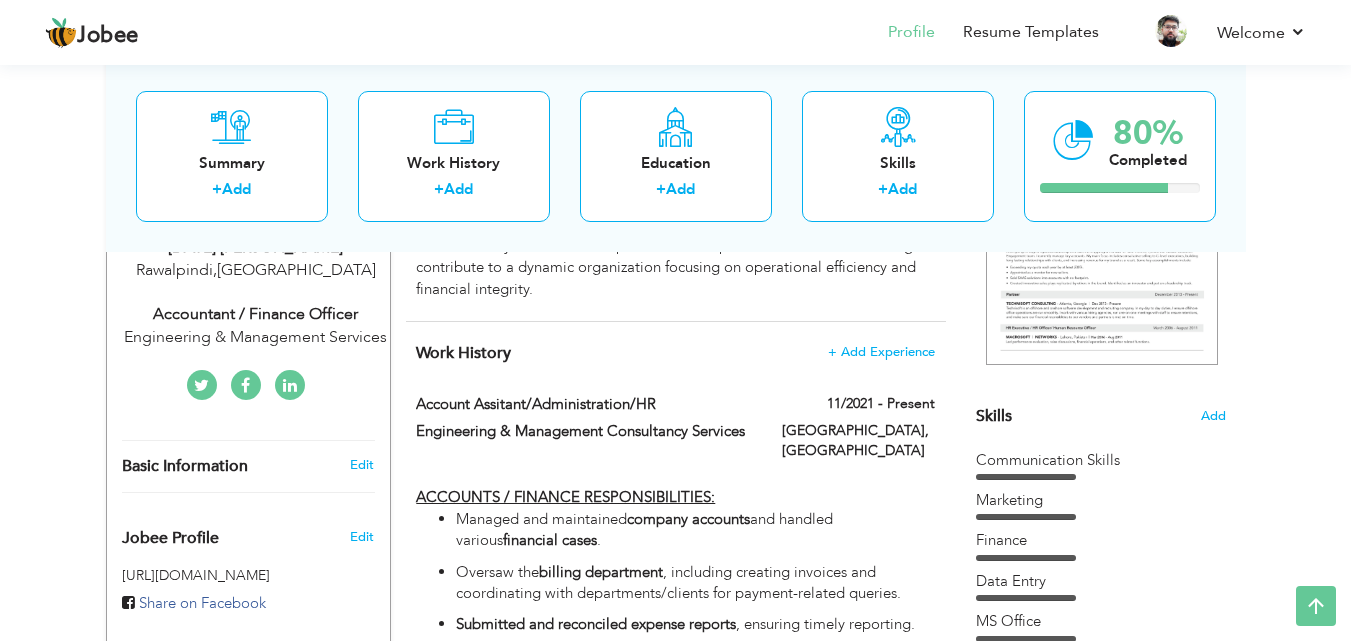 scroll, scrollTop: 371, scrollLeft: 0, axis: vertical 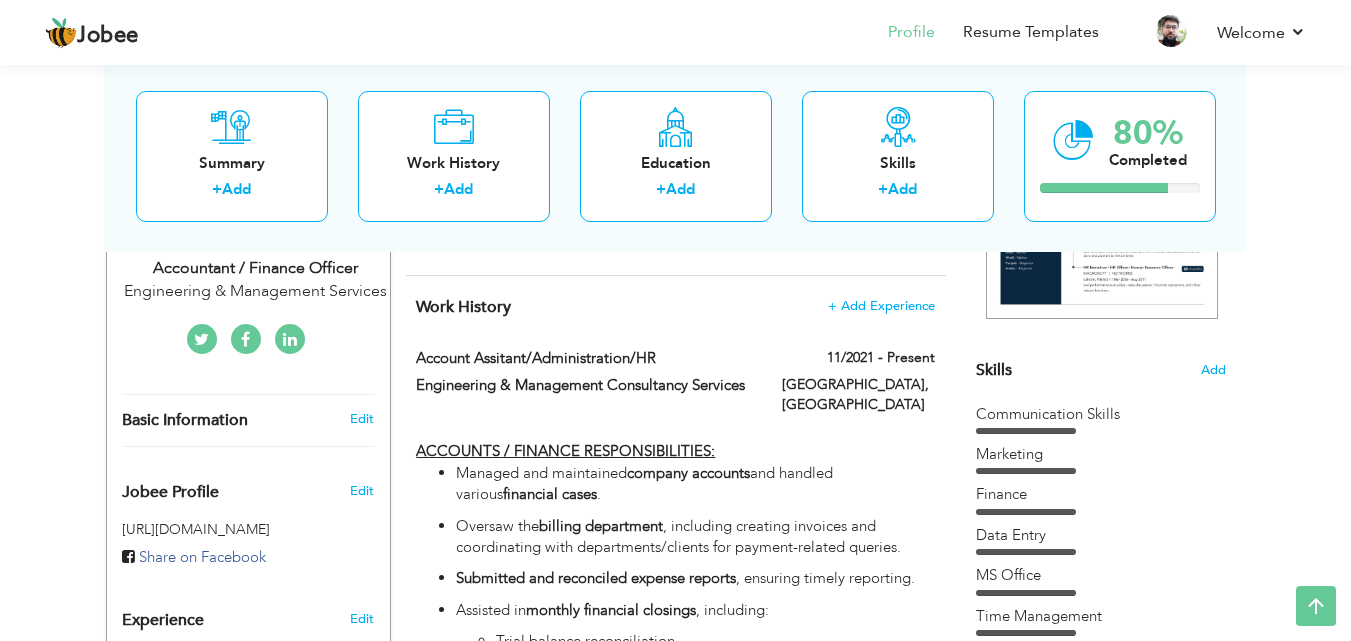click on "Skills
Add" at bounding box center [1101, 174] 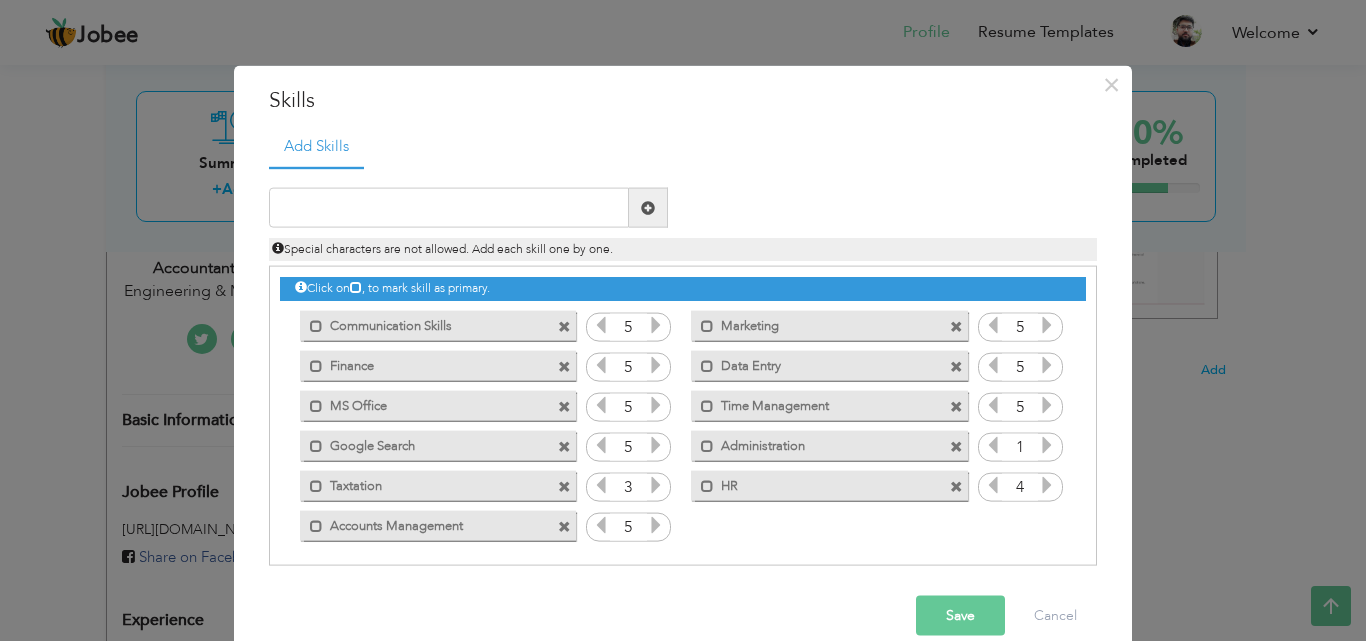 click at bounding box center [564, 326] 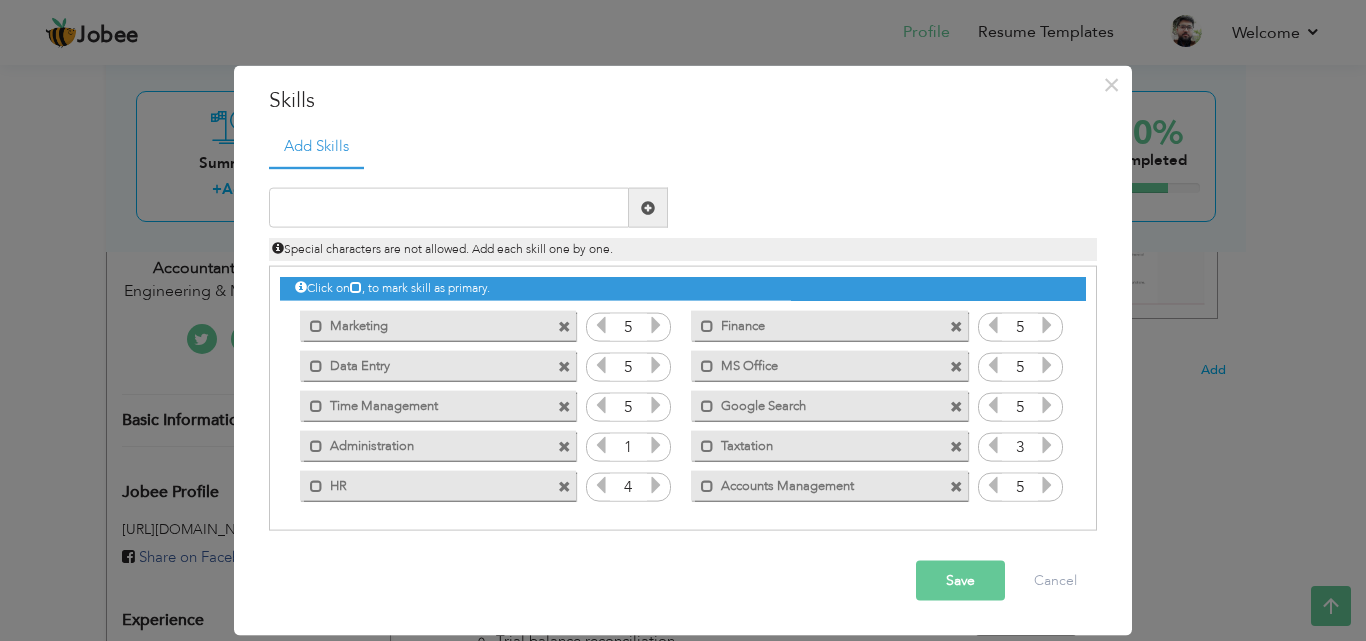click at bounding box center (564, 326) 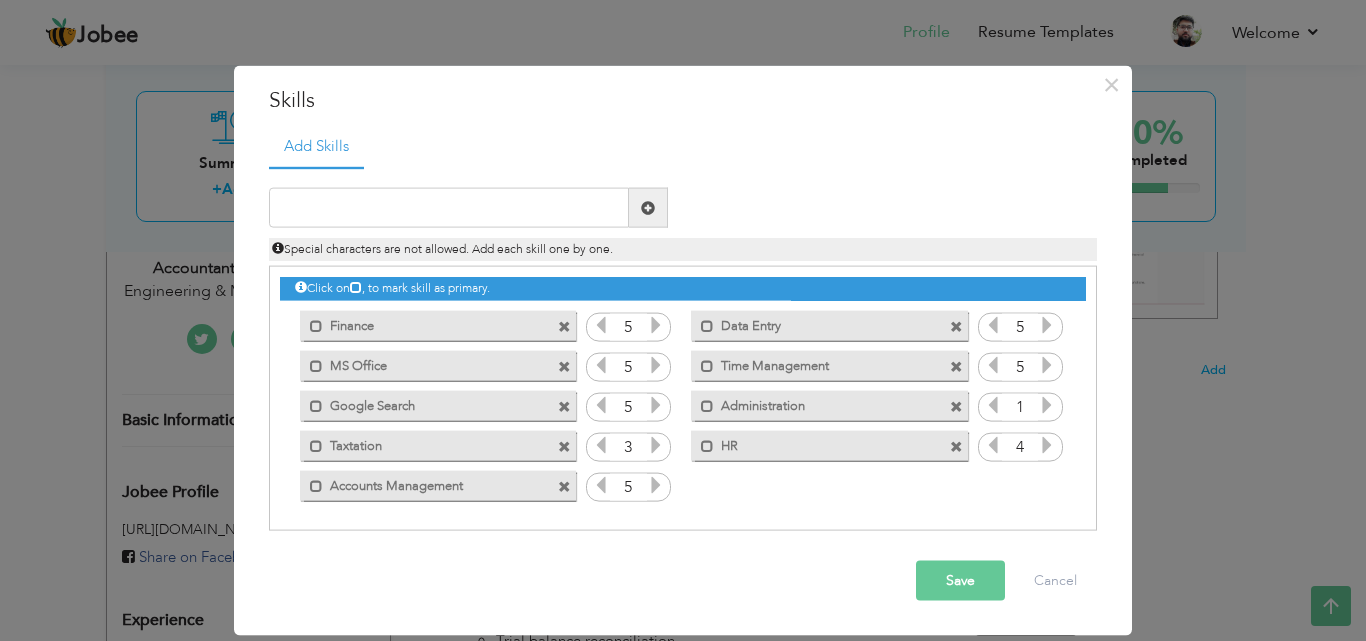 click at bounding box center [564, 326] 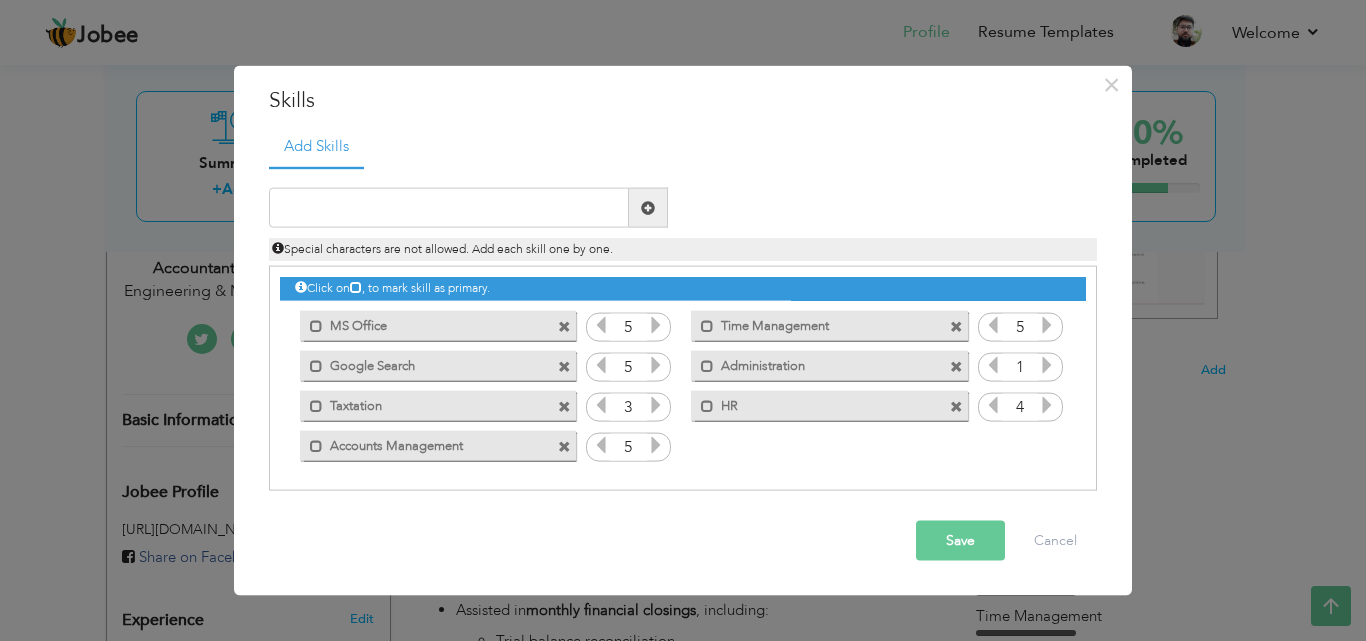 click at bounding box center [564, 326] 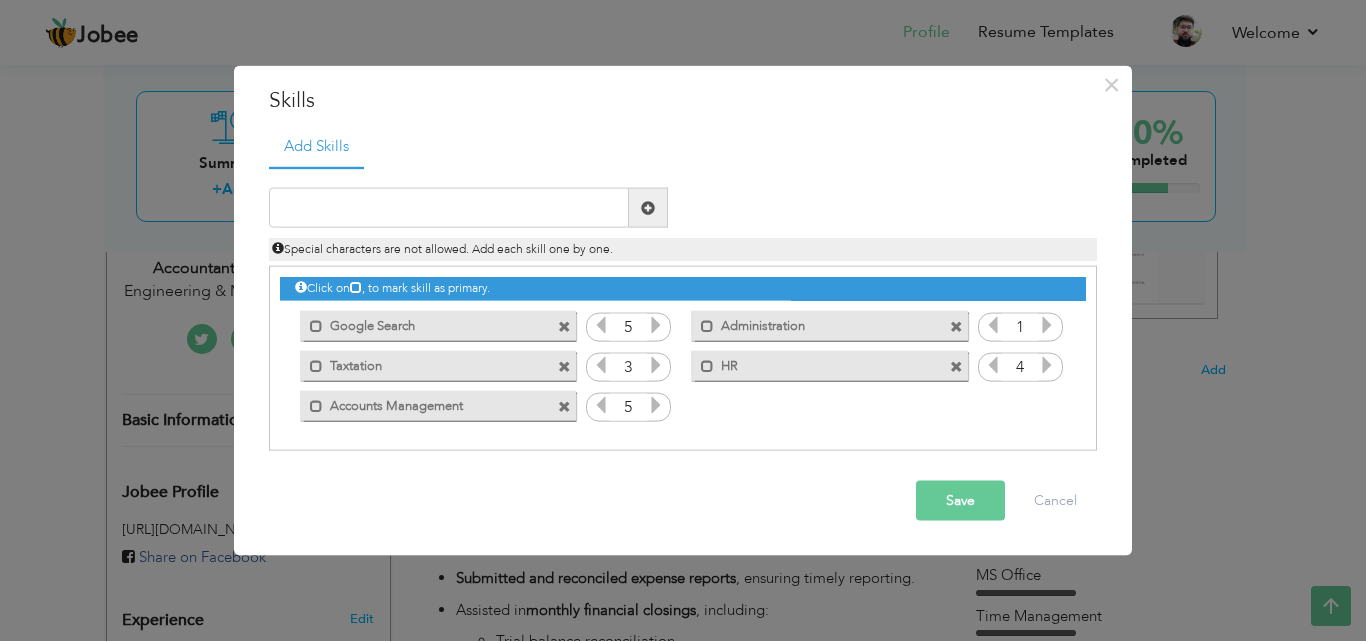 click at bounding box center (564, 326) 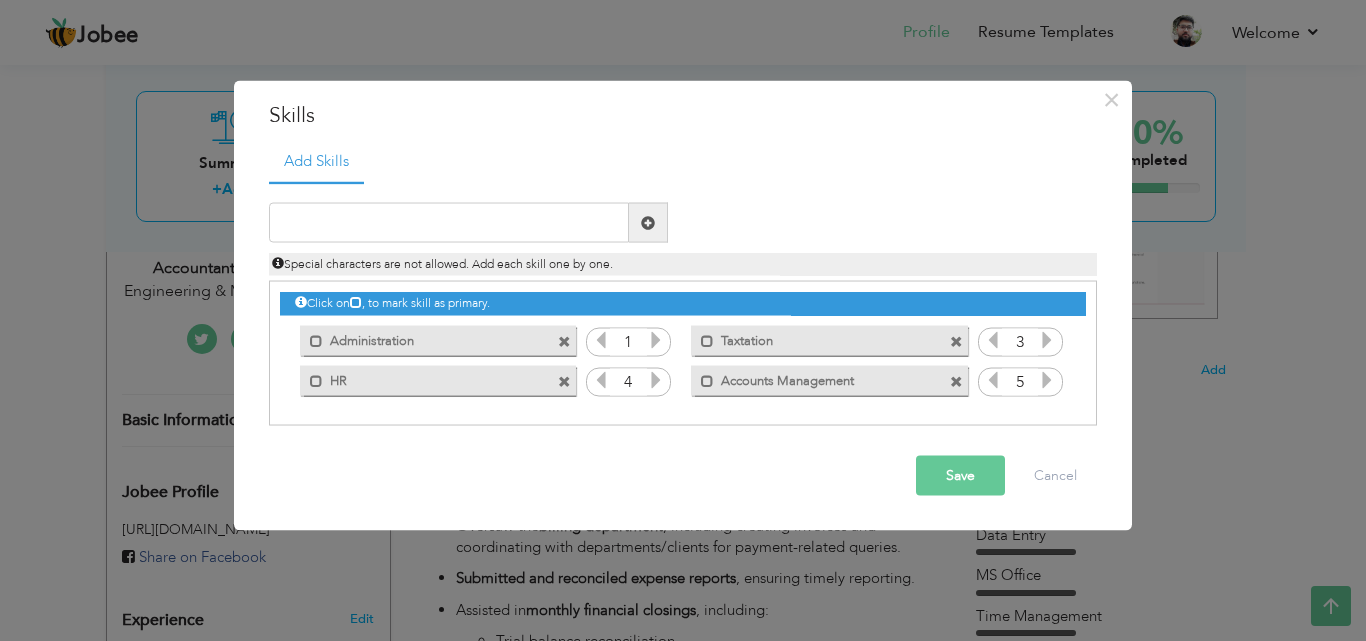 click at bounding box center [567, 335] 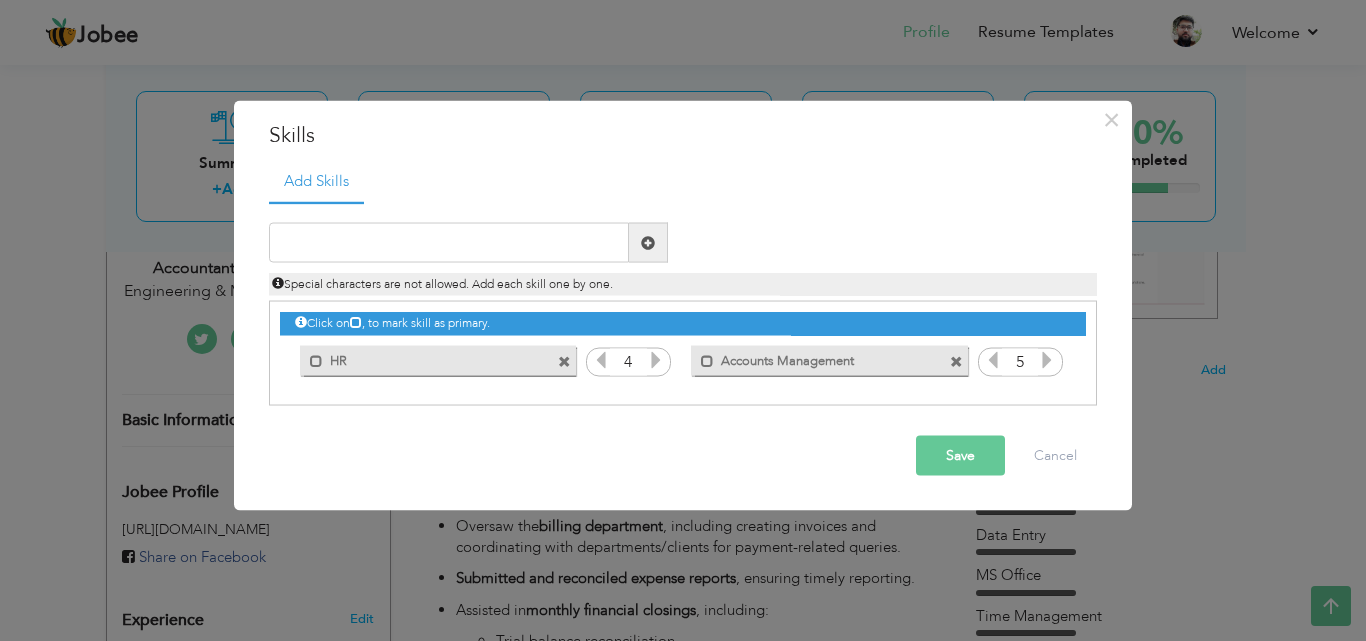 click on "Click on  , to mark skill as primary." at bounding box center (683, 323) 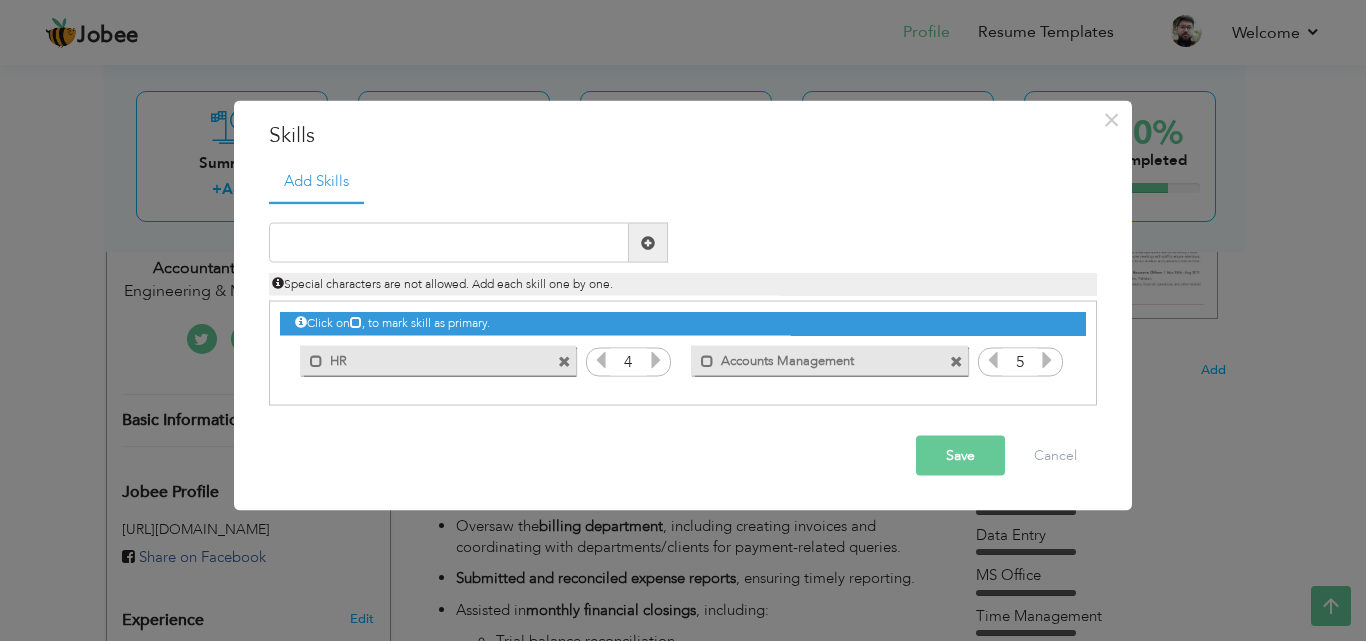 click at bounding box center (564, 361) 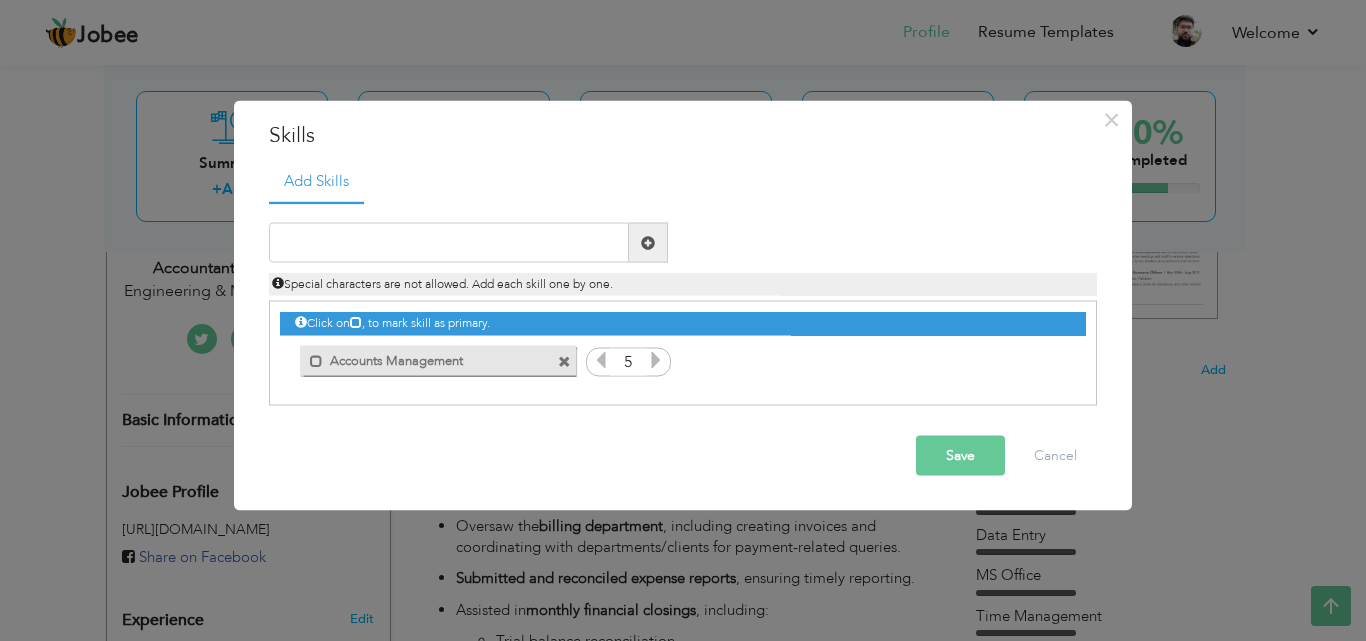 click at bounding box center (564, 361) 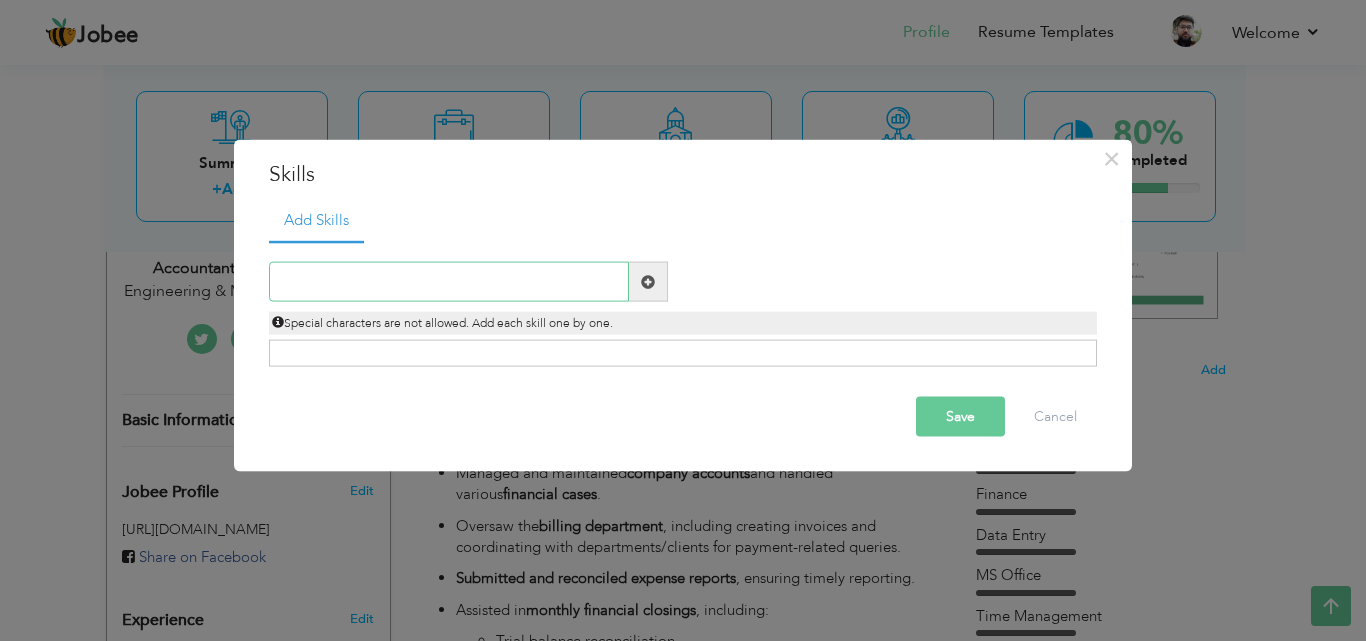 click at bounding box center [449, 282] 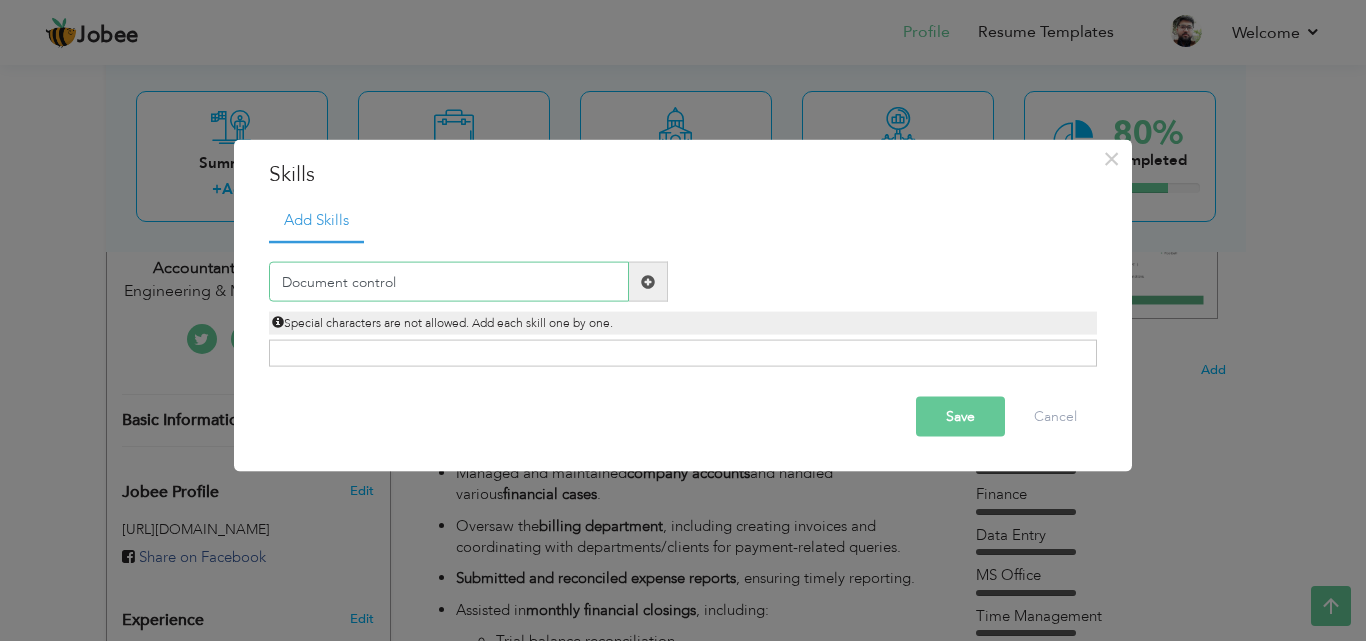 type on "Document control" 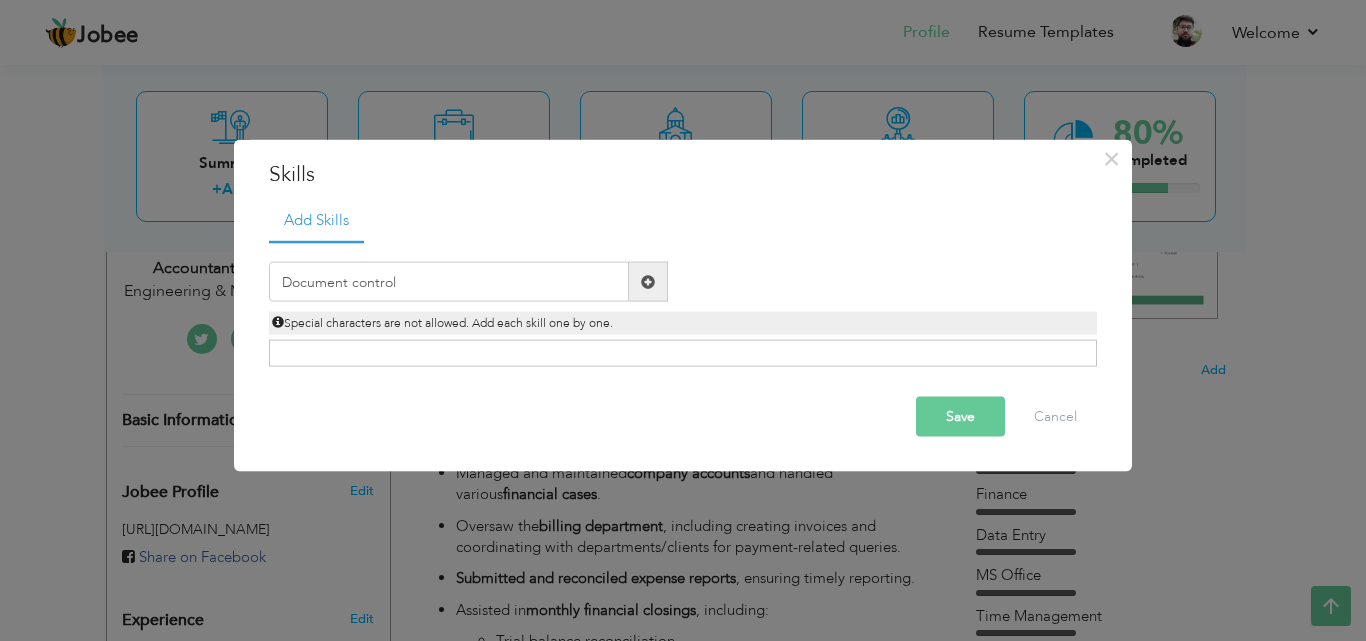 click at bounding box center [648, 281] 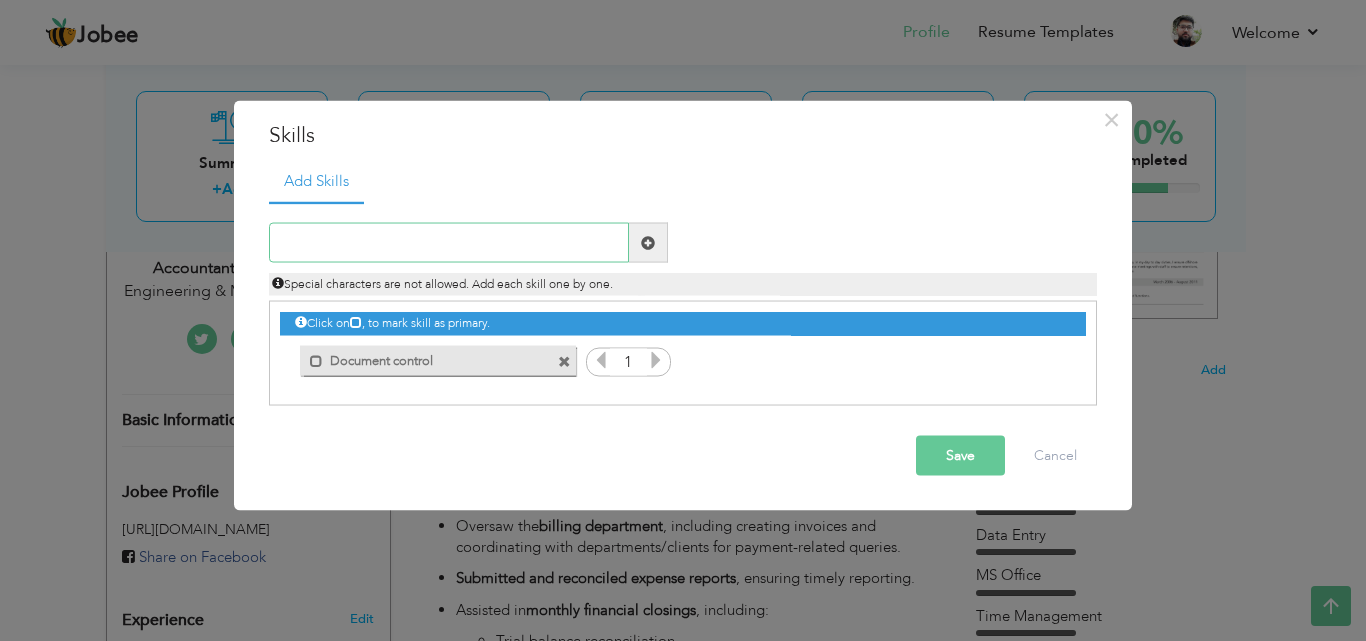 click at bounding box center [449, 243] 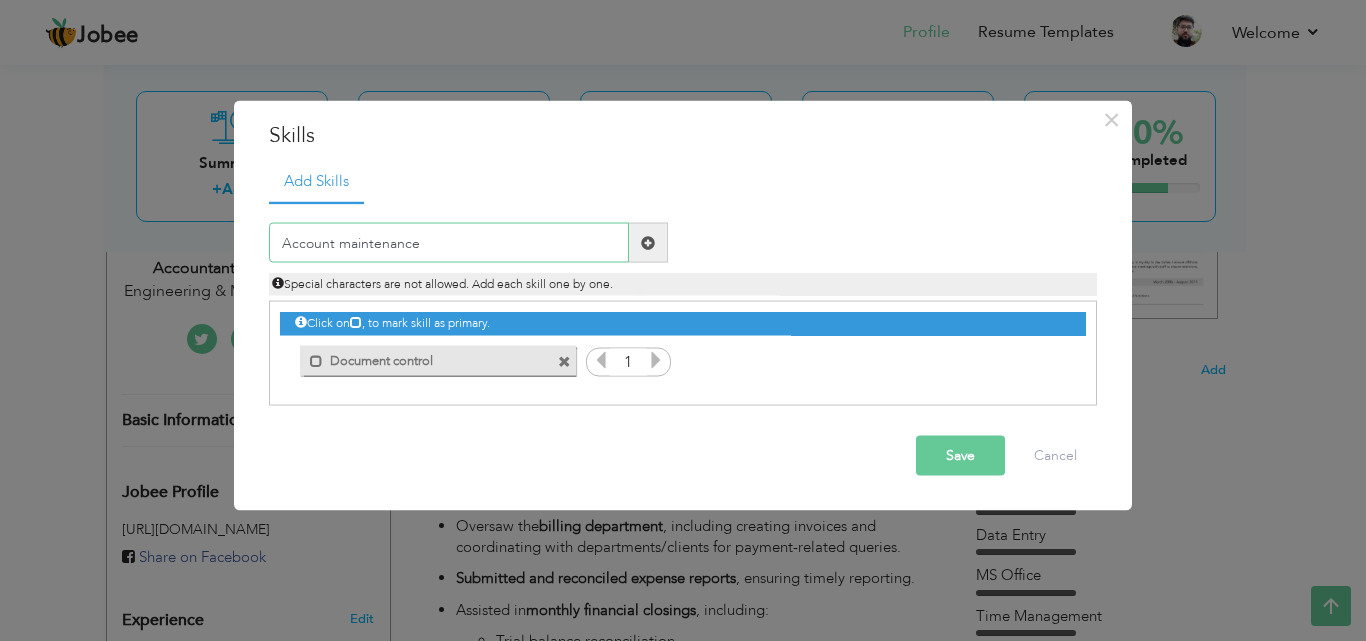 click on "Account maintenance" at bounding box center [449, 243] 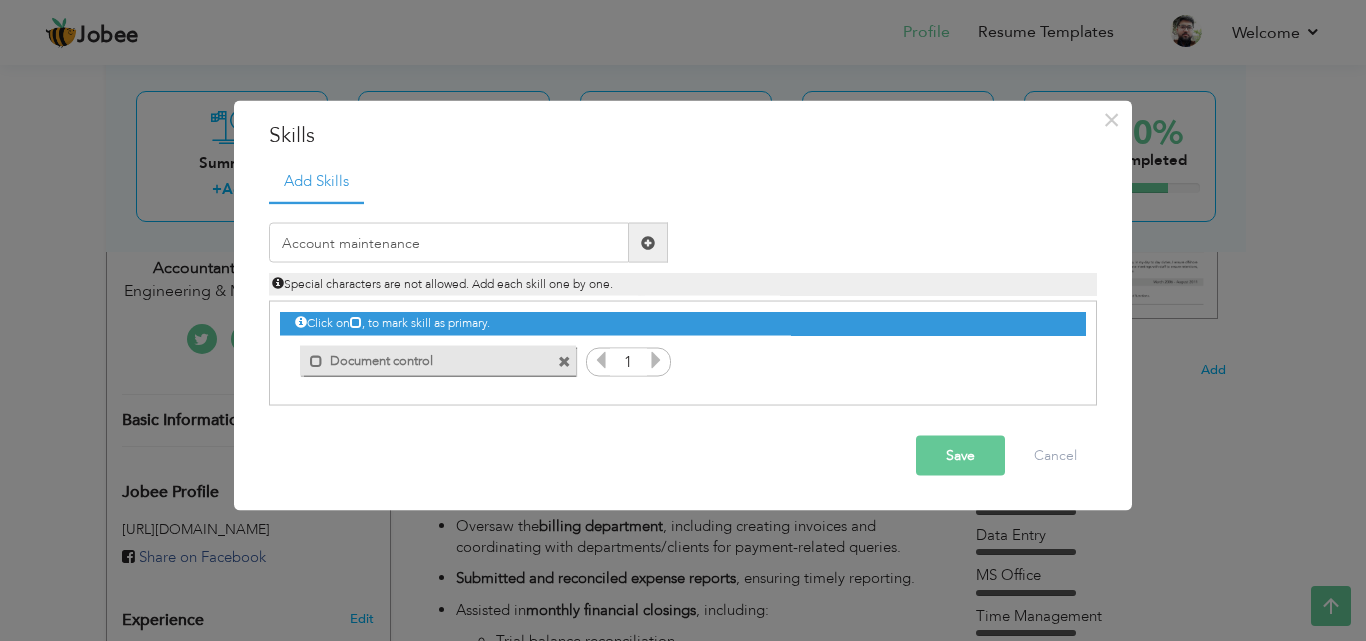 click at bounding box center [648, 243] 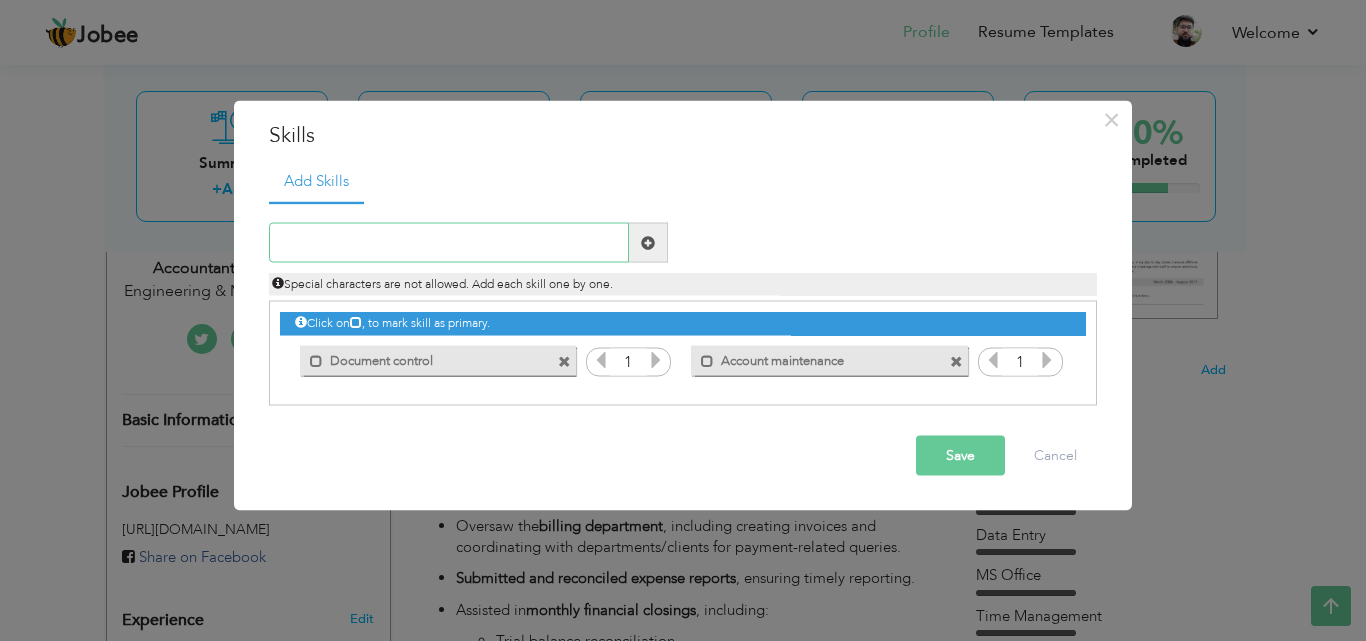click at bounding box center (449, 243) 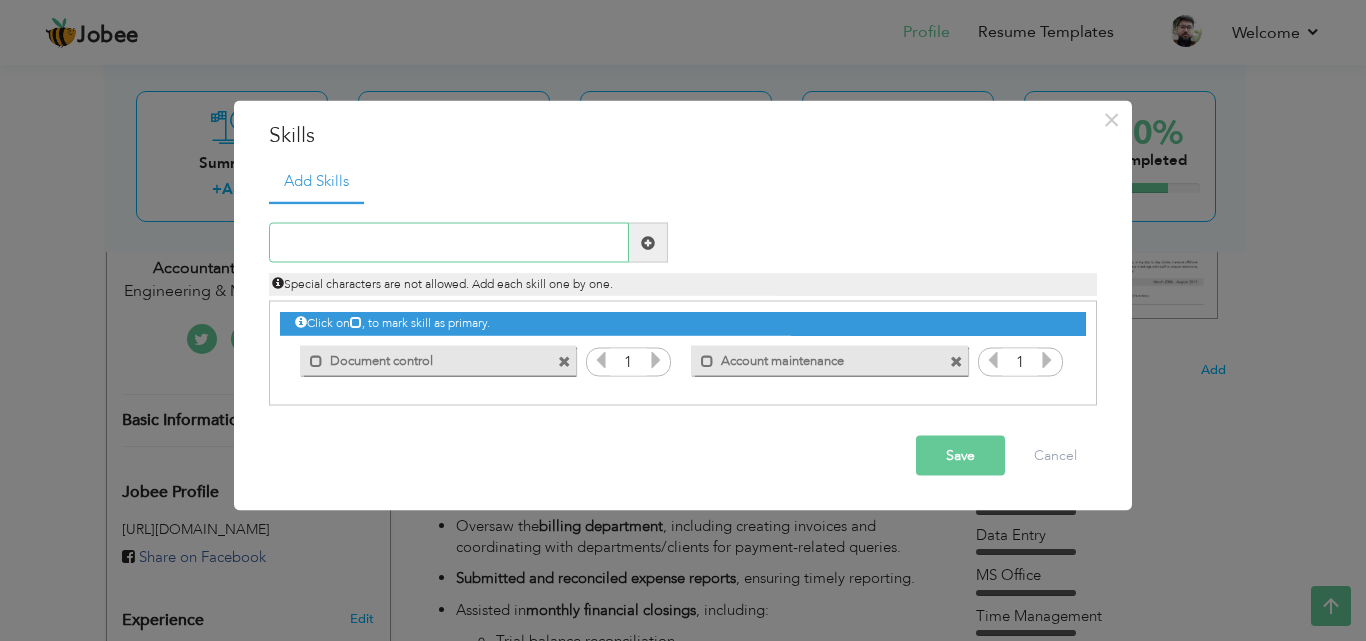 paste on "Customer relations Presentation design Clerical su" 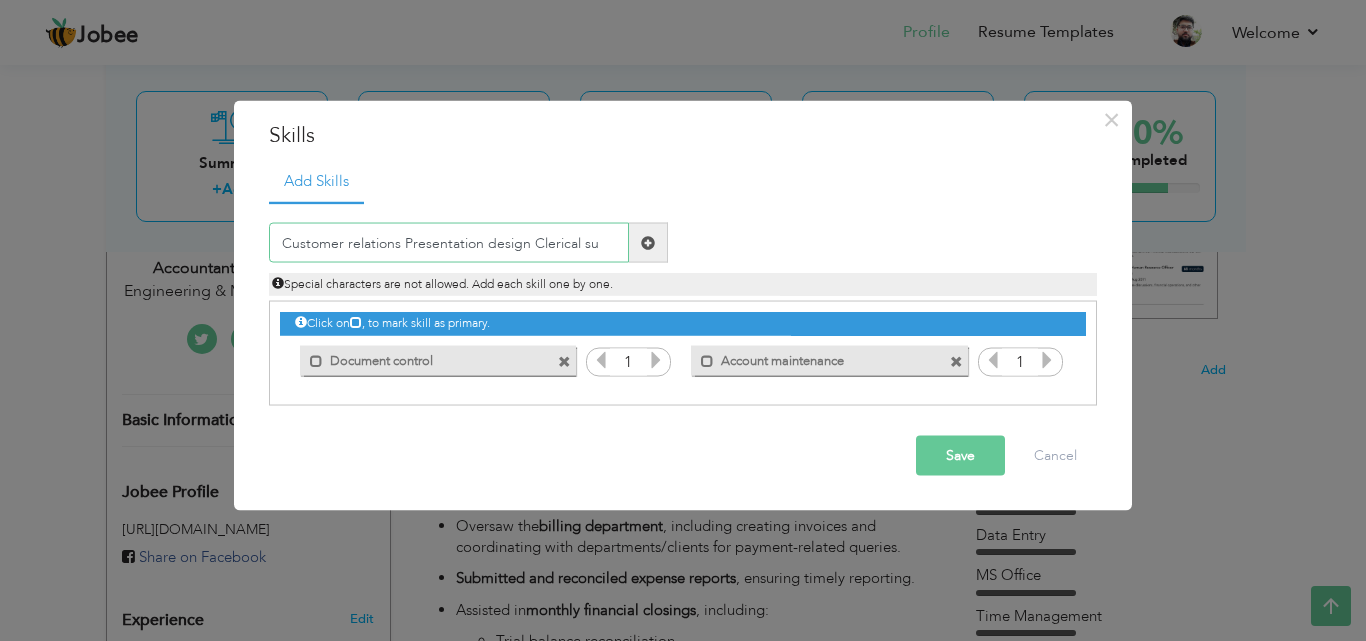 drag, startPoint x: 402, startPoint y: 240, endPoint x: 614, endPoint y: 250, distance: 212.23572 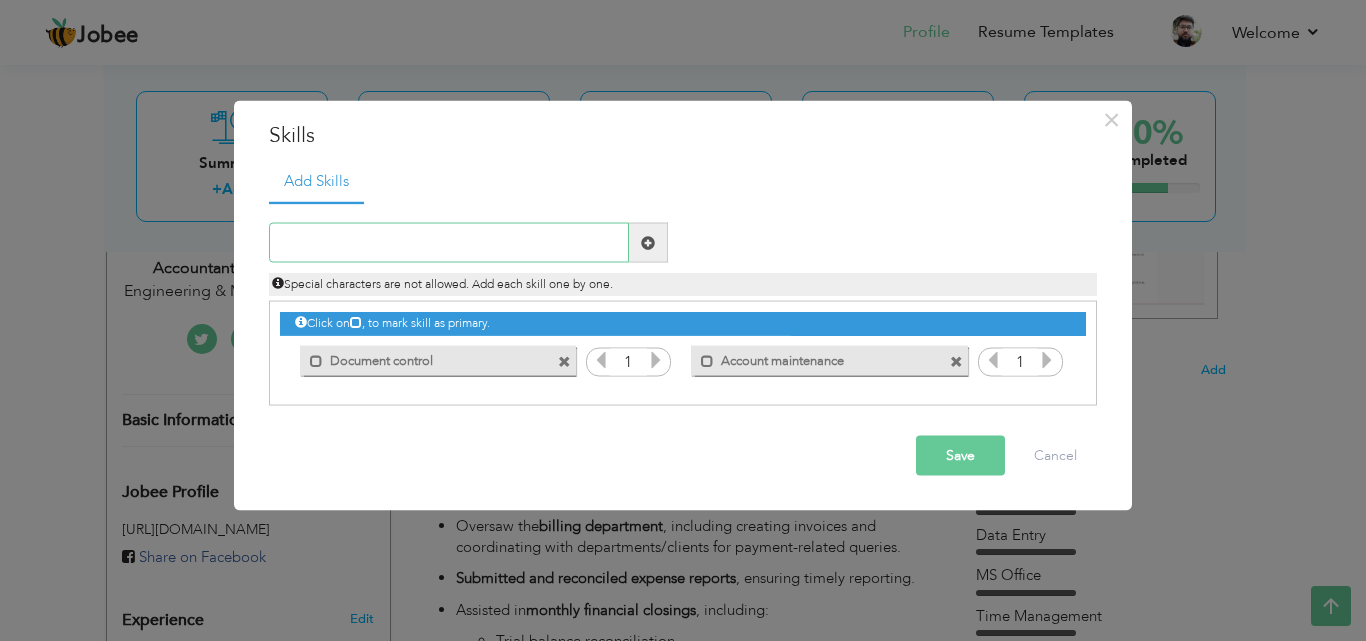 paste on "Customer relations Presentation design" 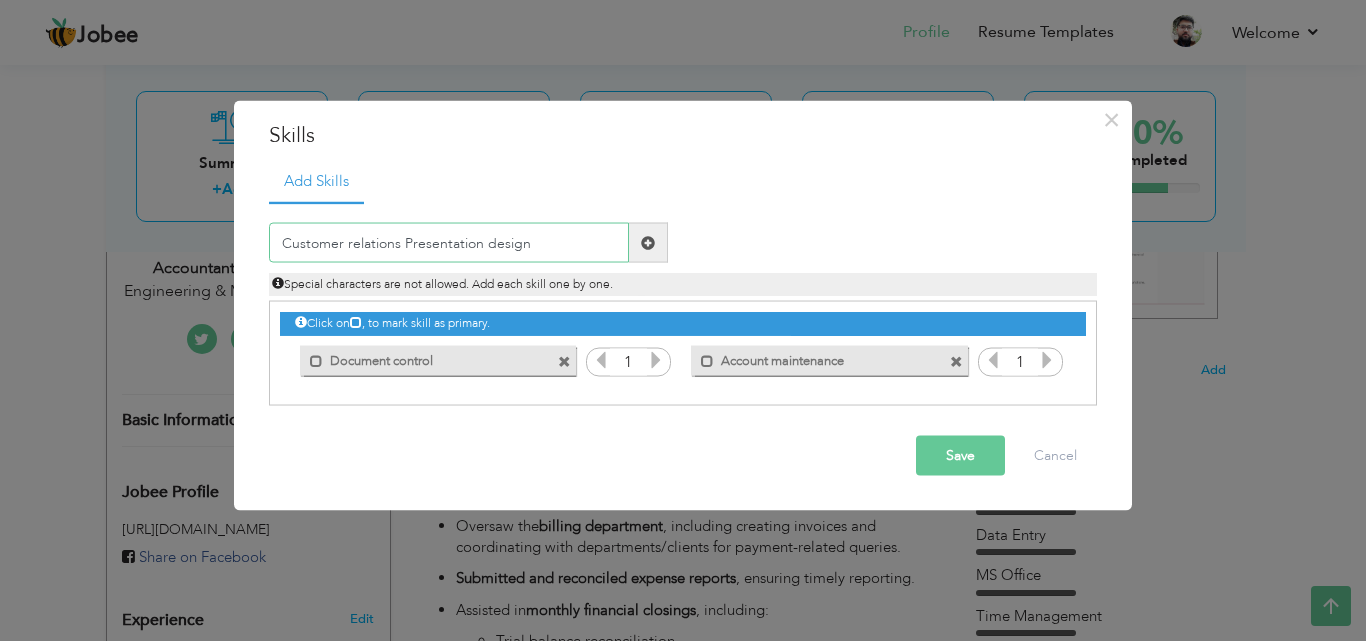 drag, startPoint x: 401, startPoint y: 243, endPoint x: 685, endPoint y: 240, distance: 284.01584 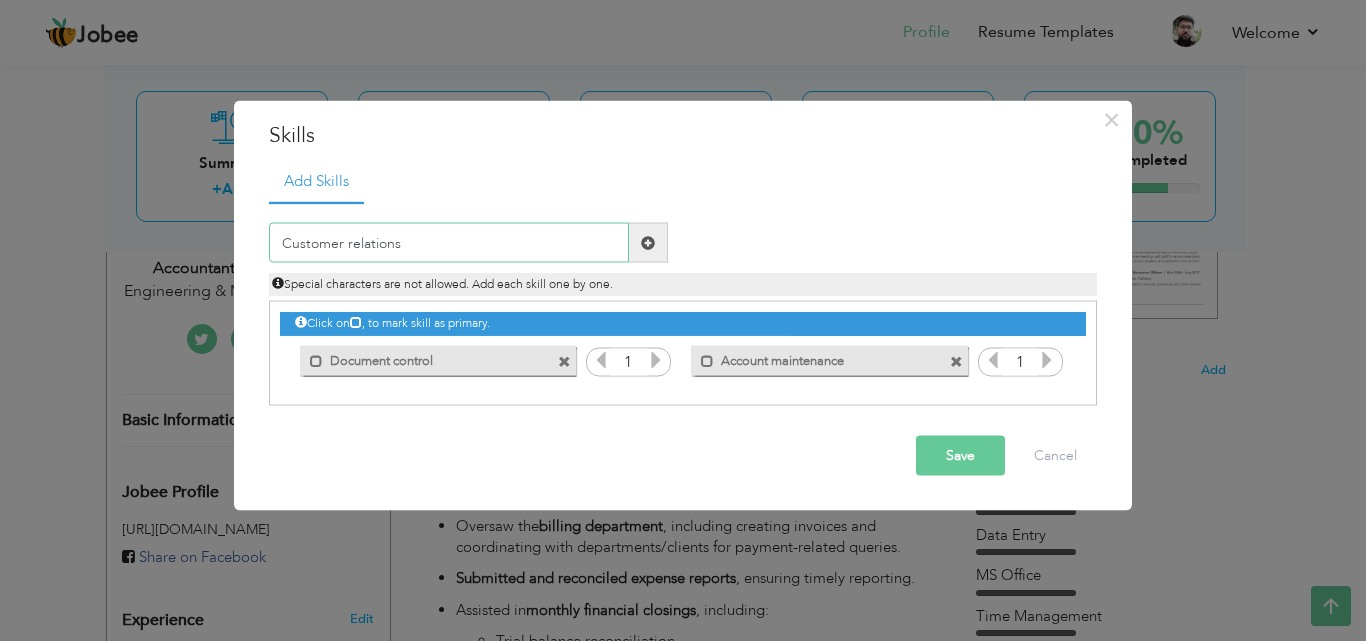 type on "Customer relations" 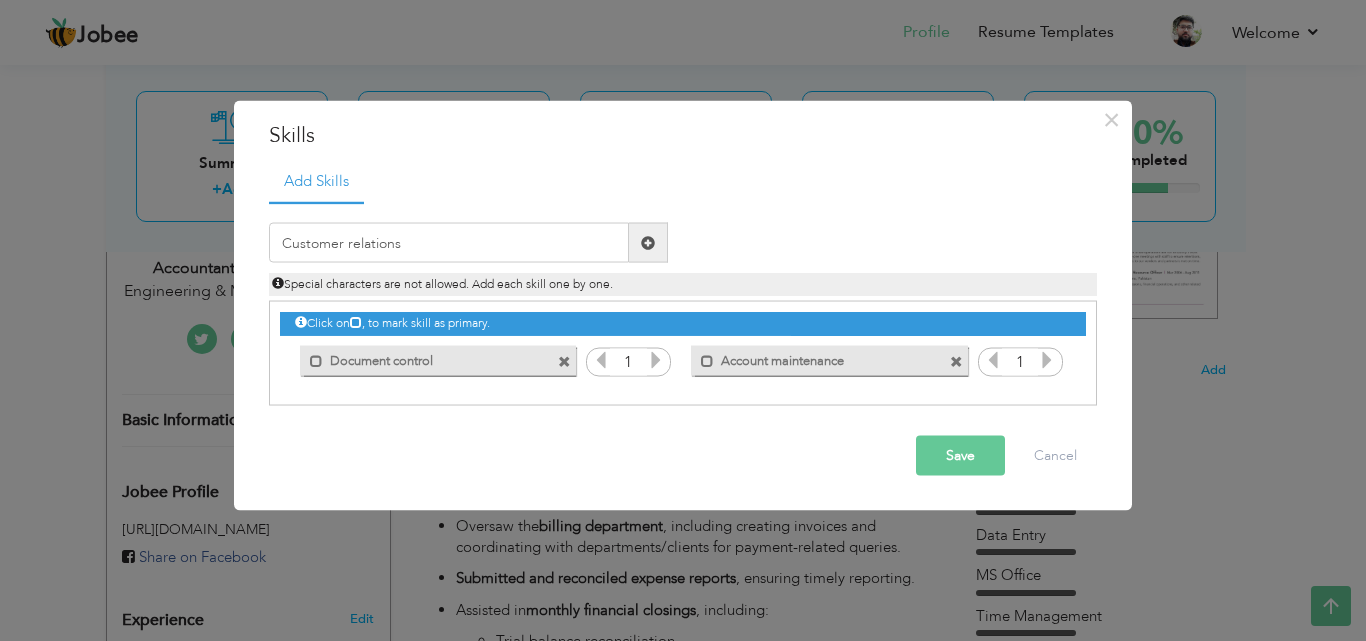 click at bounding box center [648, 243] 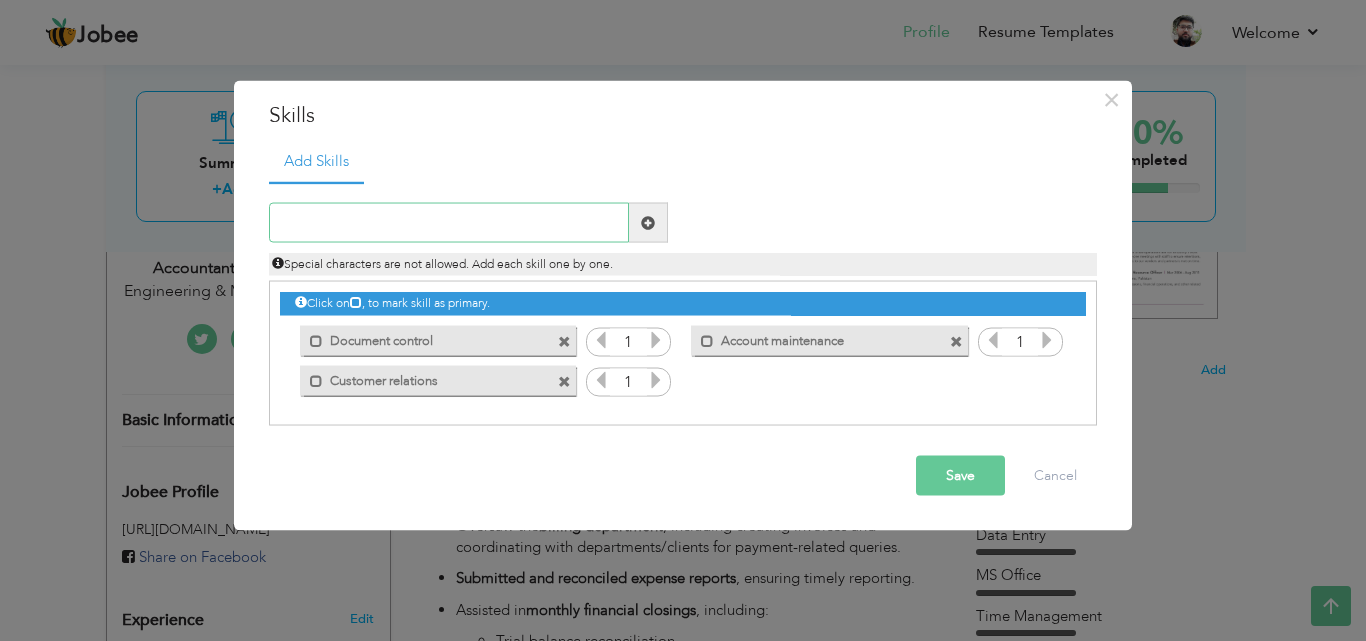 click at bounding box center (449, 223) 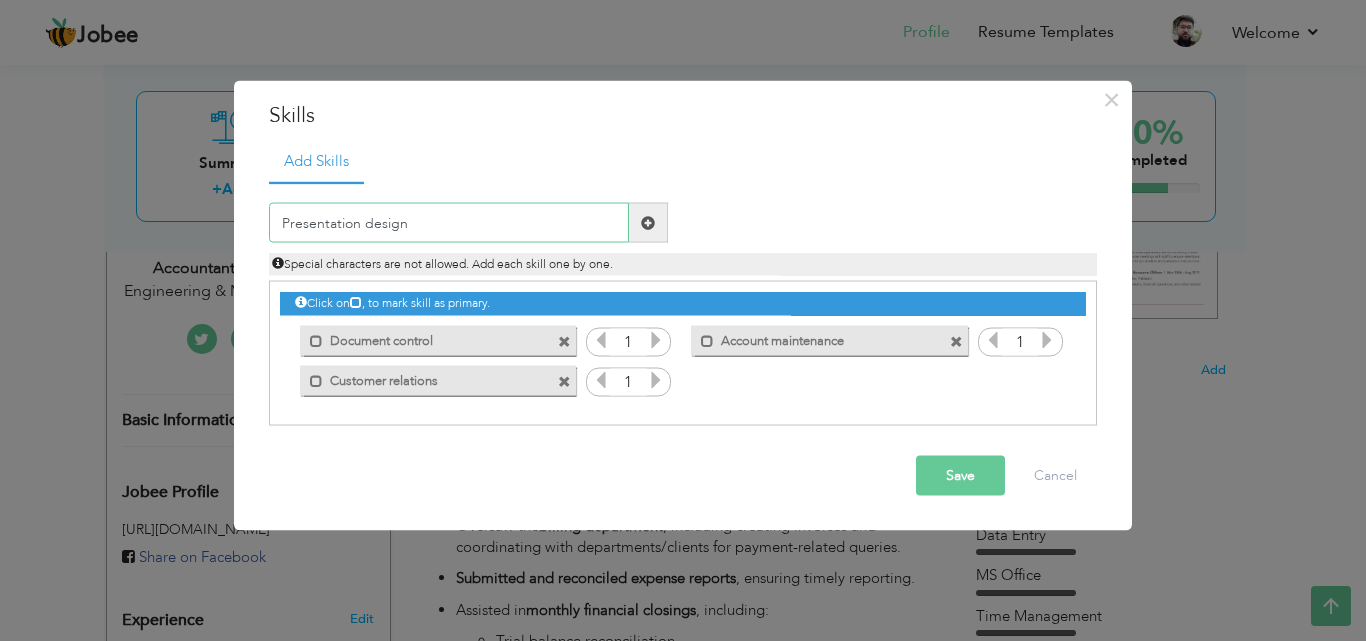 type on "Presentation design" 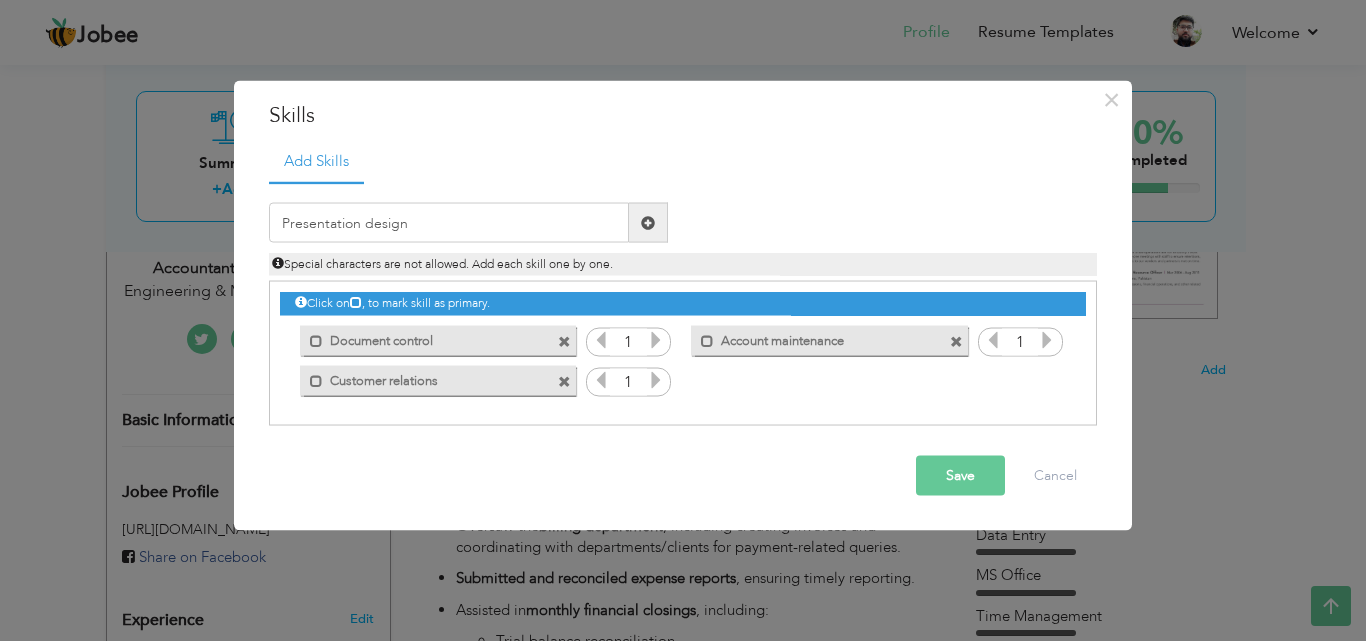 click at bounding box center [648, 222] 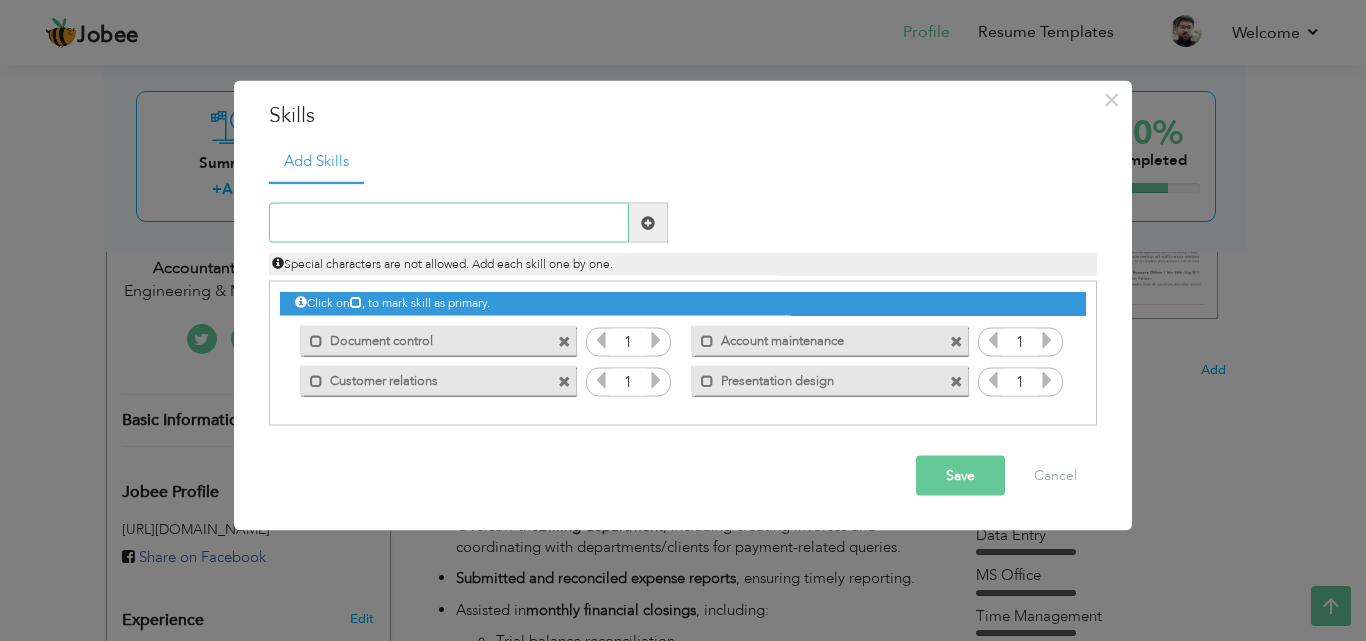 click at bounding box center [449, 223] 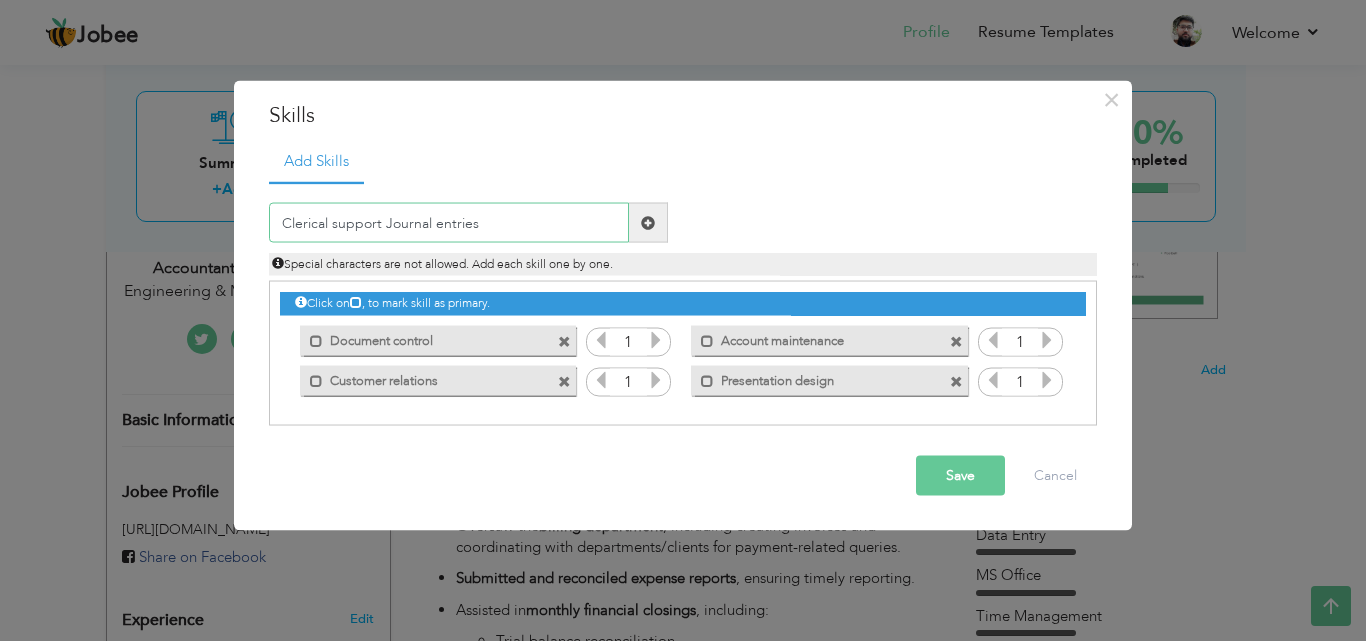 type on "Clerical support" 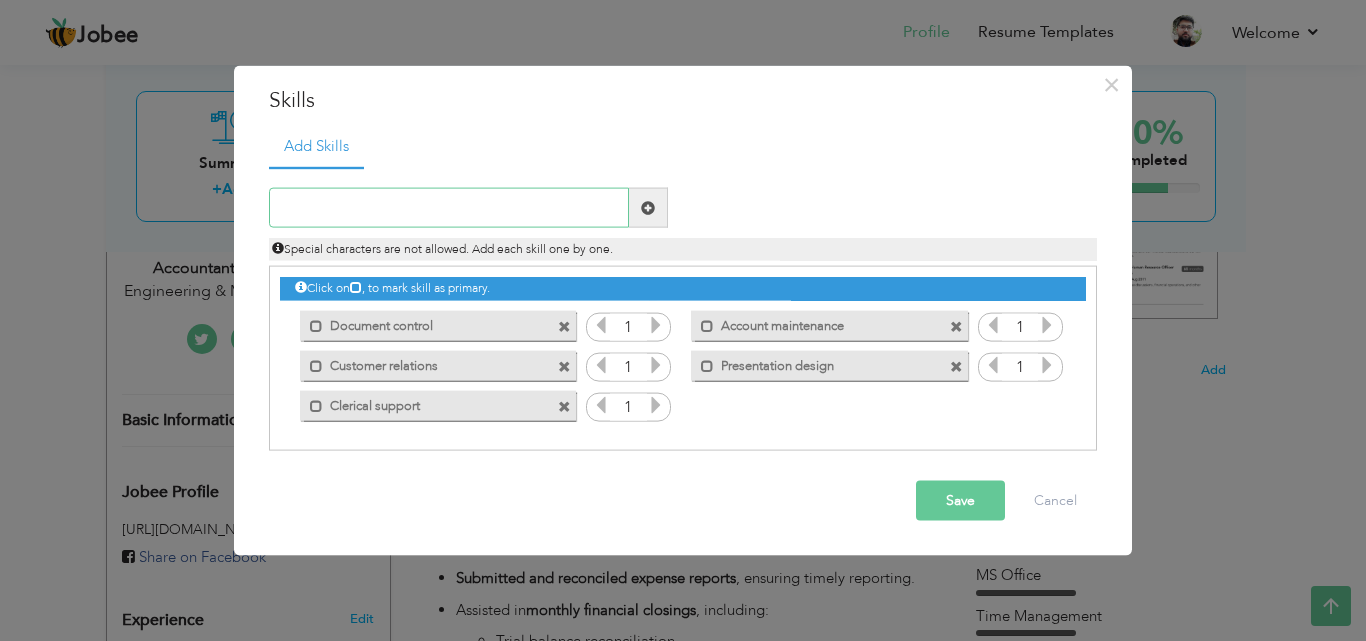 paste on "Journal entries" 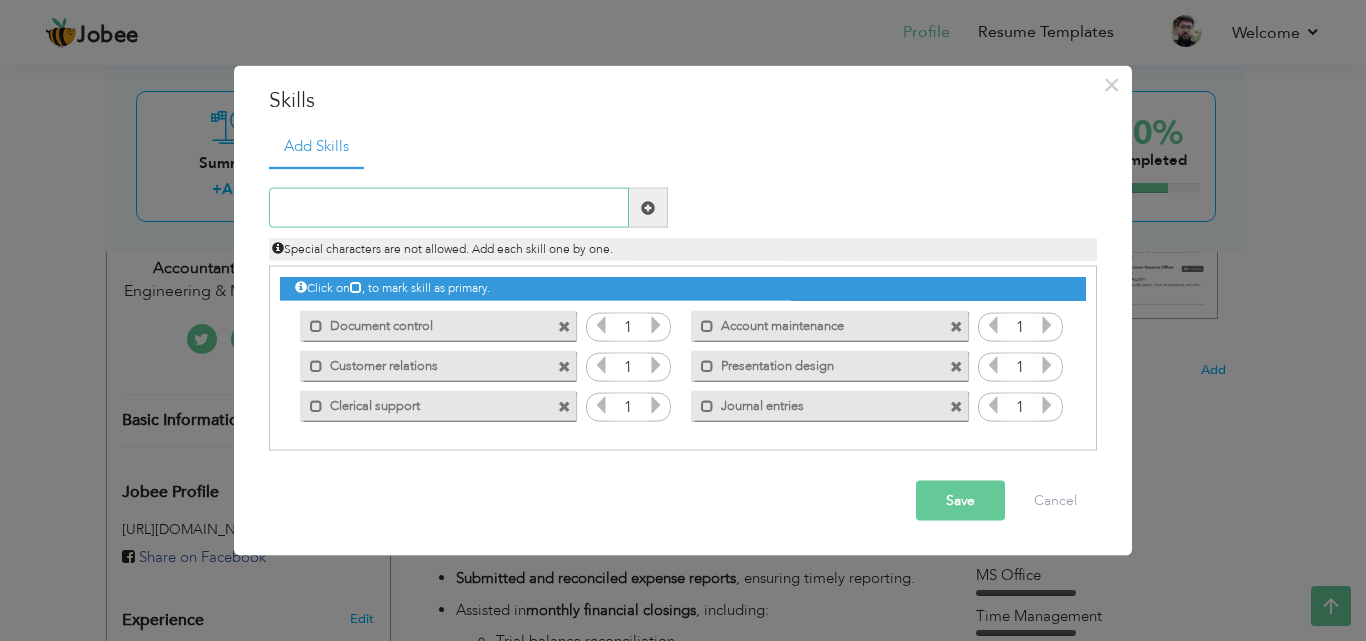 paste on "Cash flow management" 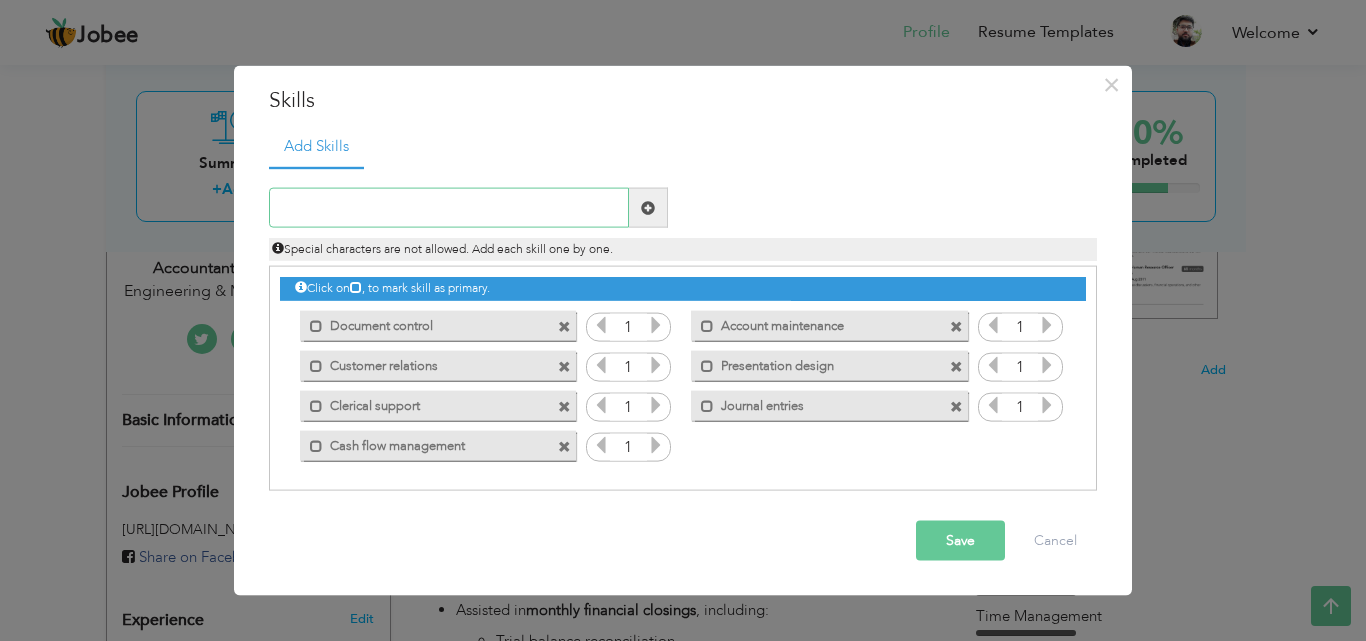 paste on "Accounts receivable management" 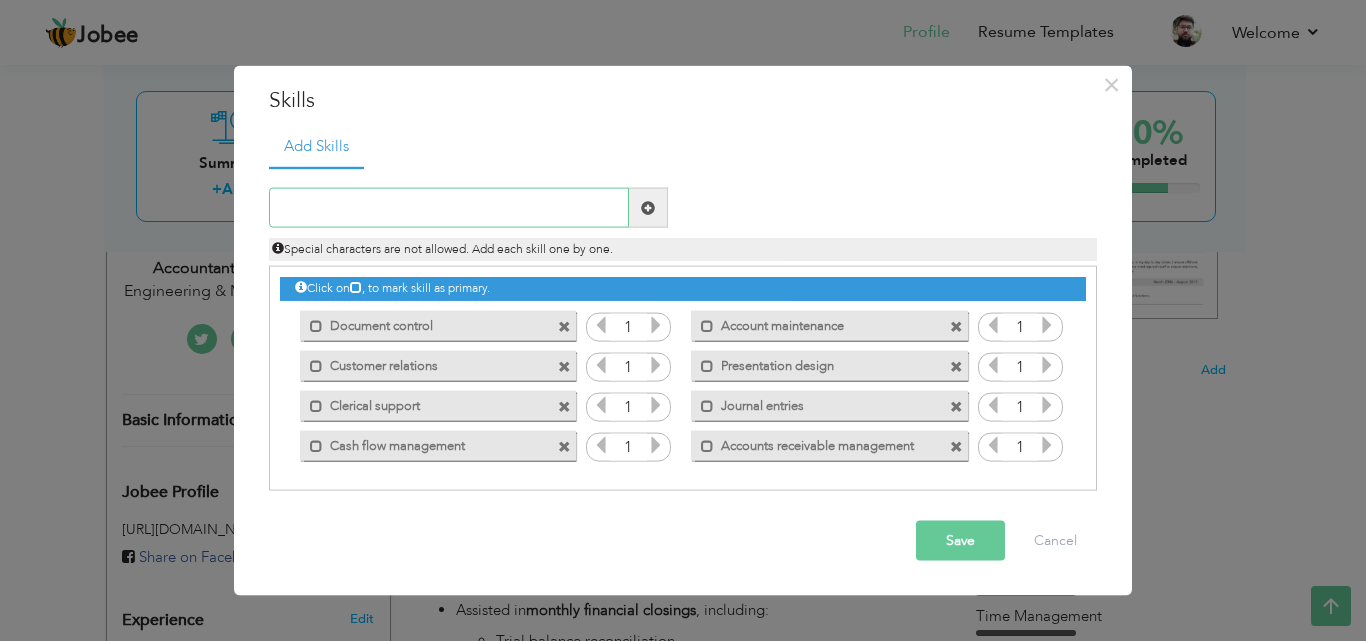 paste on "Customer relationship management Payroll processin" 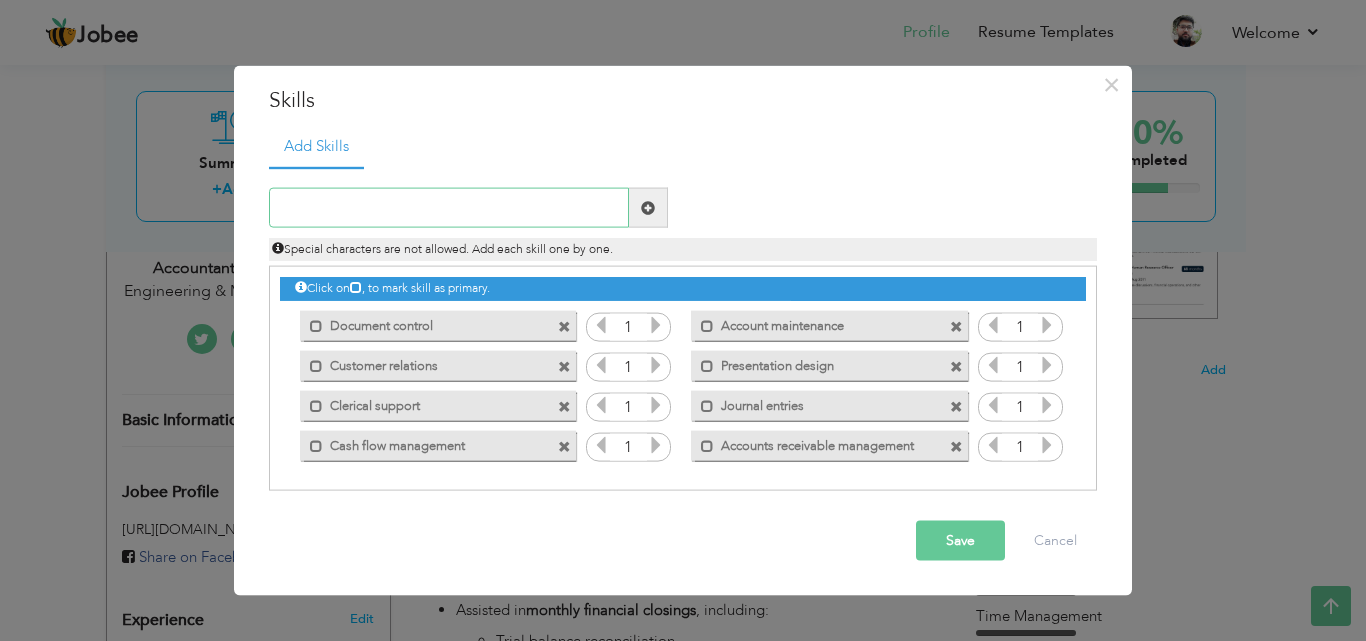 paste on "Customer relationship management" 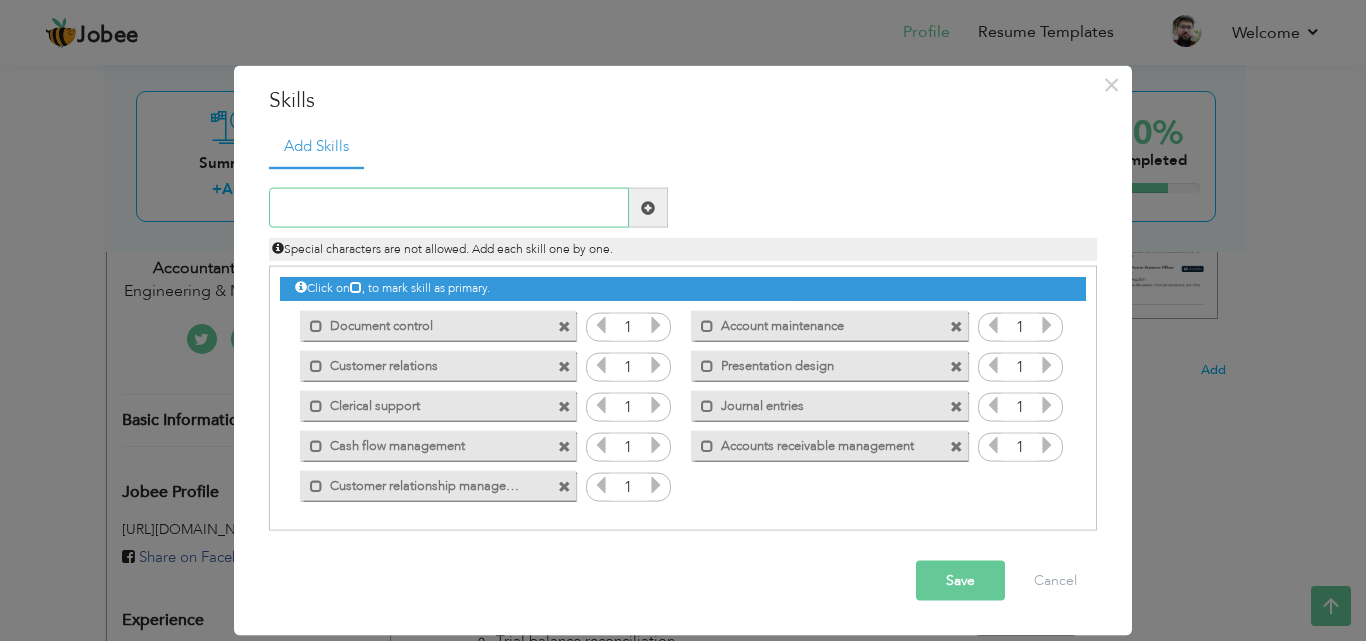paste on "Payroll processing" 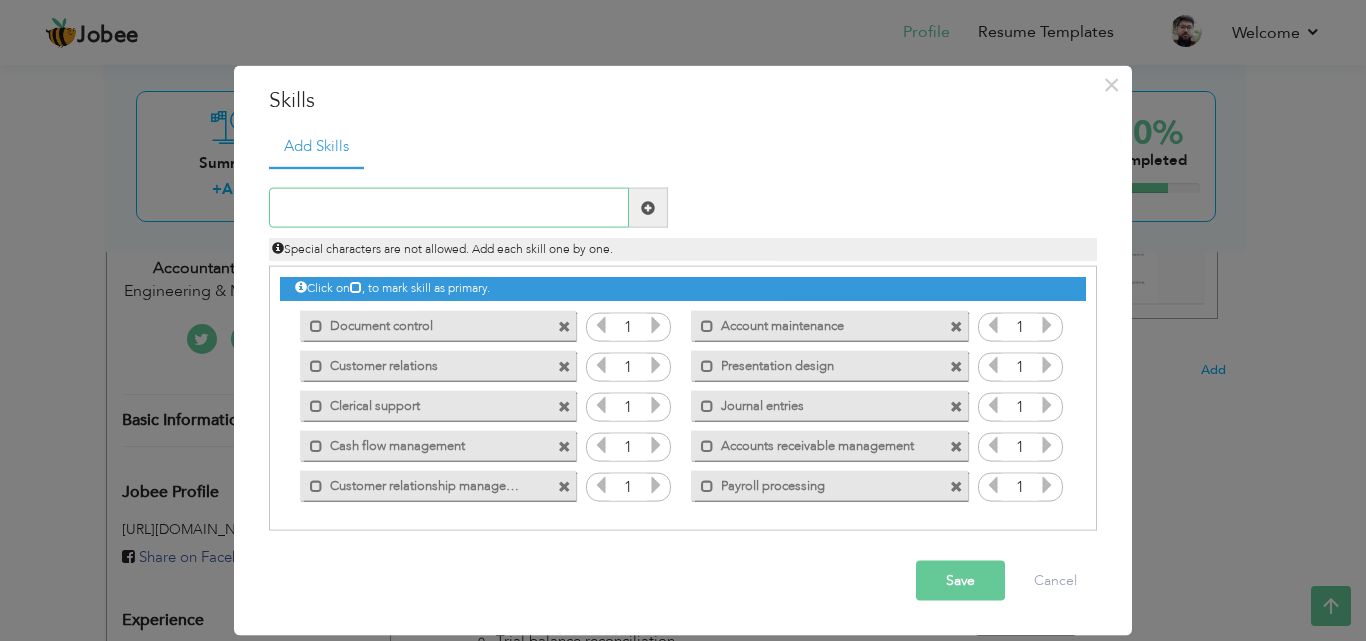 paste on "General ledger maintenance" 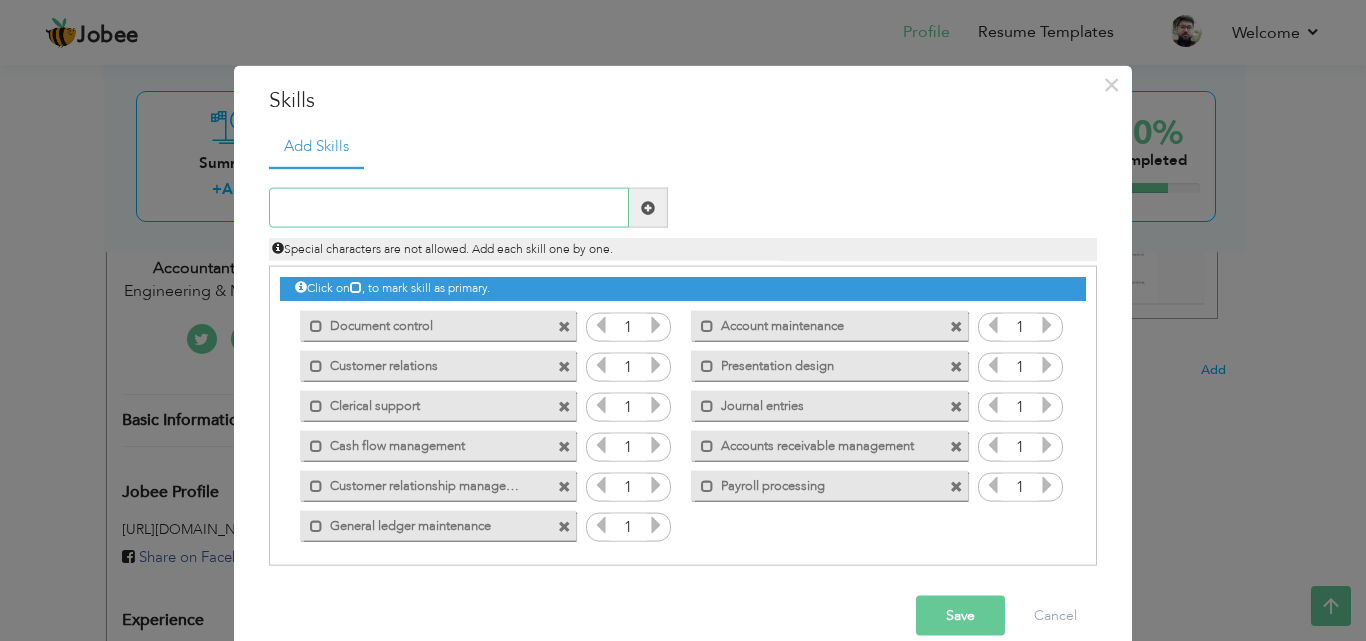 paste on "Month-end closing" 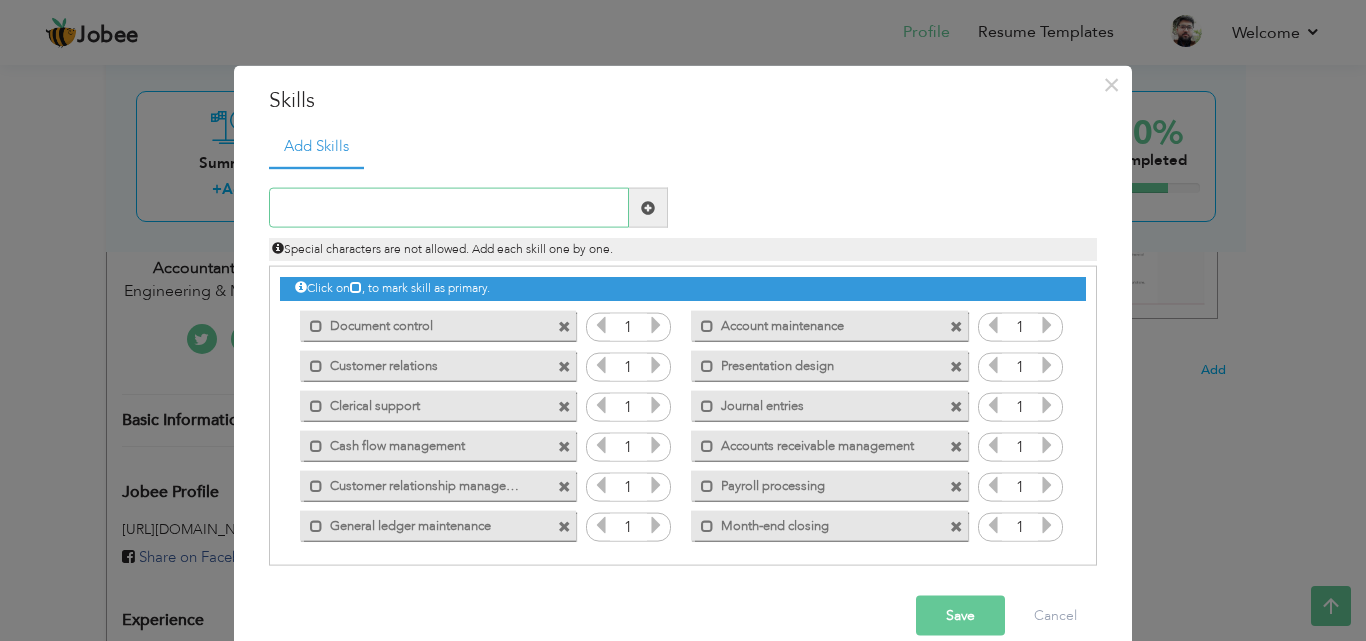 paste on "Accounts payable management" 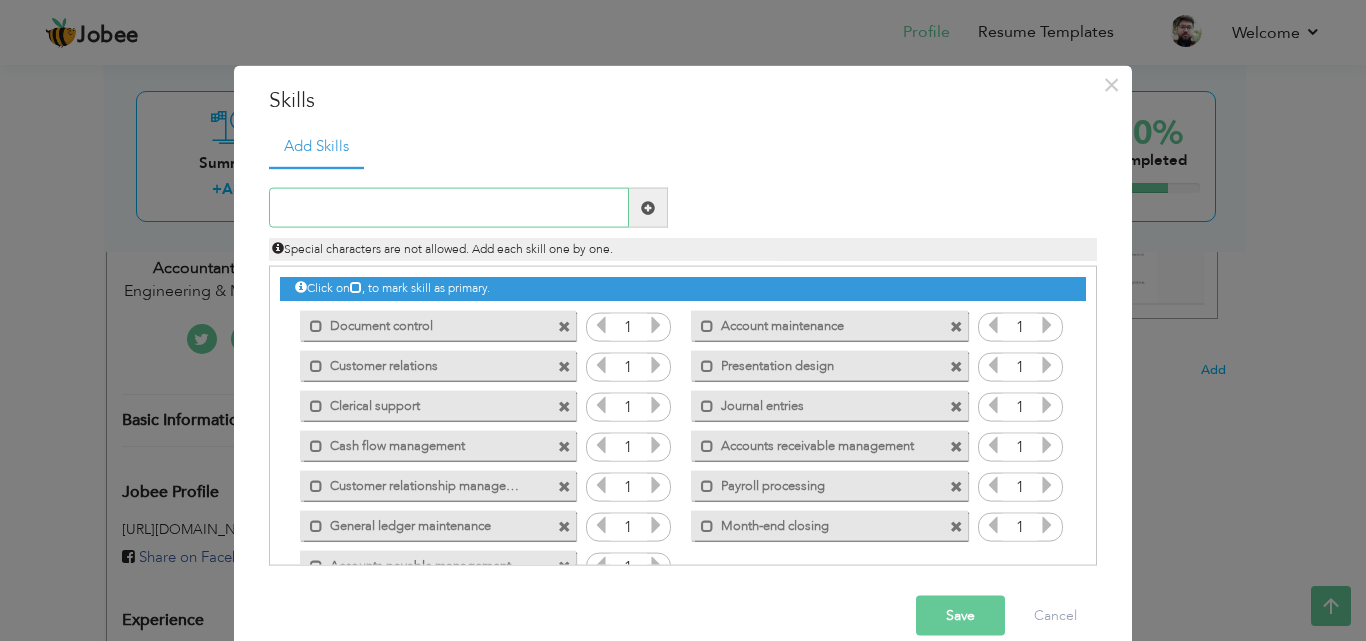 paste on "Microsoft Excel" 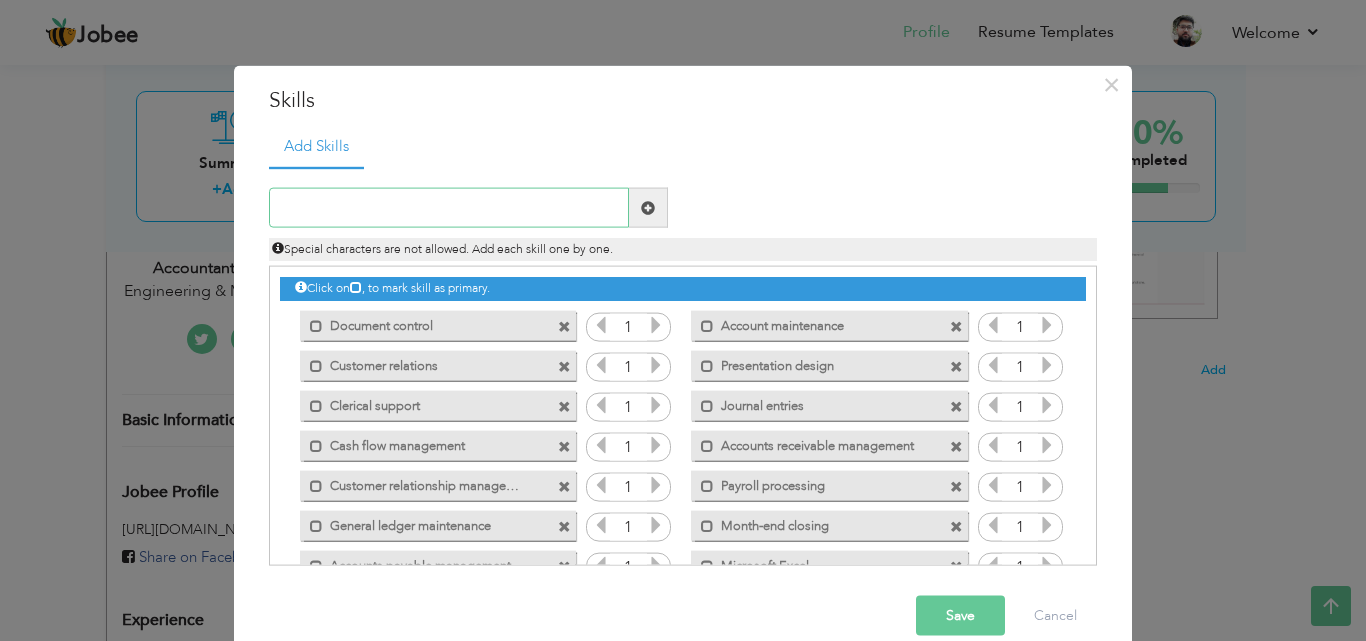 paste on "Invoicing and billing" 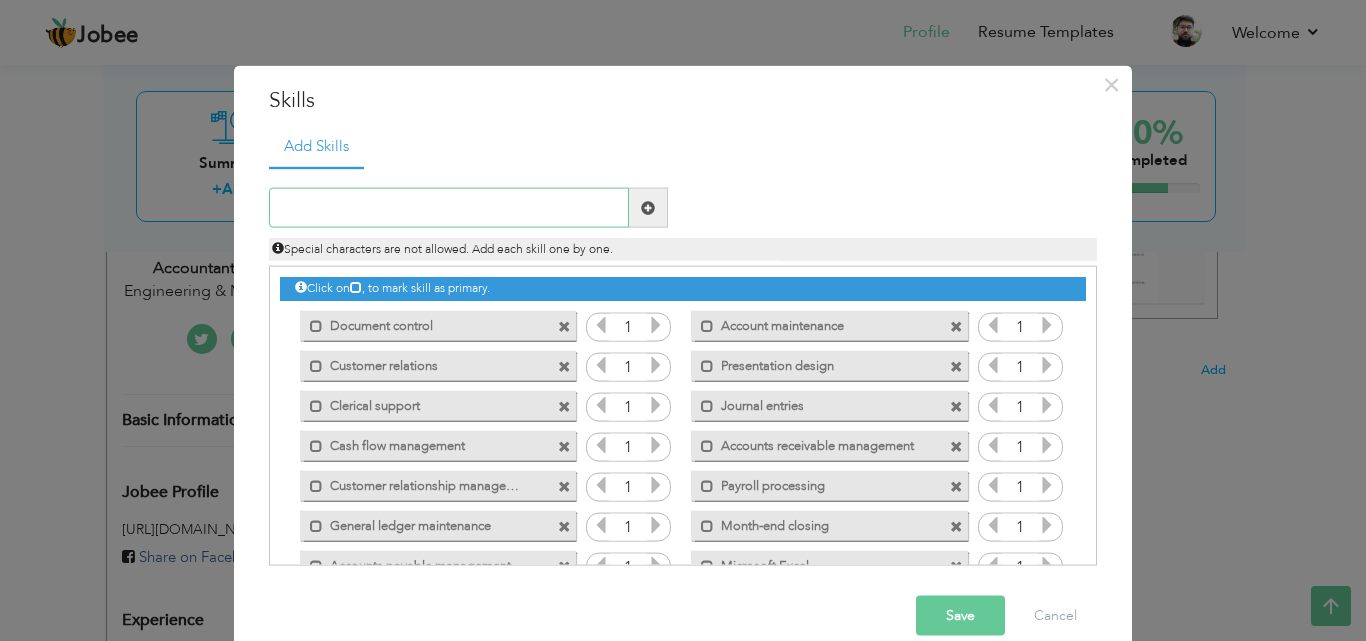 paste on "MS office" 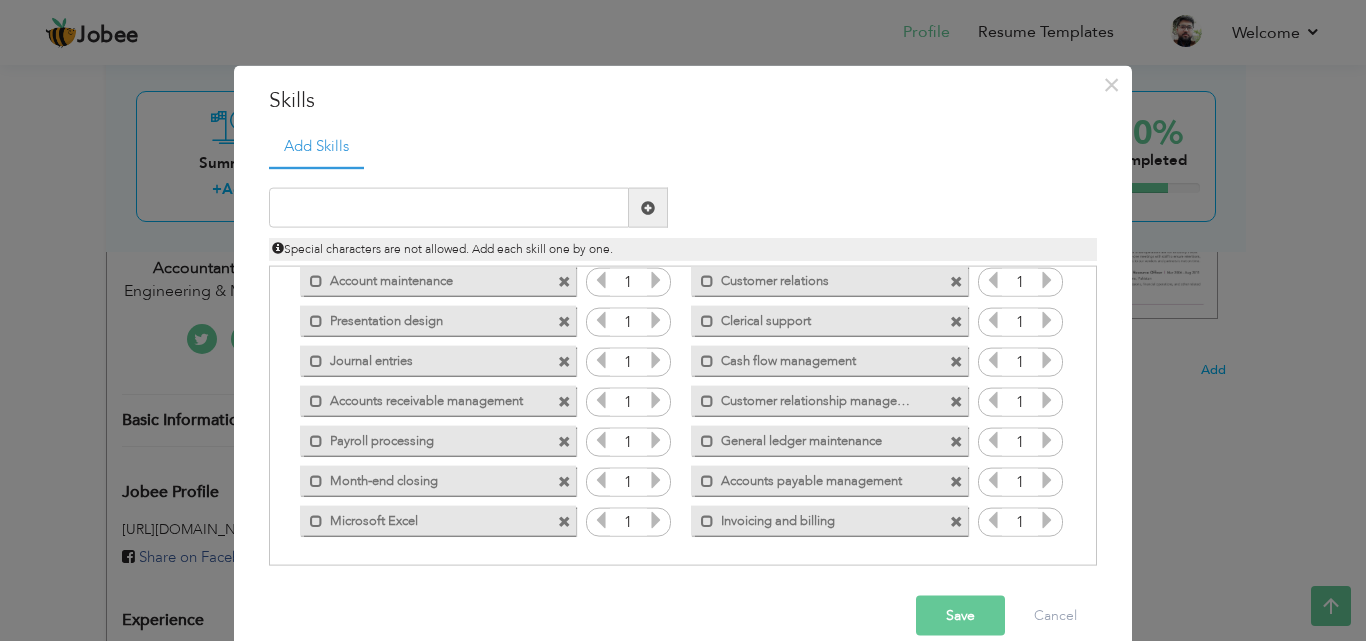 scroll, scrollTop: 0, scrollLeft: 0, axis: both 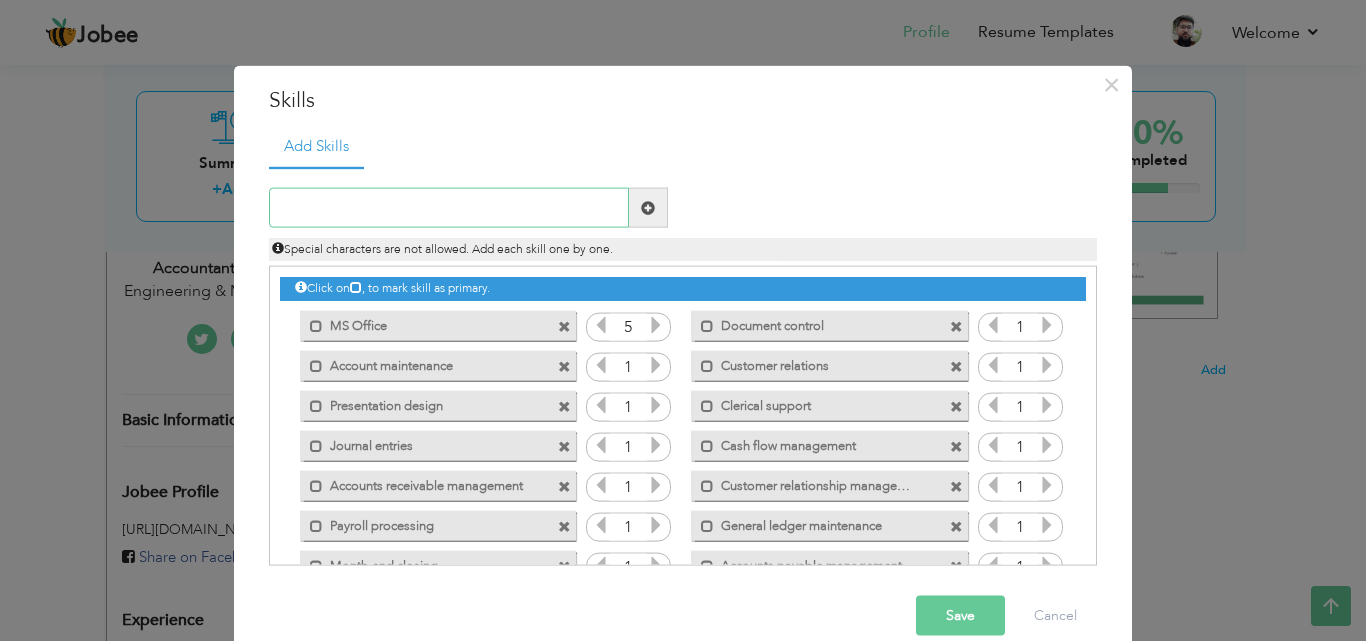 click at bounding box center (449, 208) 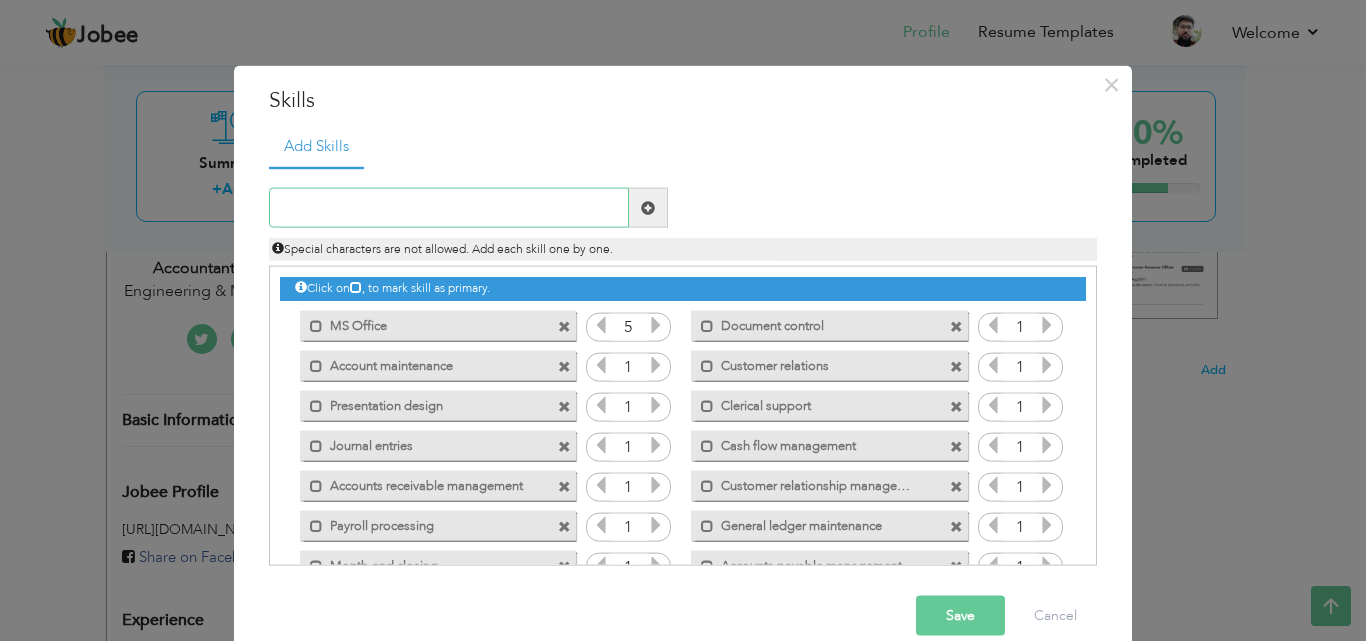 paste on "General ledger entries" 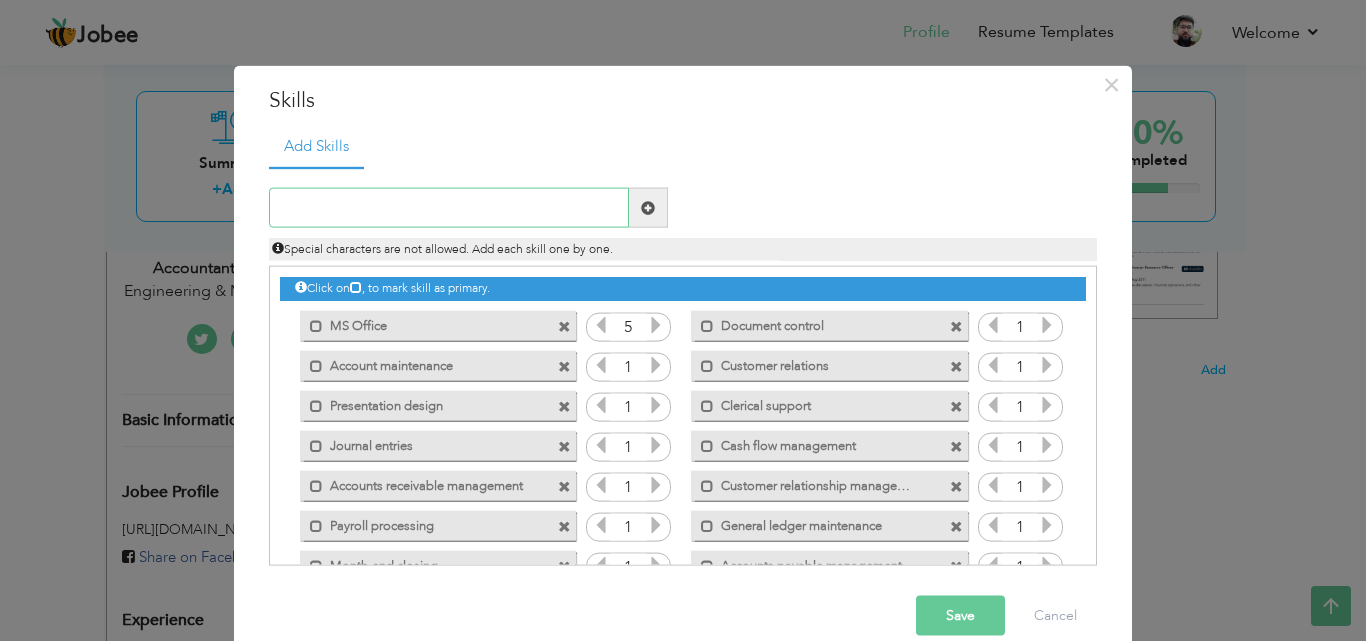 paste on "Staff management" 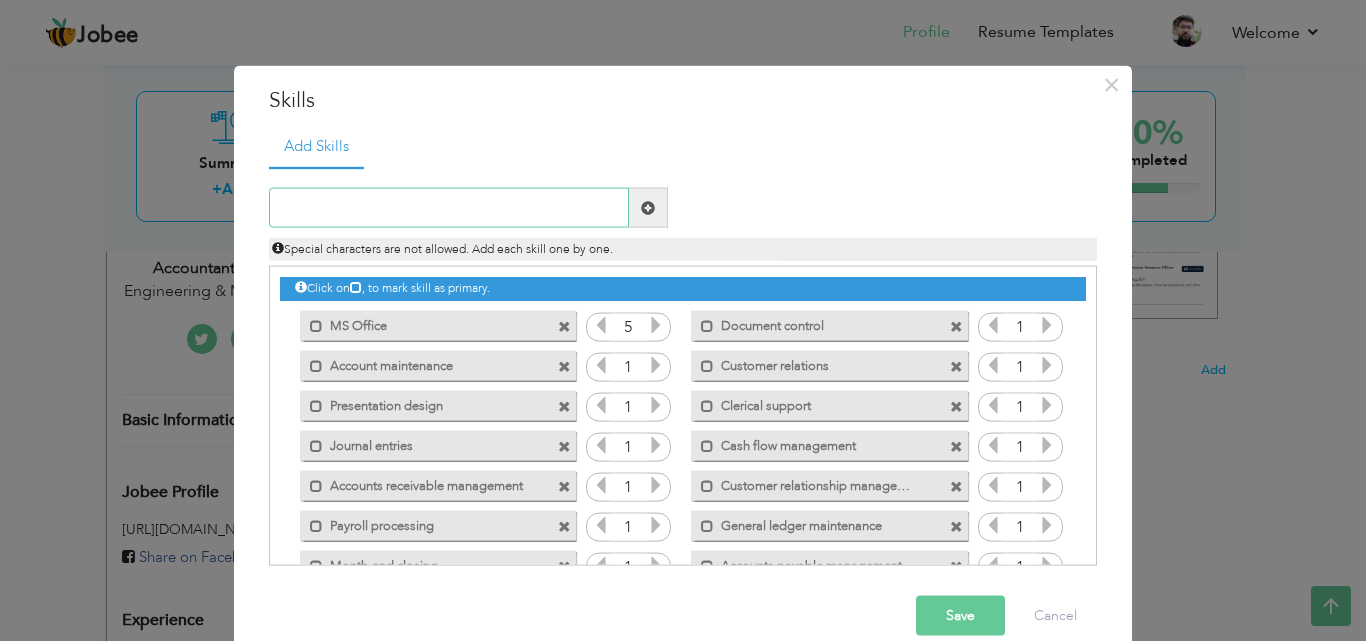 paste on "Month-end documentation" 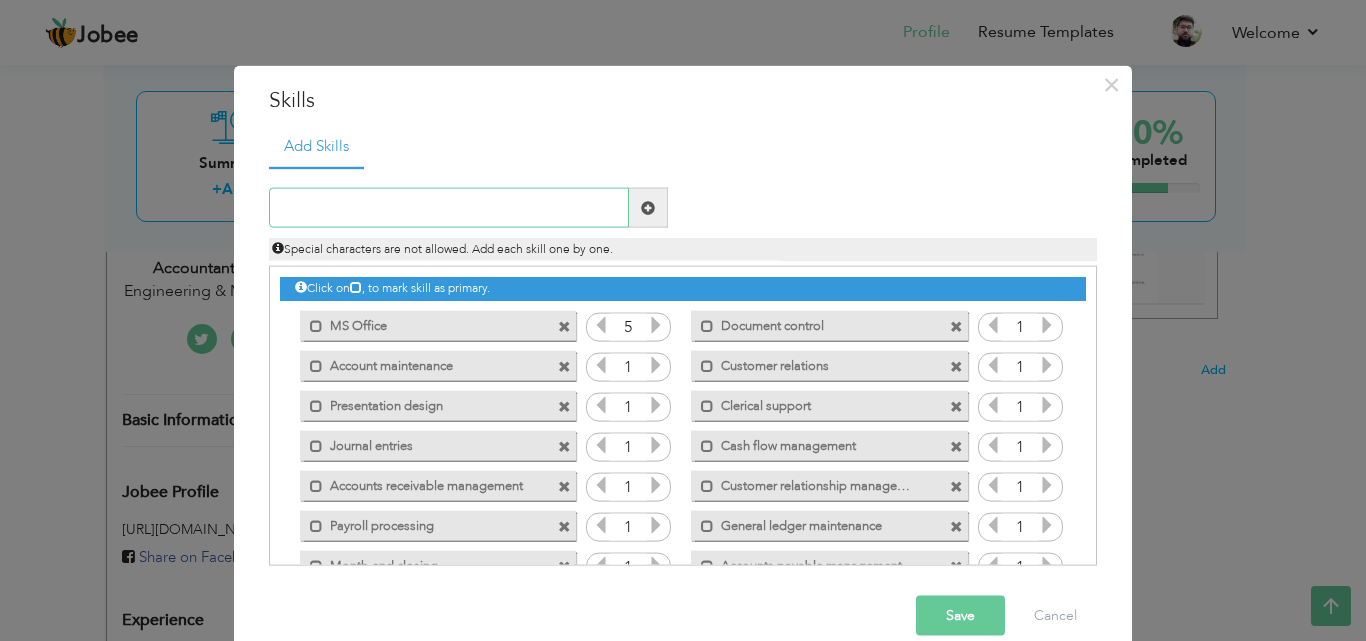 paste on "Data entry" 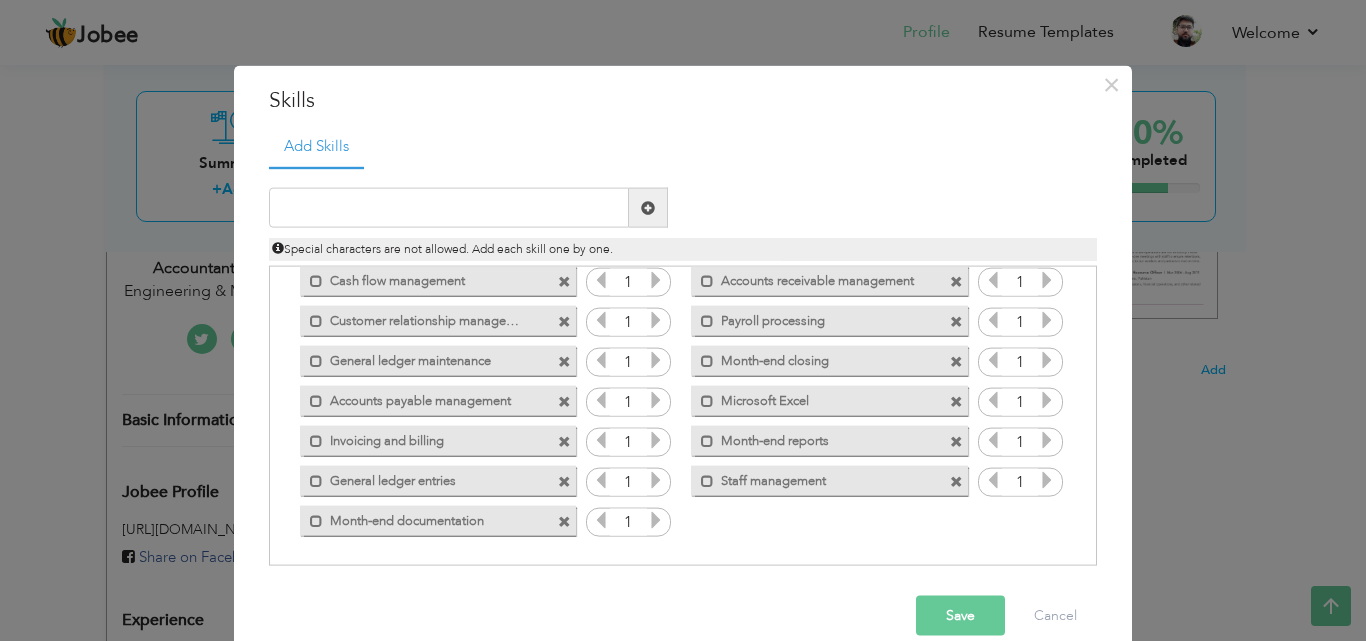 scroll, scrollTop: 161, scrollLeft: 0, axis: vertical 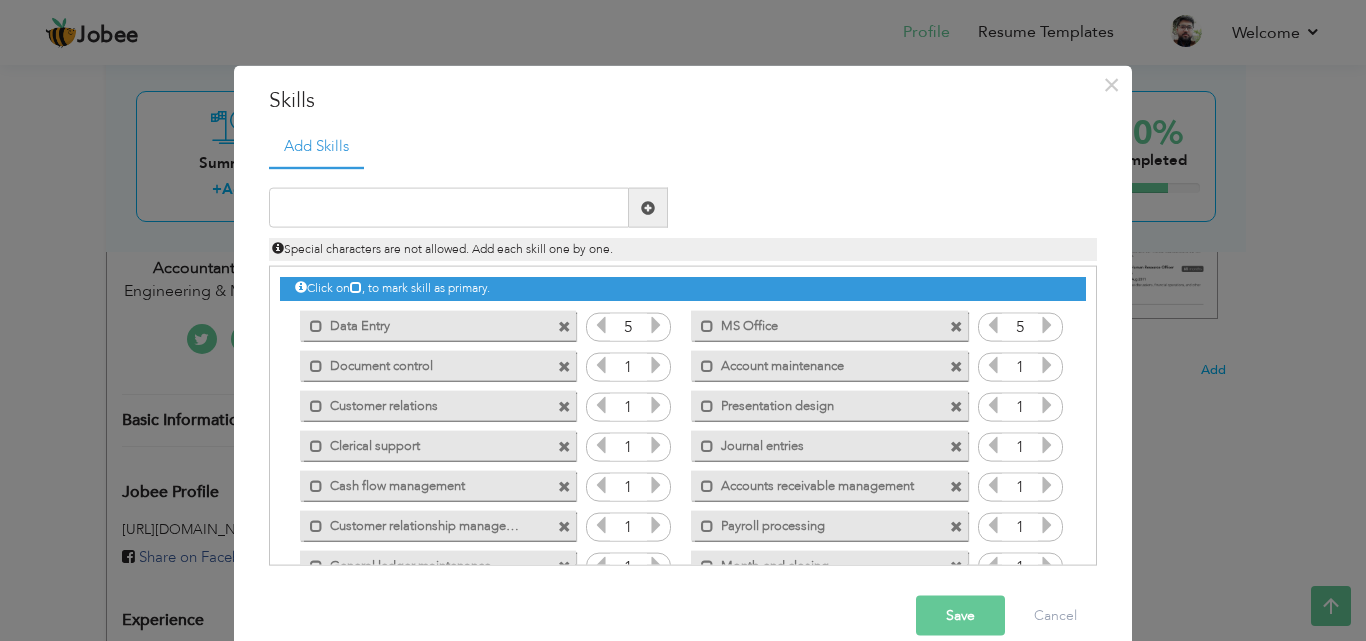 drag, startPoint x: 598, startPoint y: 185, endPoint x: 589, endPoint y: 202, distance: 19.235384 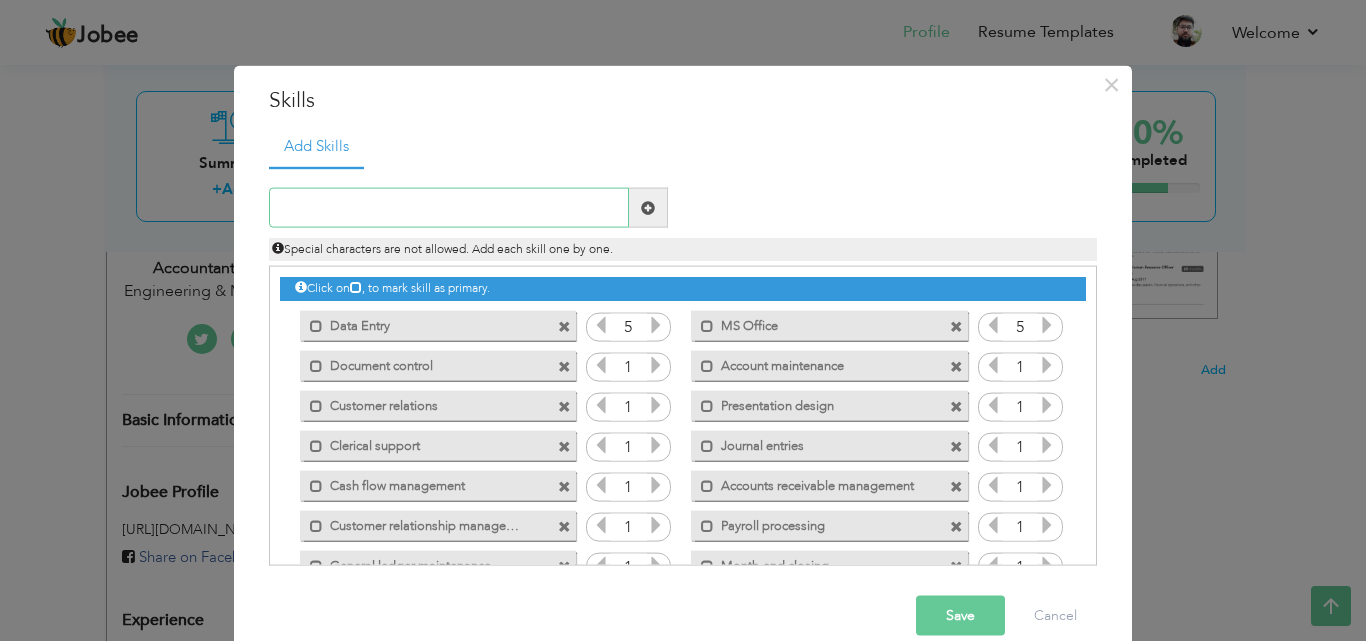 click at bounding box center (449, 208) 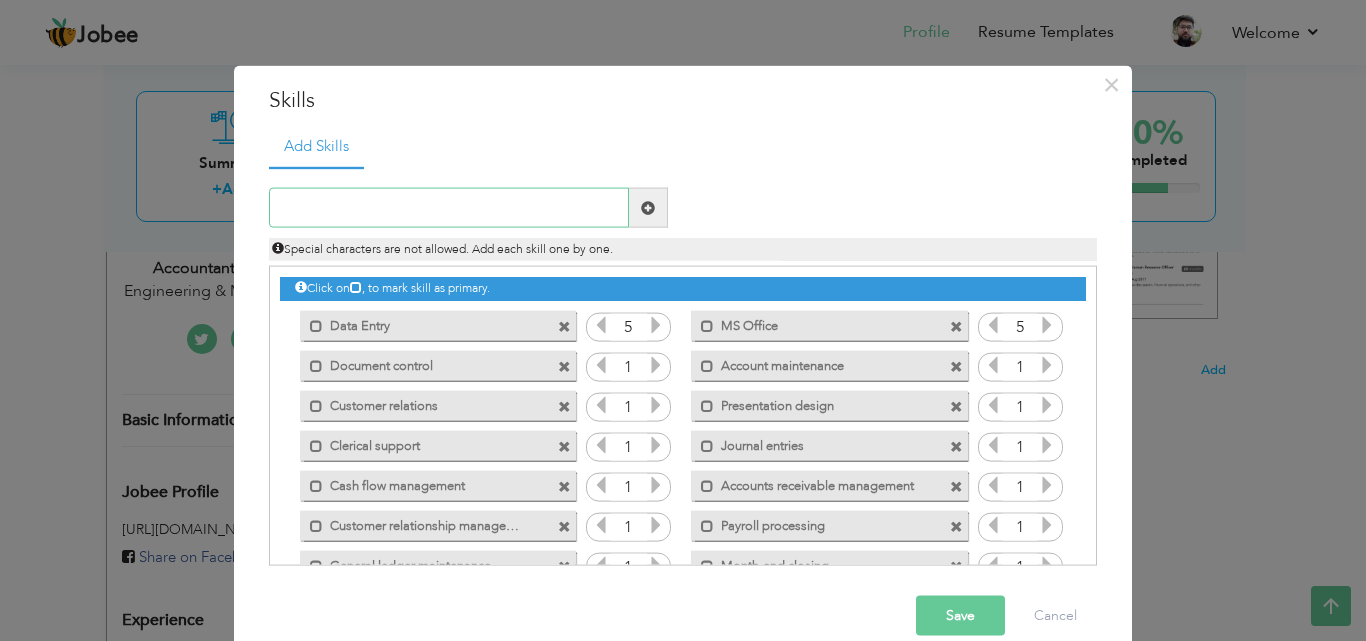 paste on "Bank reconciliation" 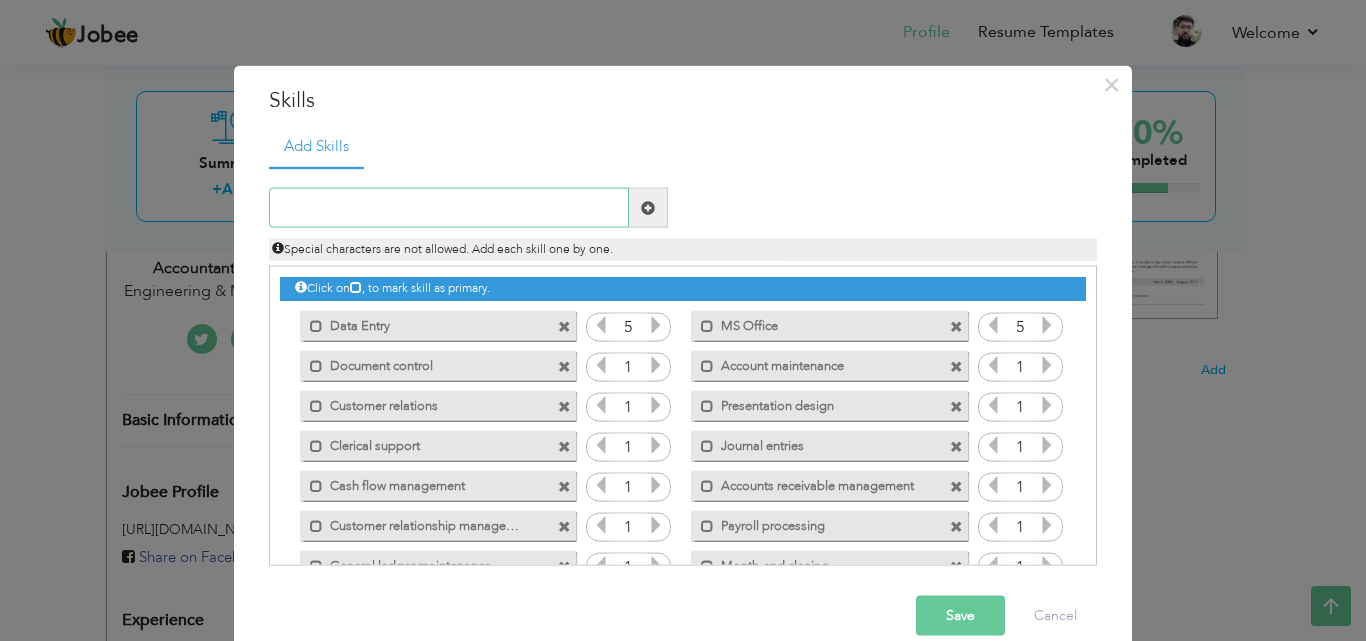 paste on "Document management" 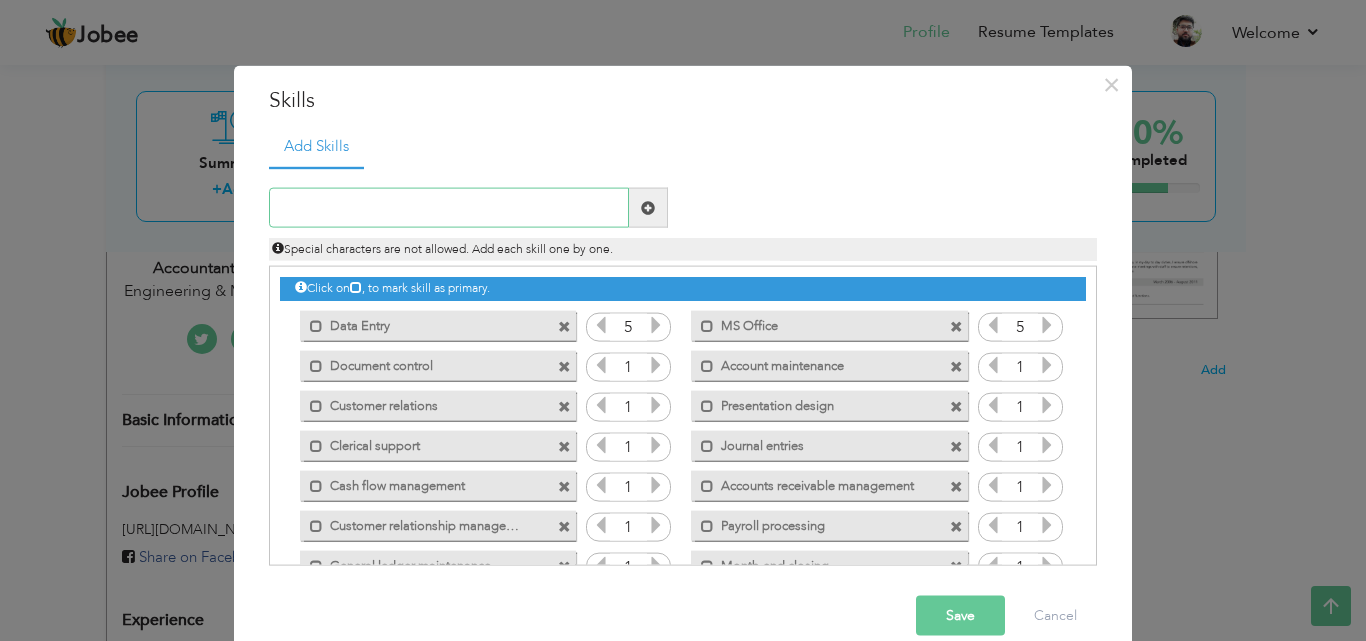 paste on "Administrative support" 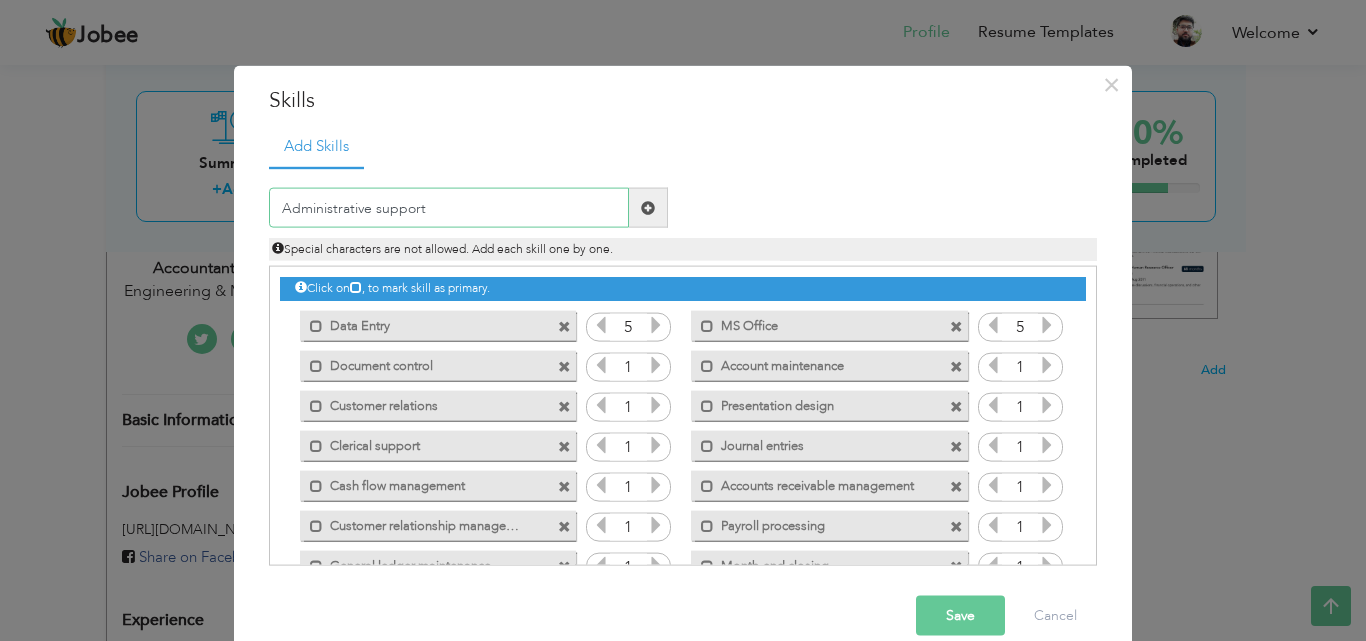 type 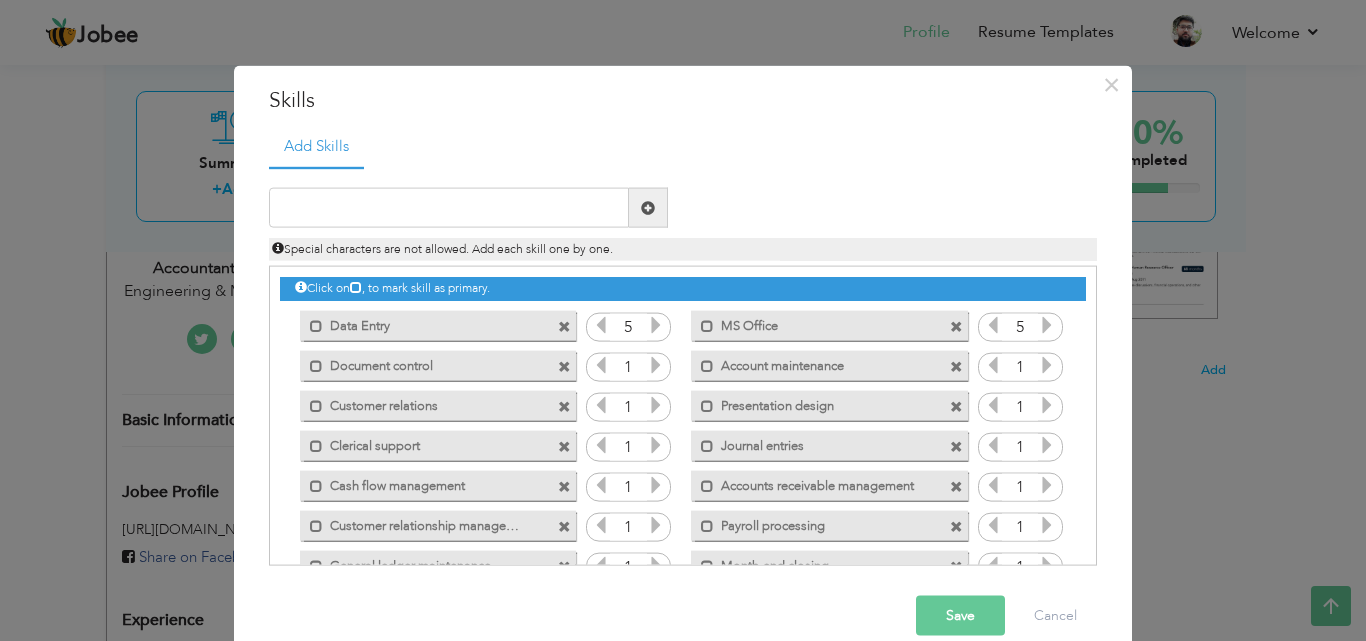 click at bounding box center [656, 365] 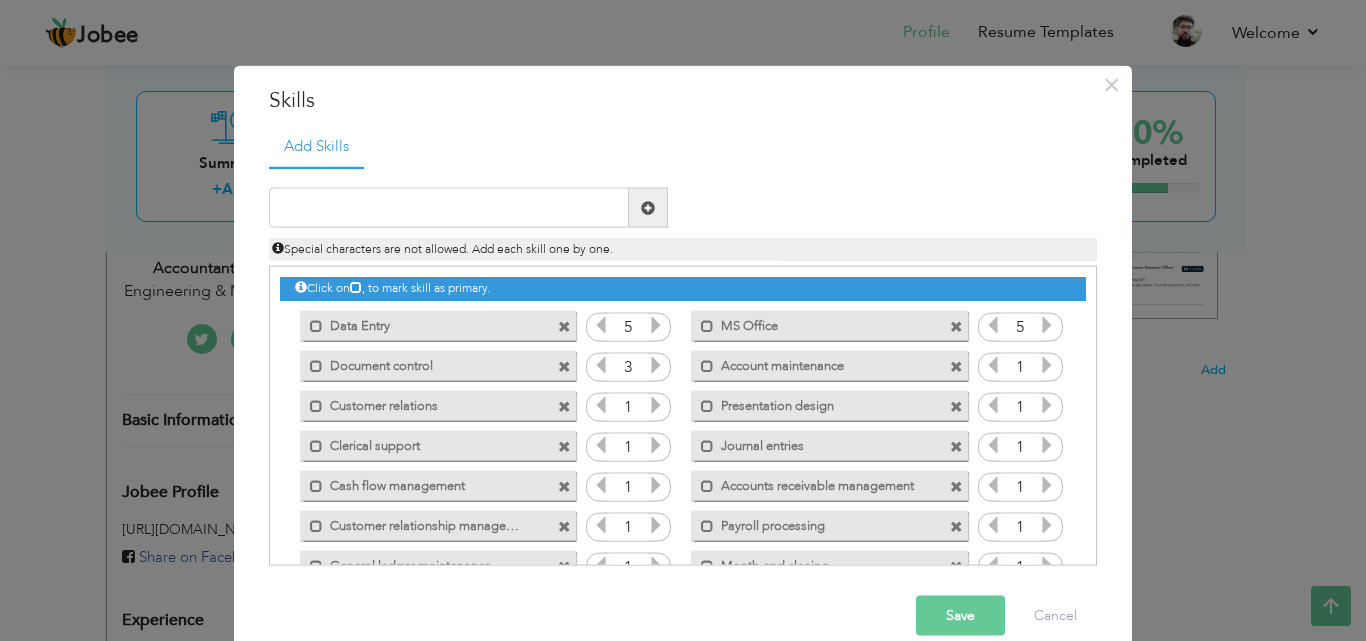 click at bounding box center (656, 365) 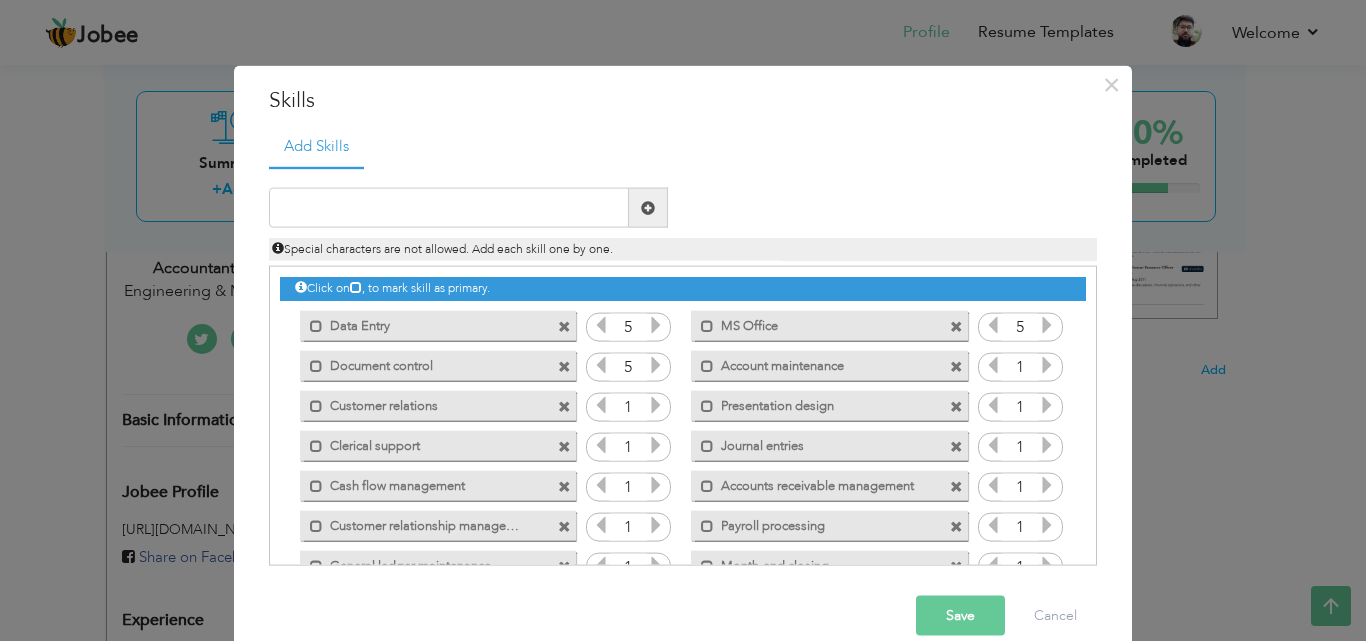 click at bounding box center (656, 365) 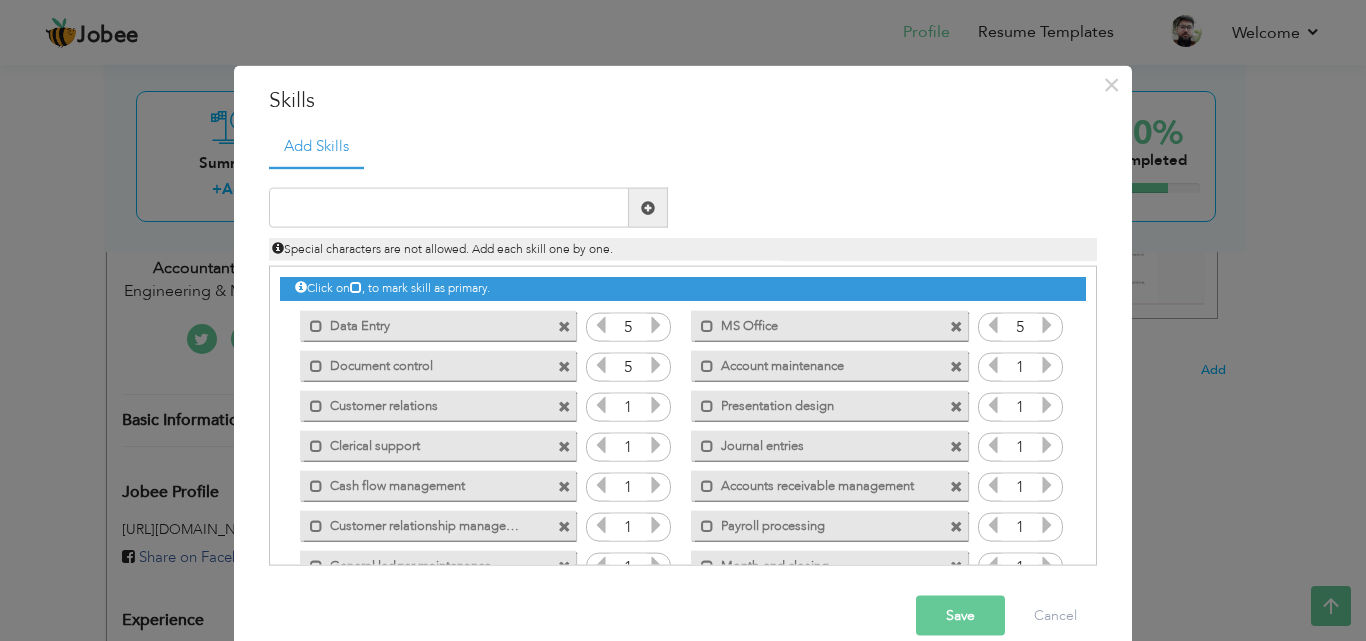 click at bounding box center [656, 405] 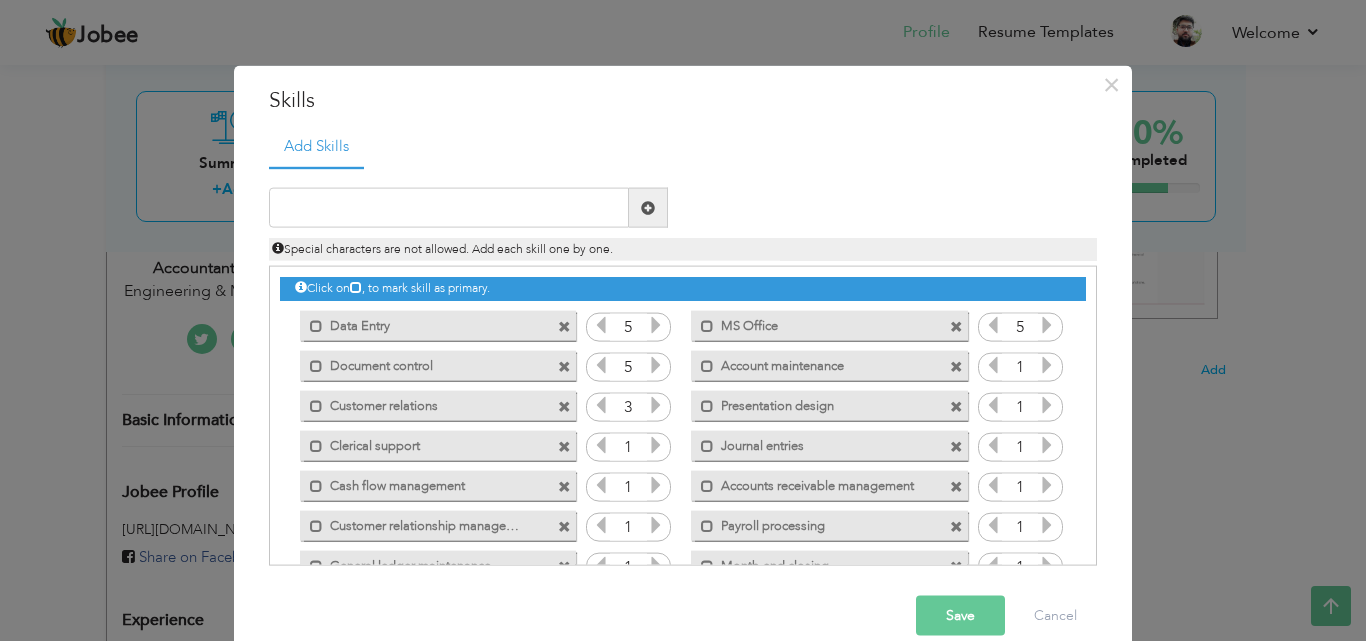 click at bounding box center [656, 405] 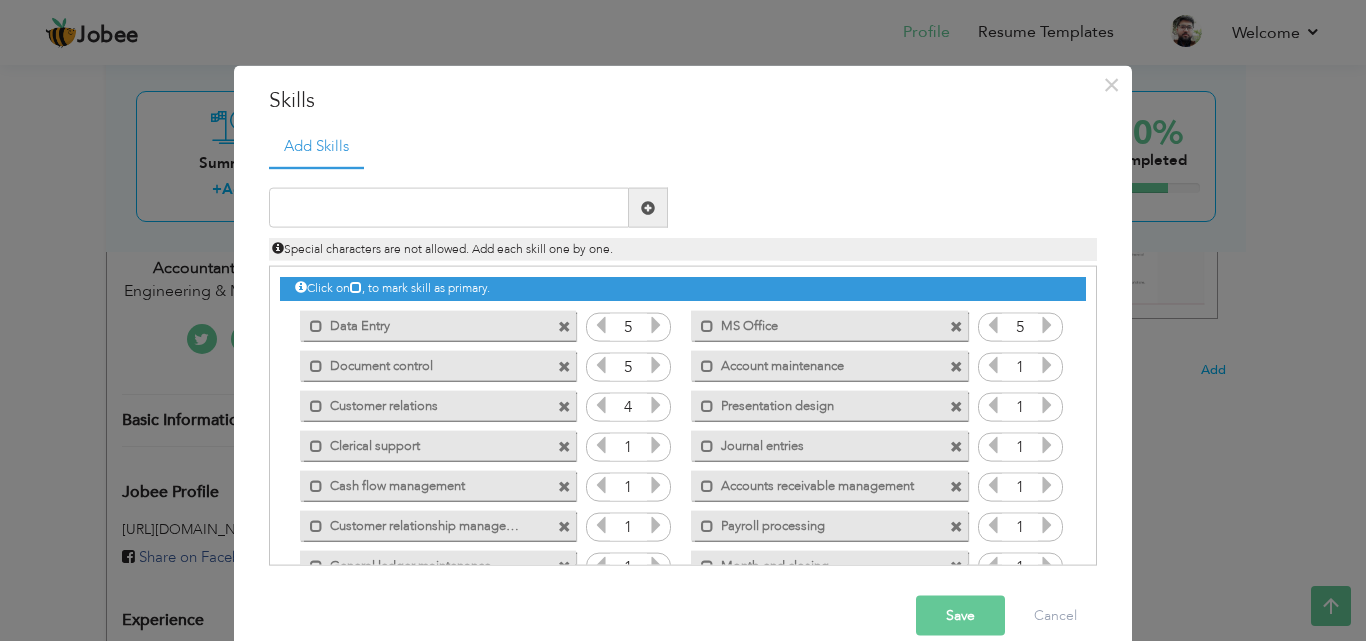 click at bounding box center (656, 445) 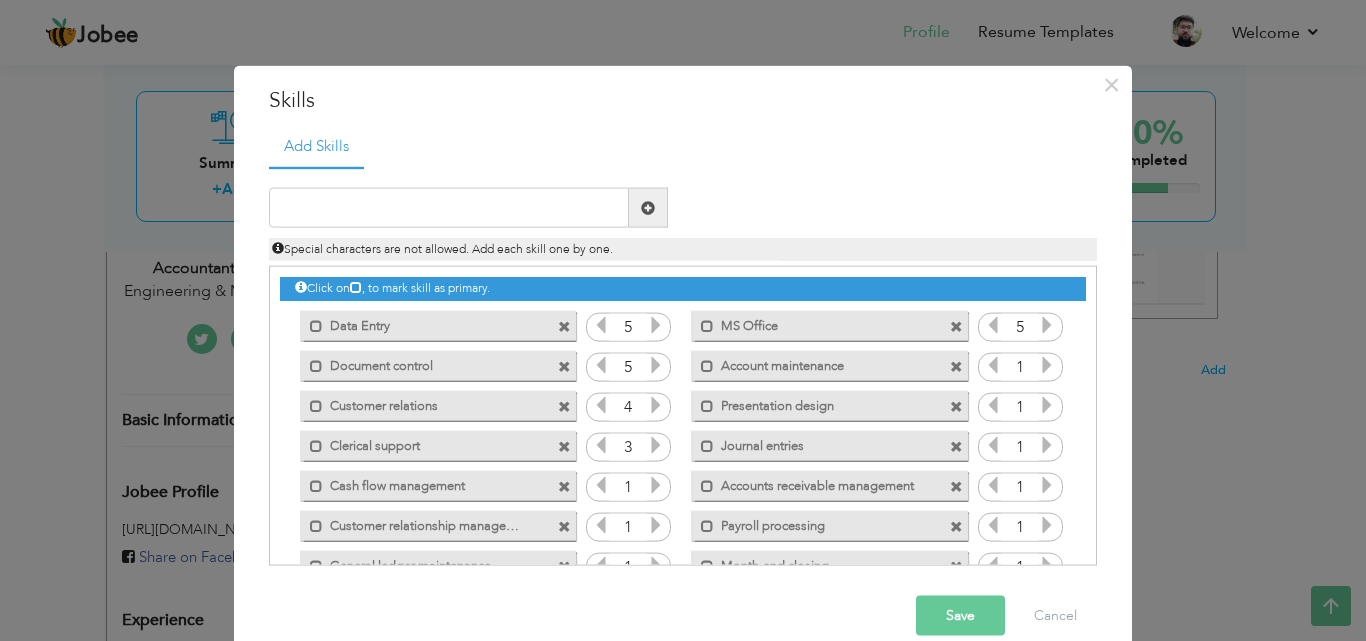 click at bounding box center [656, 445] 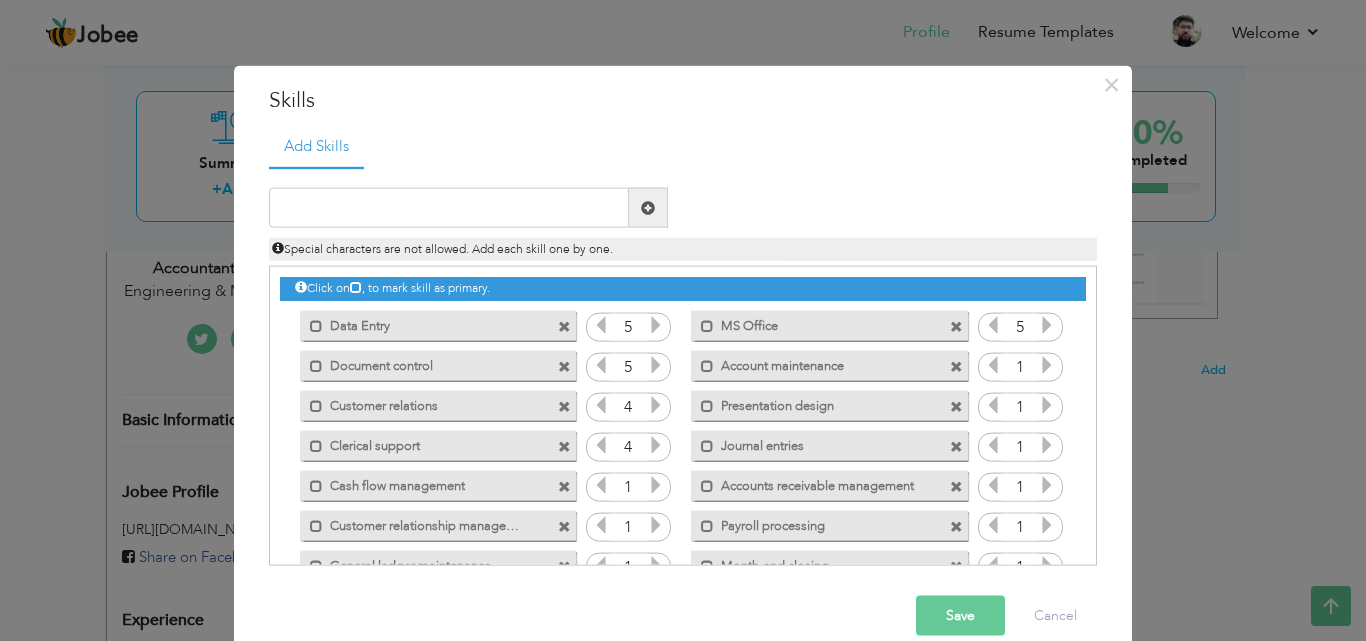 click at bounding box center (656, 445) 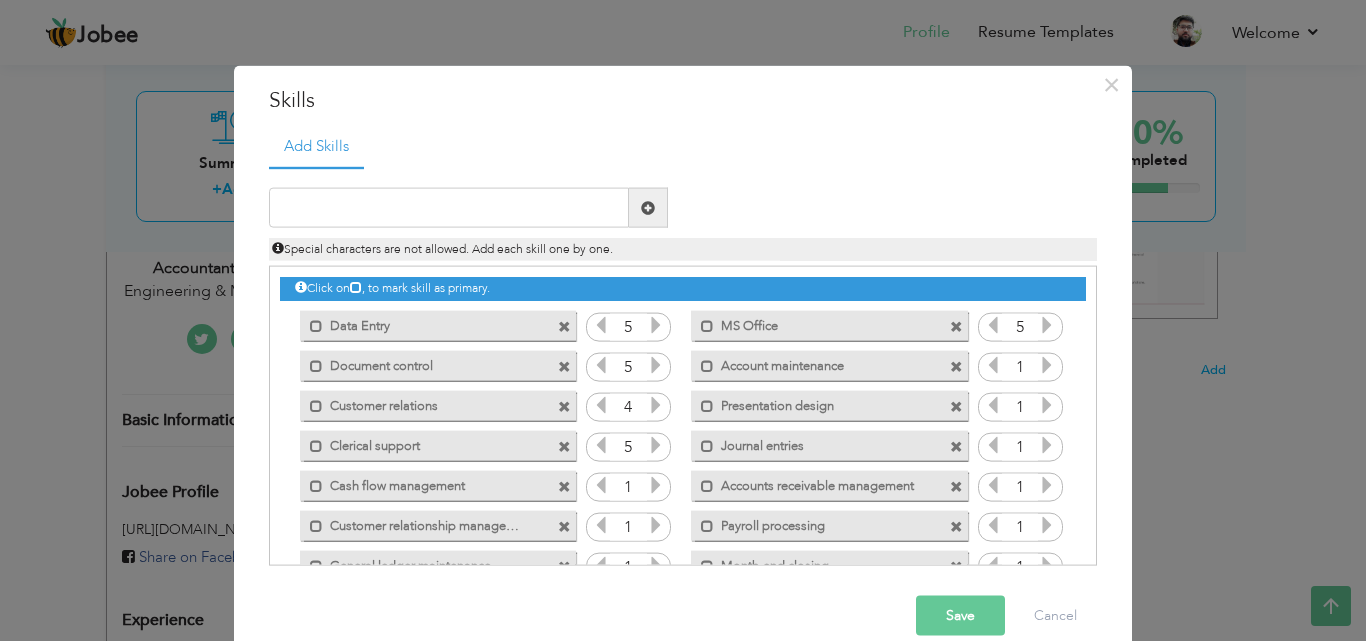 click at bounding box center [601, 445] 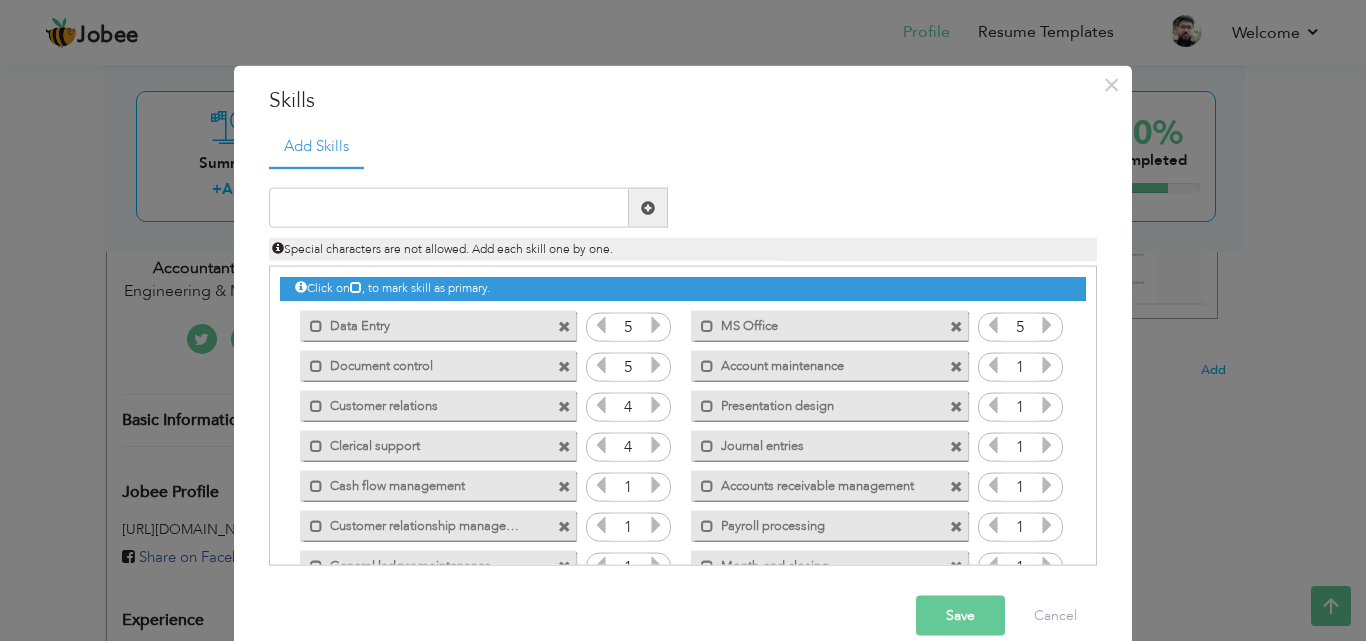 click at bounding box center (656, 485) 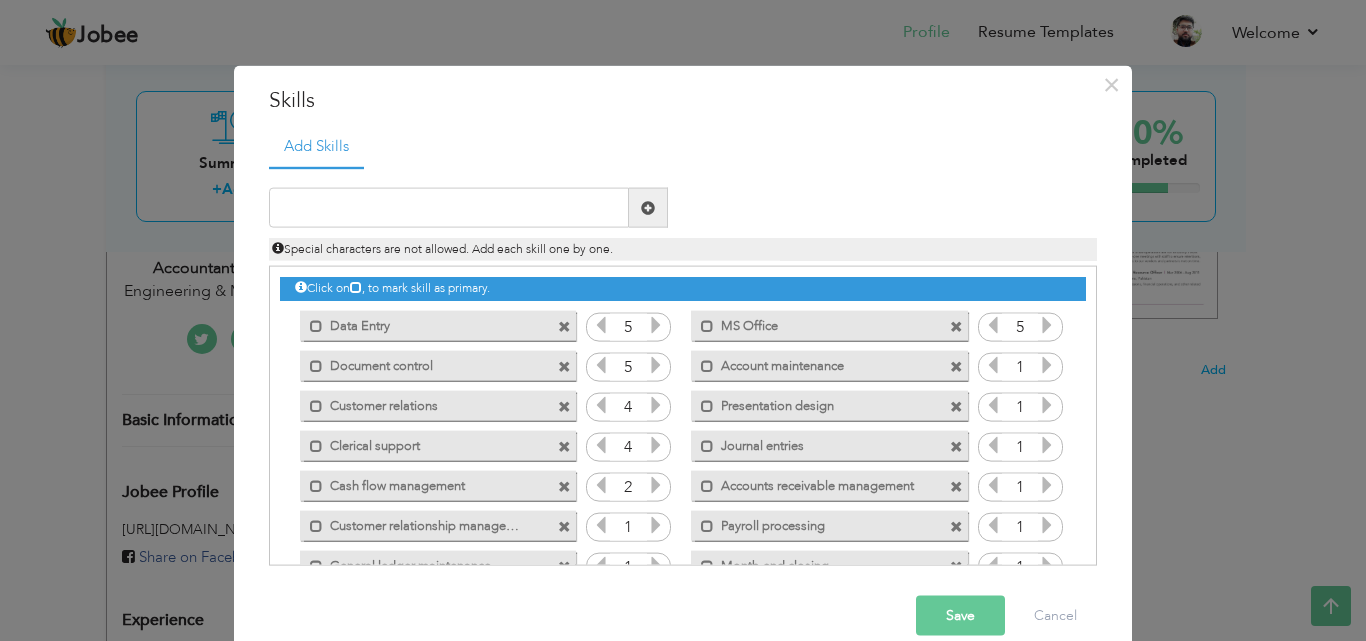 click at bounding box center (656, 485) 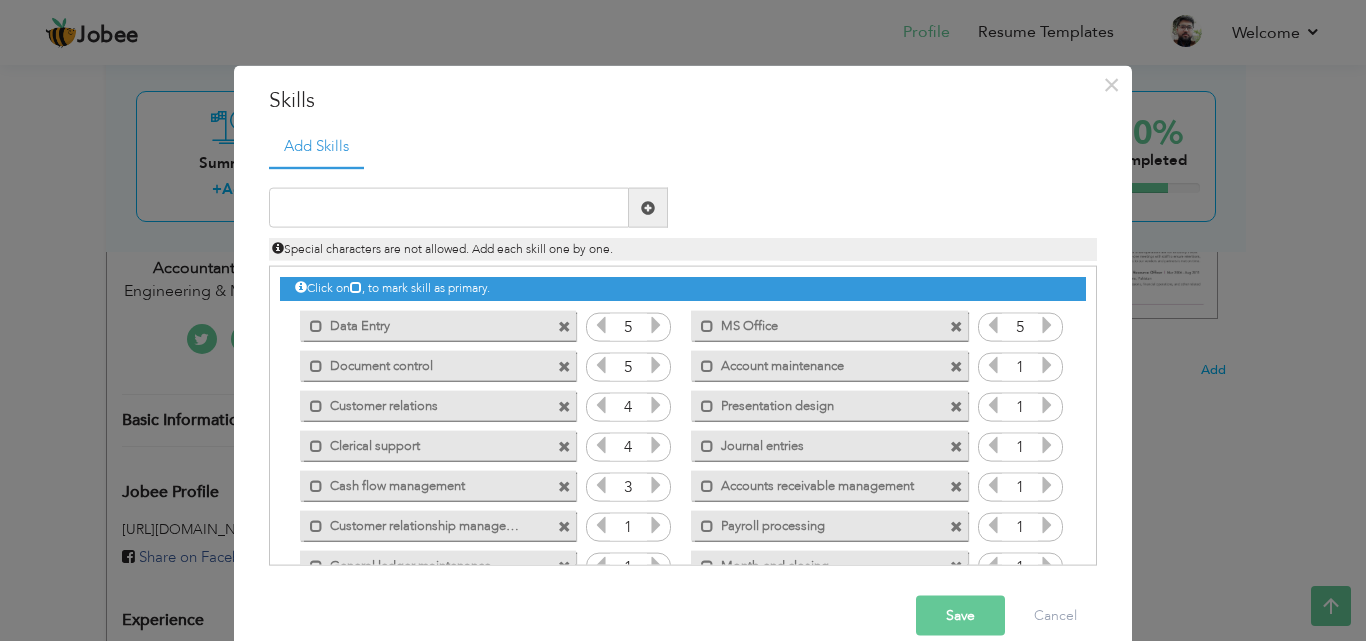 click at bounding box center [656, 485] 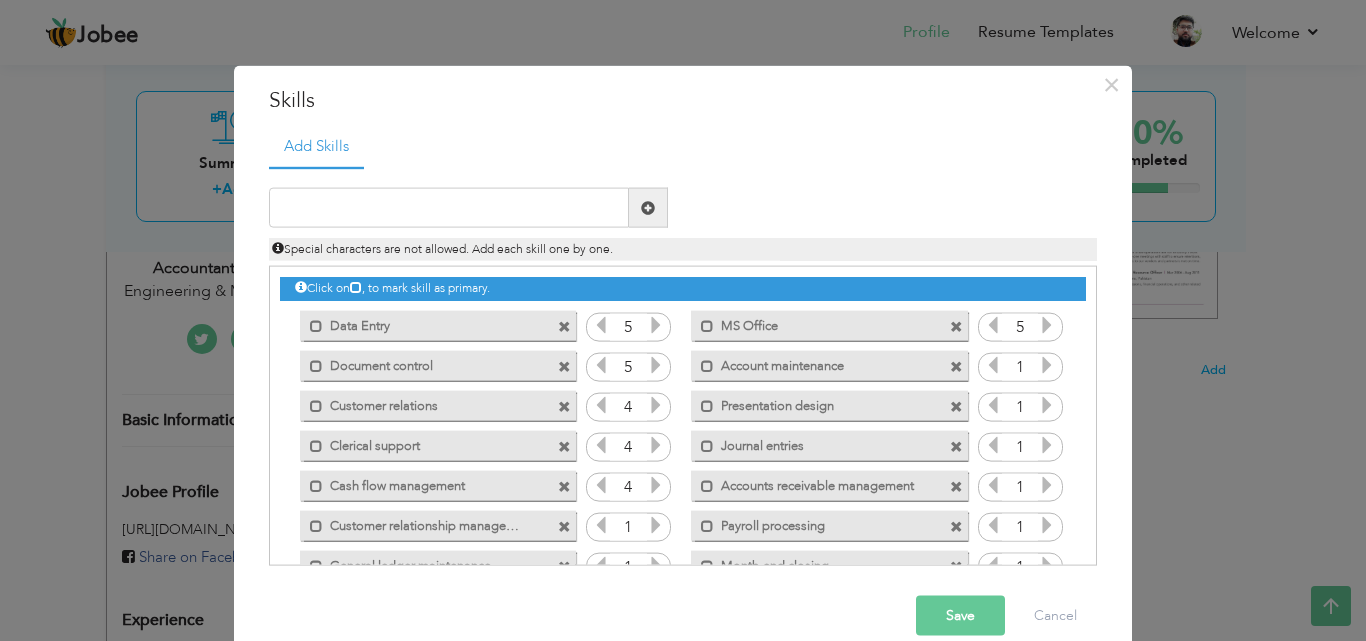 click at bounding box center [656, 525] 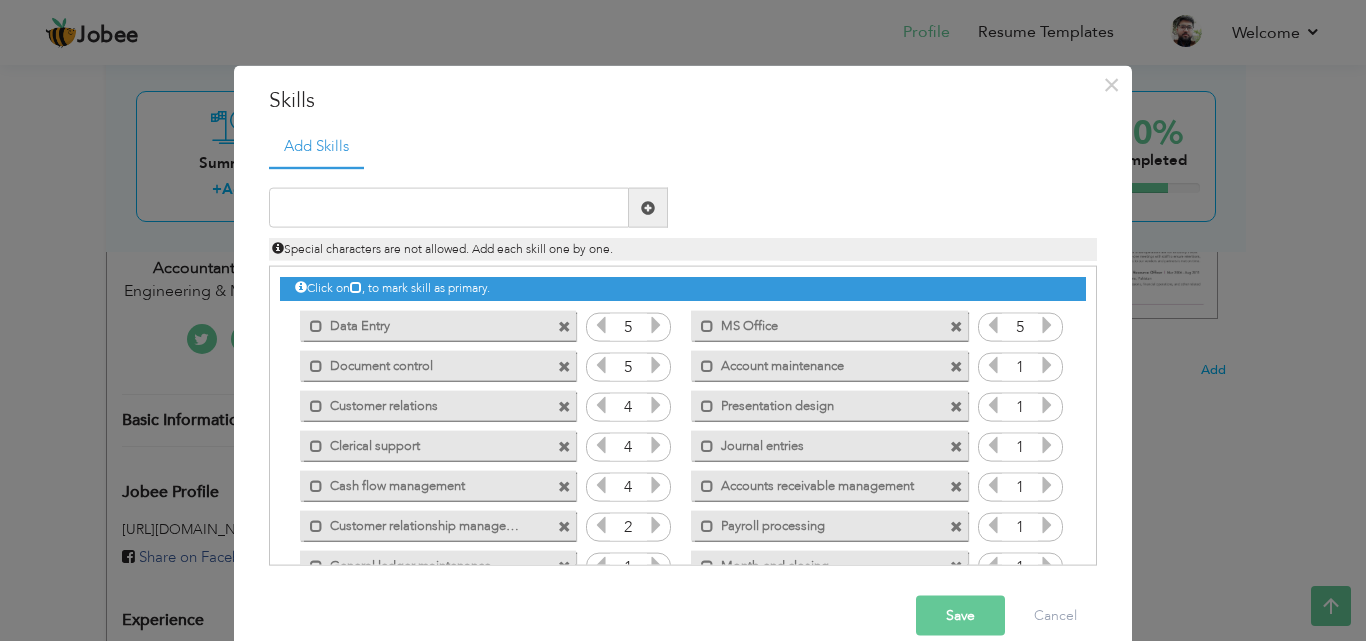 click at bounding box center [656, 525] 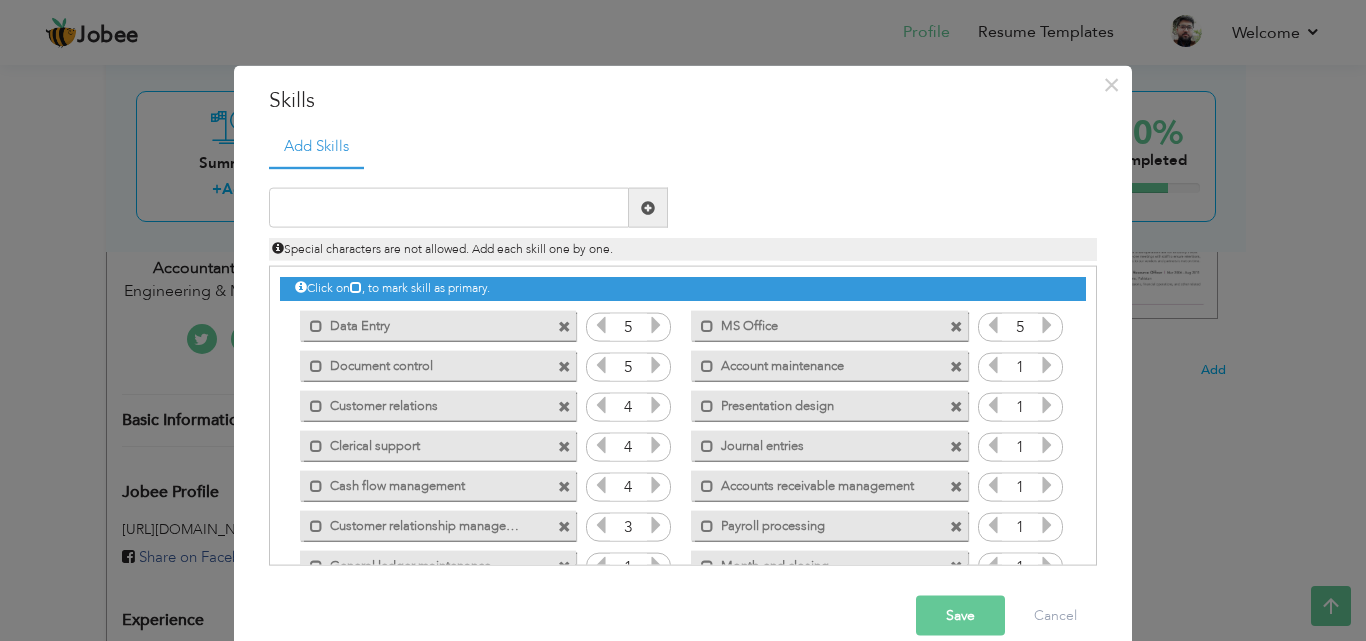 click at bounding box center [656, 525] 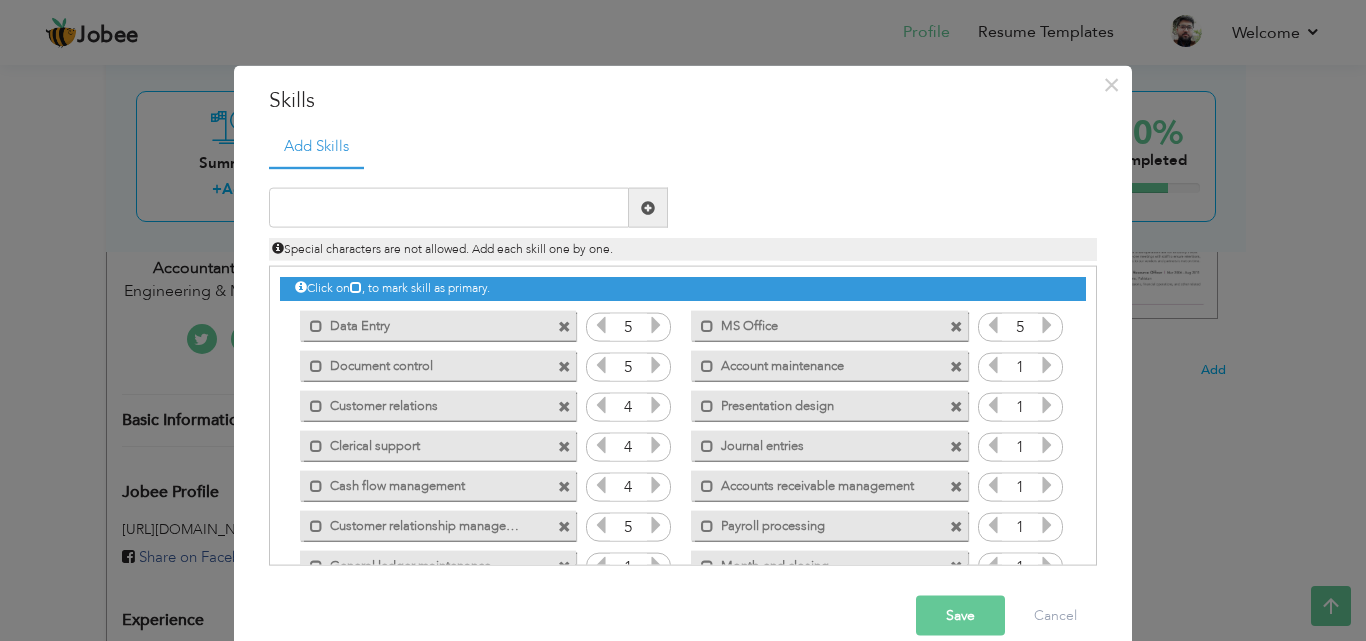 click at bounding box center (656, 525) 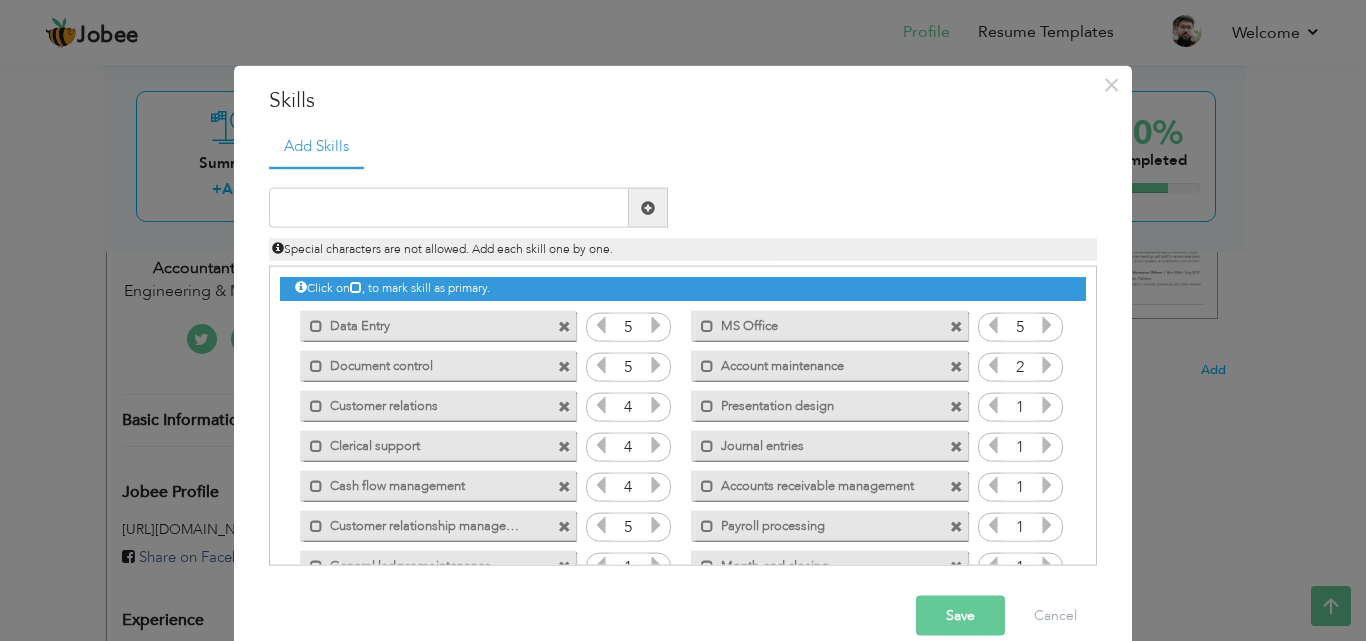 click at bounding box center (1047, 365) 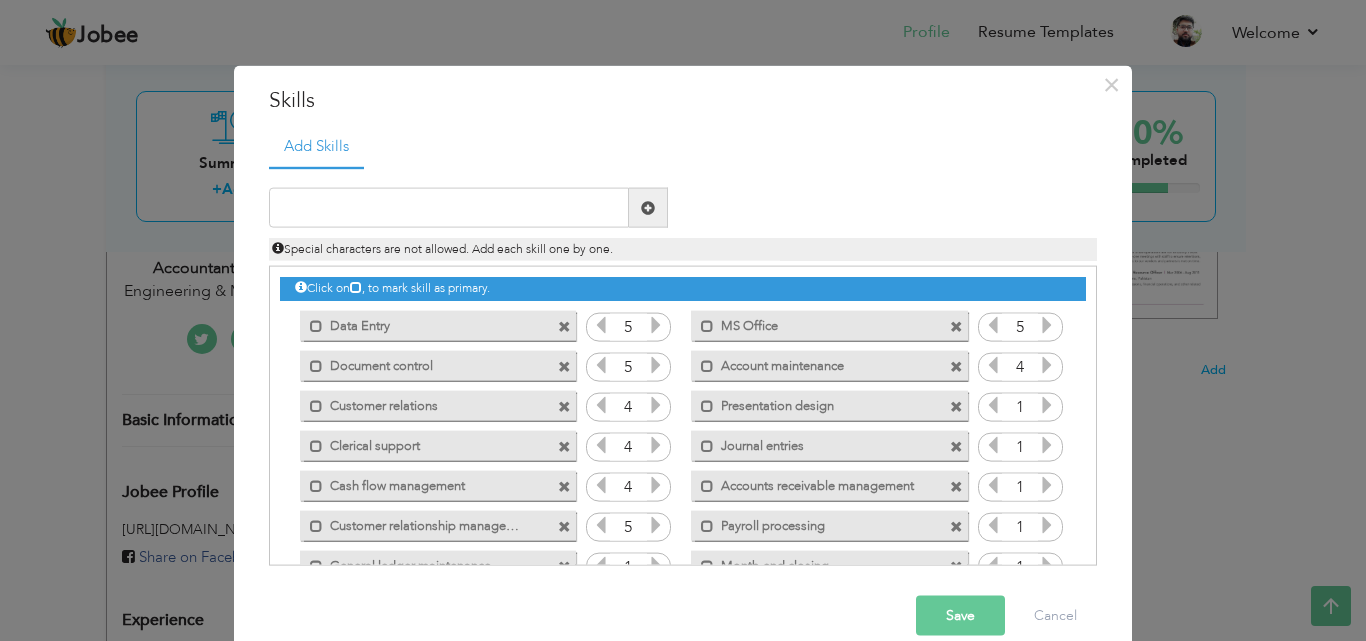 click at bounding box center (1047, 365) 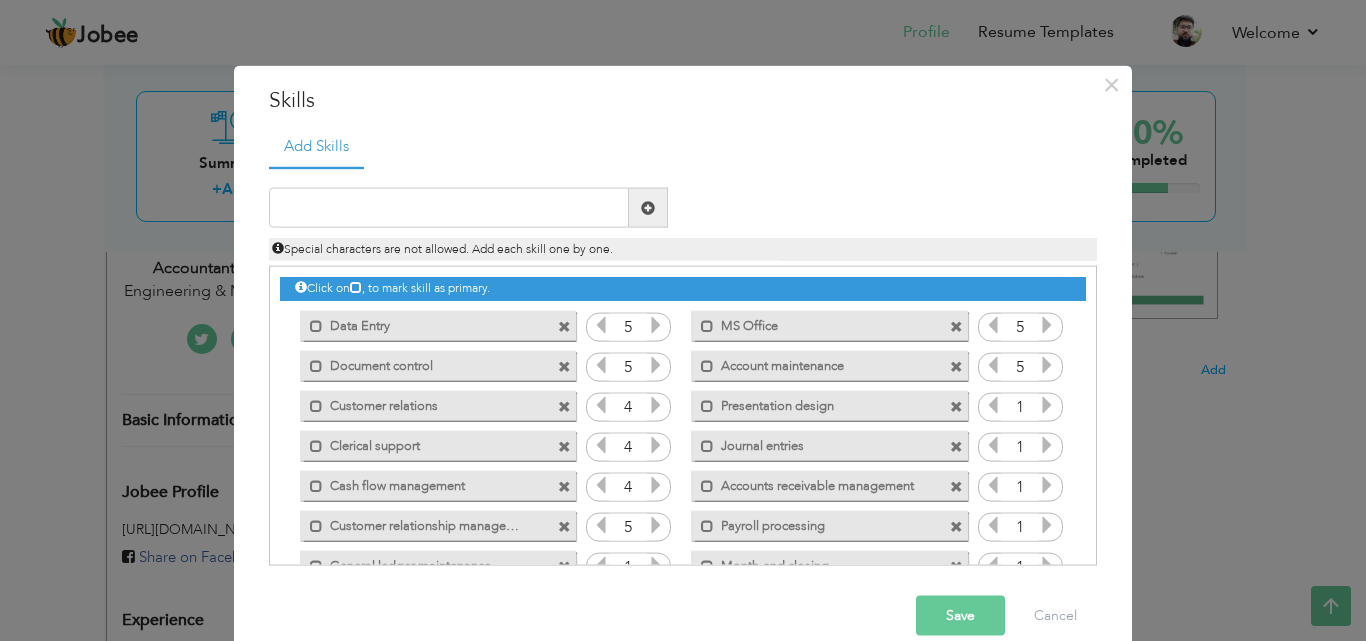 click at bounding box center [993, 365] 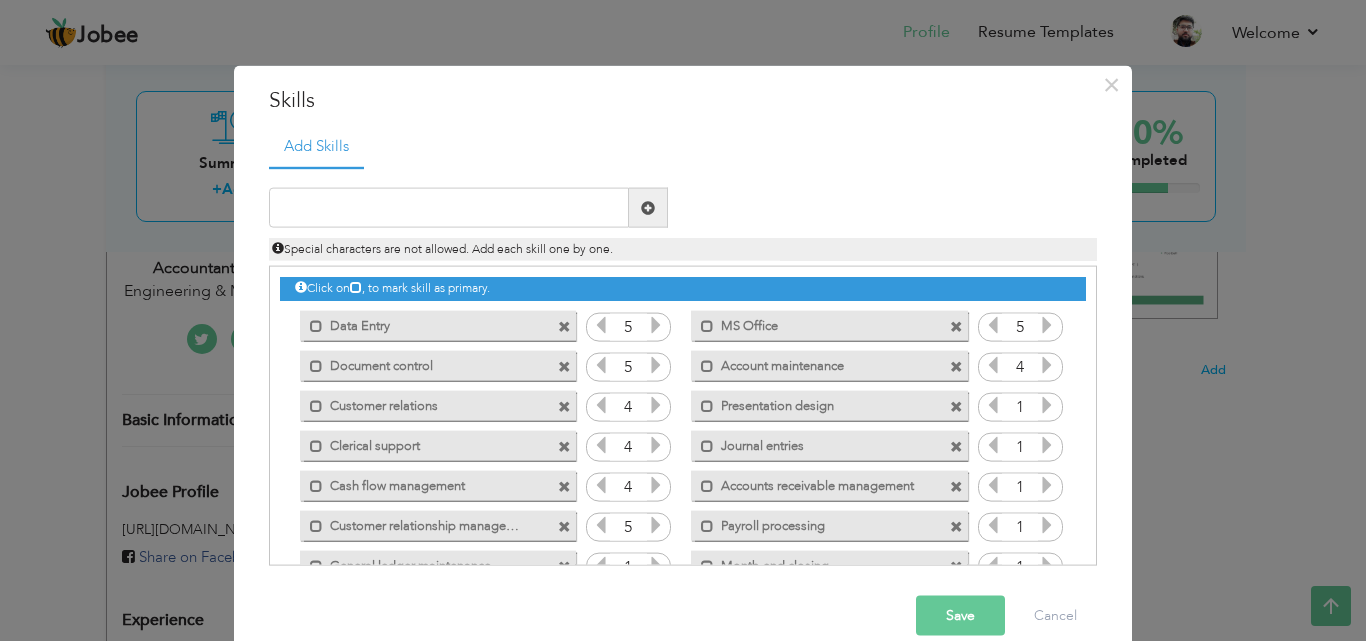click at bounding box center (1047, 405) 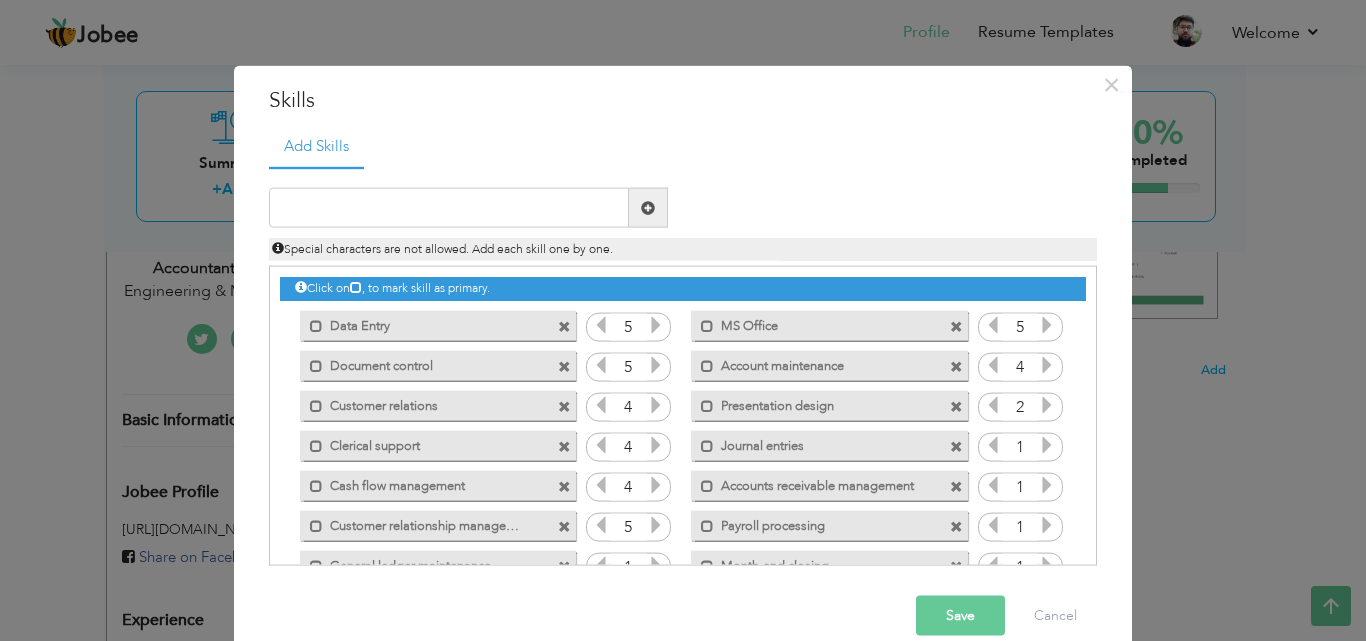 click at bounding box center [1047, 405] 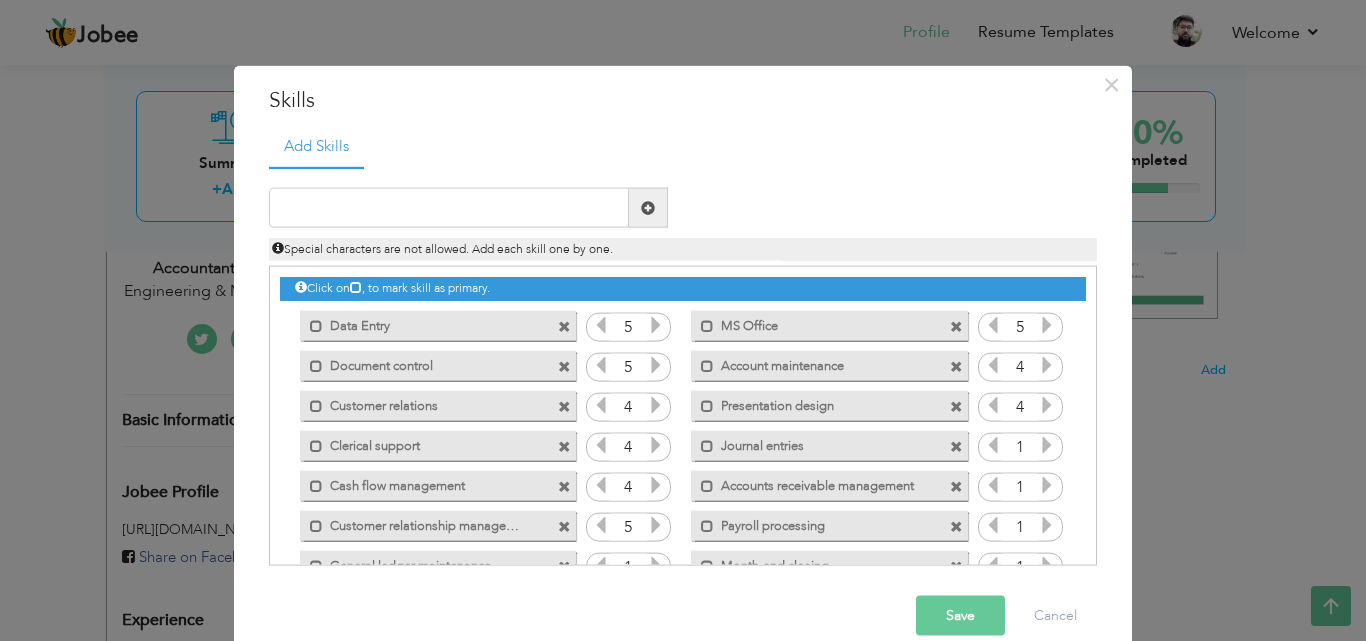 click at bounding box center (1047, 405) 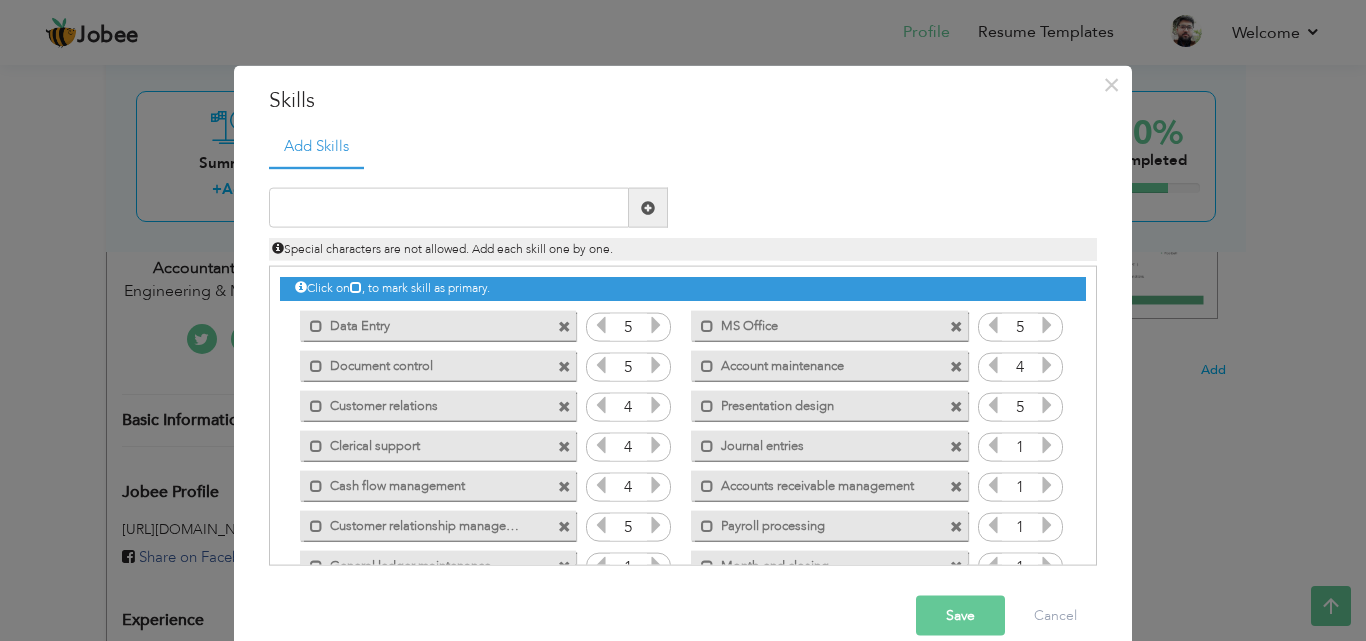 click at bounding box center [993, 405] 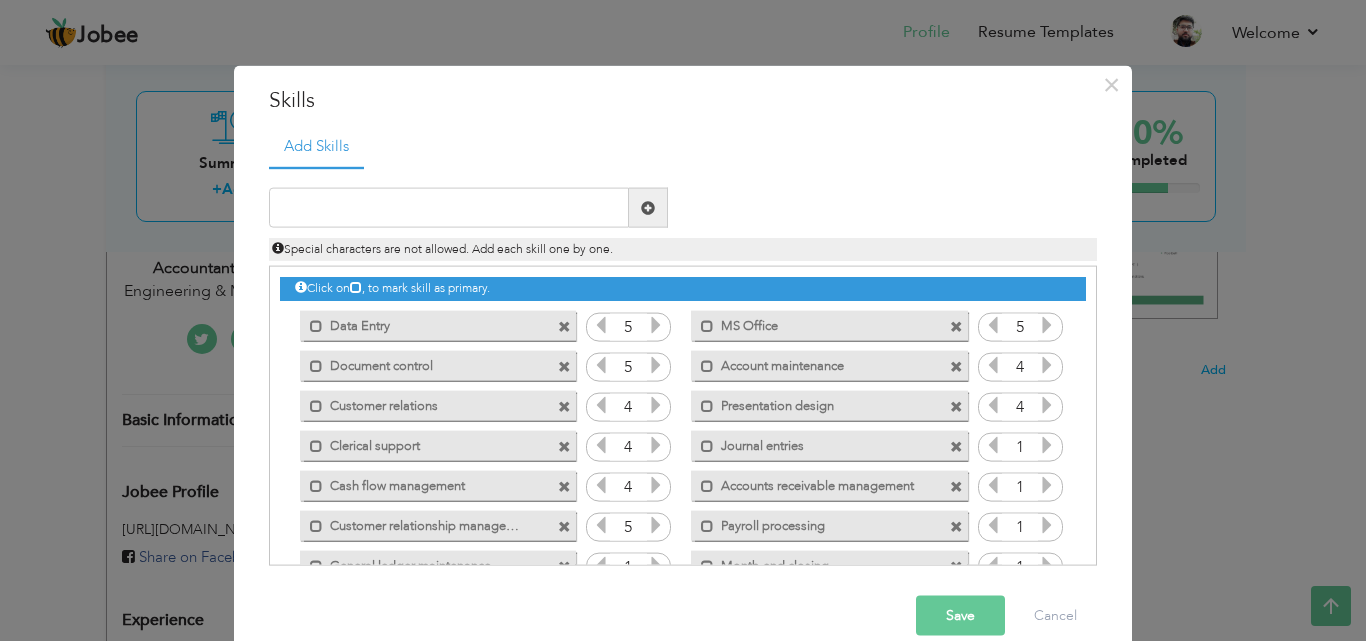 click at bounding box center (1047, 445) 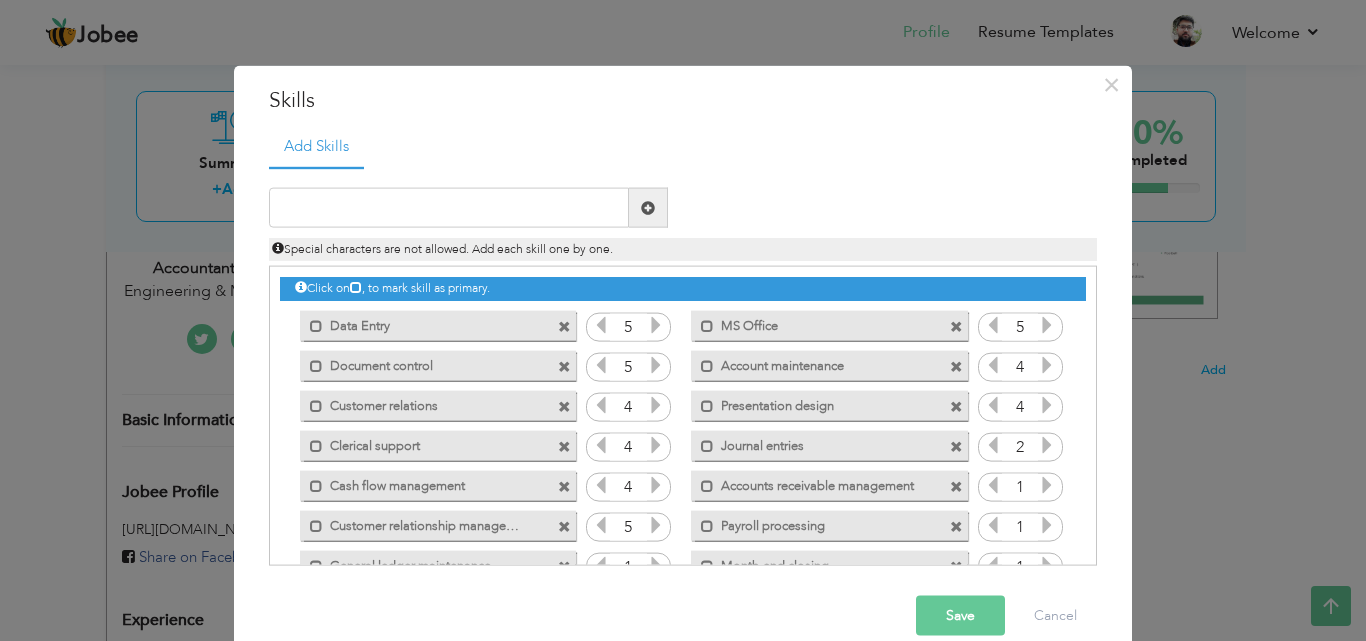 click at bounding box center (1047, 445) 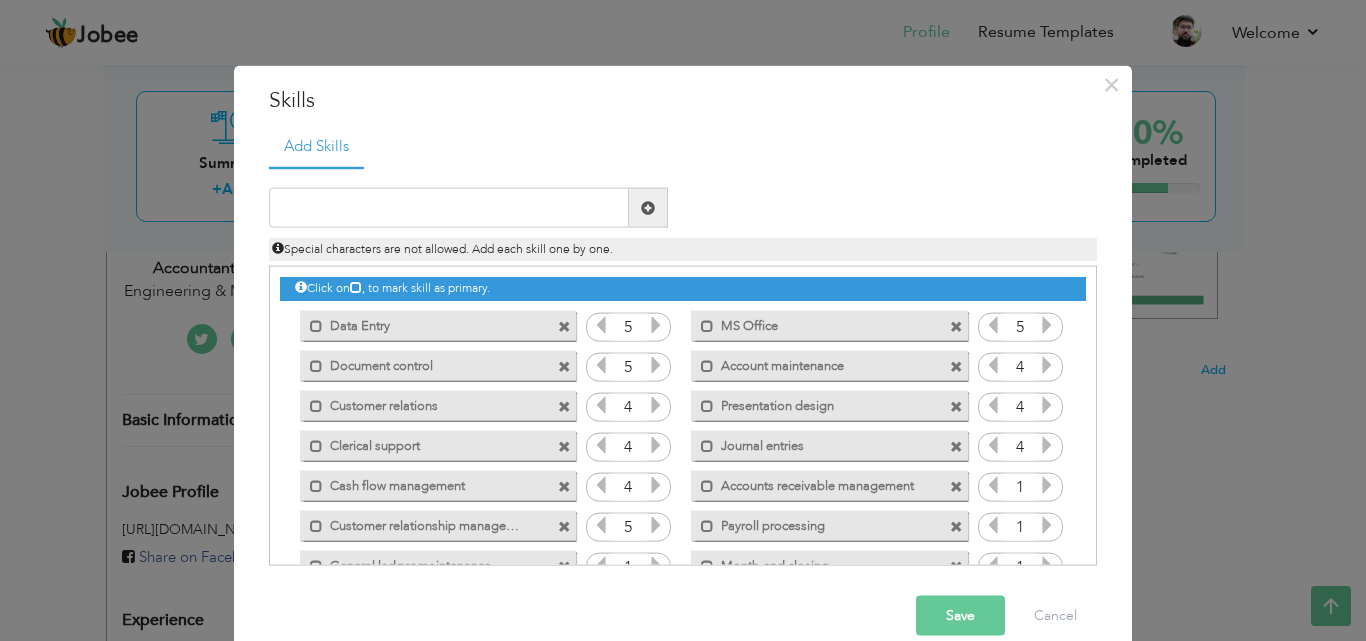 click at bounding box center (1047, 445) 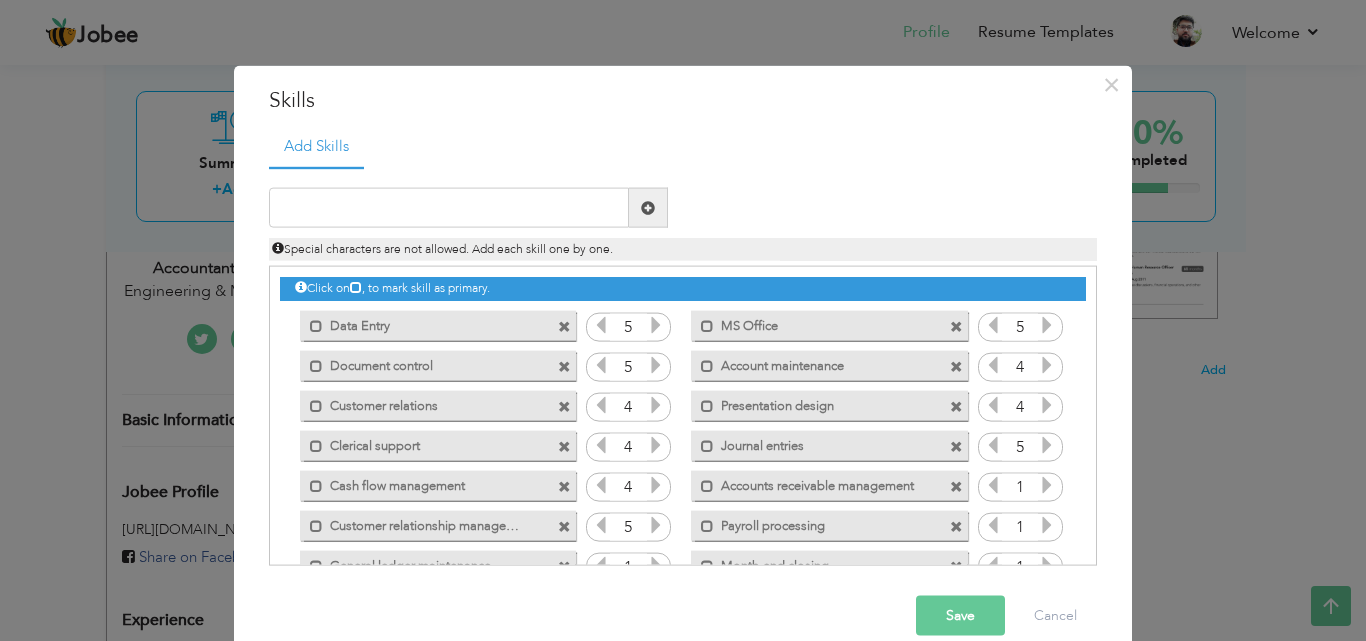 click at bounding box center [1047, 485] 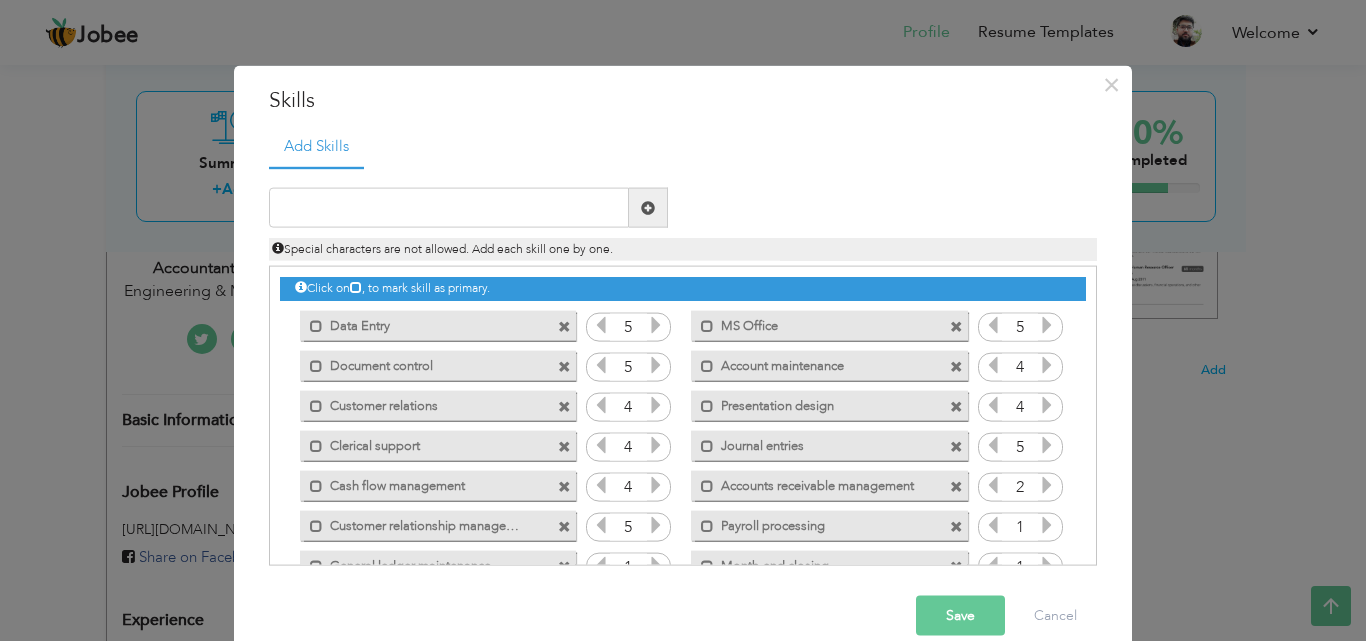 click at bounding box center [1047, 485] 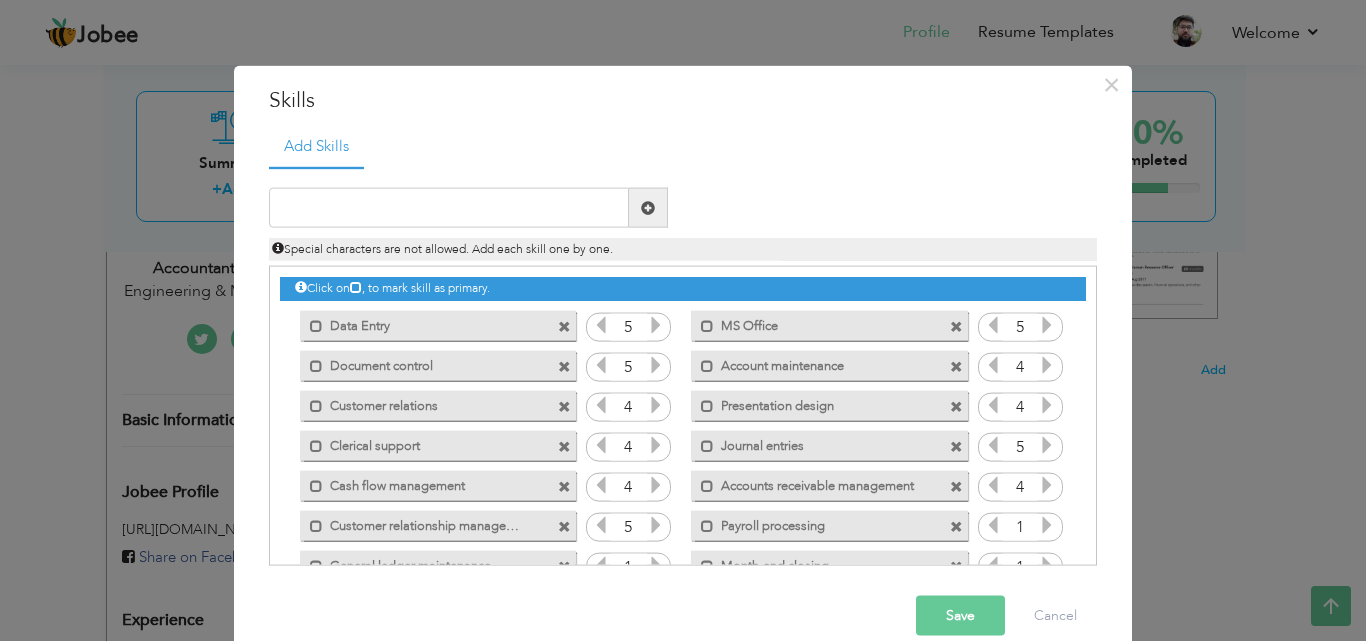 click at bounding box center [1047, 525] 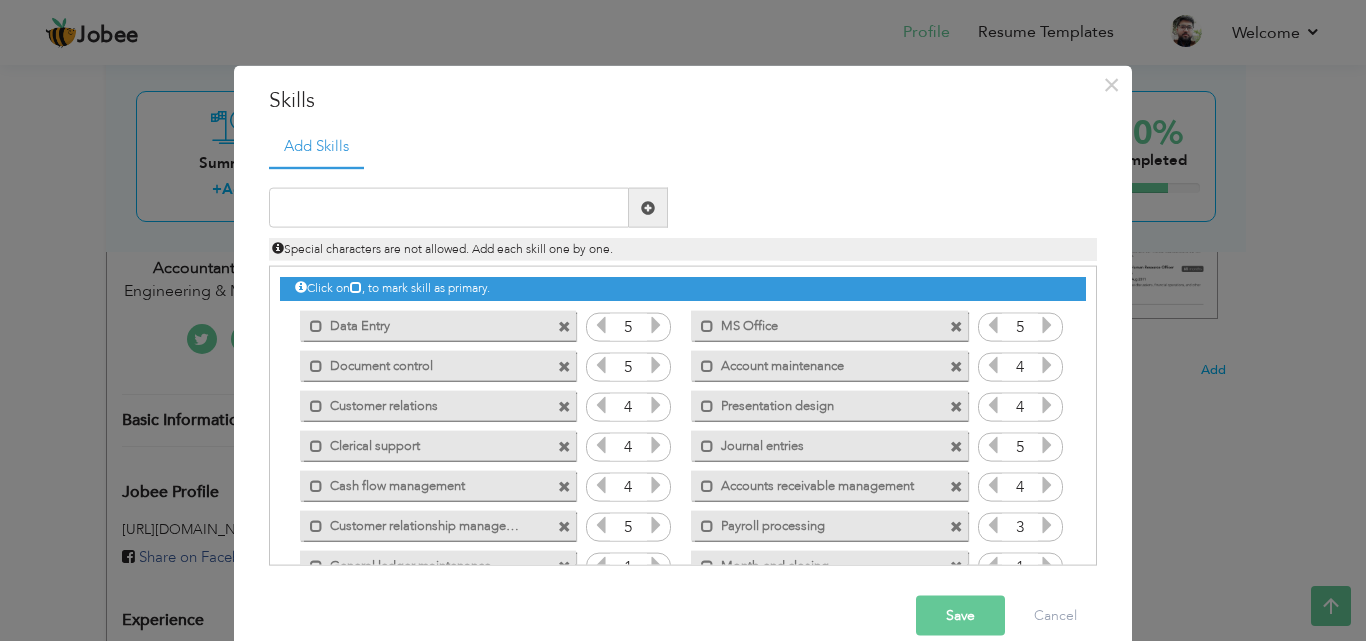 click at bounding box center (1047, 525) 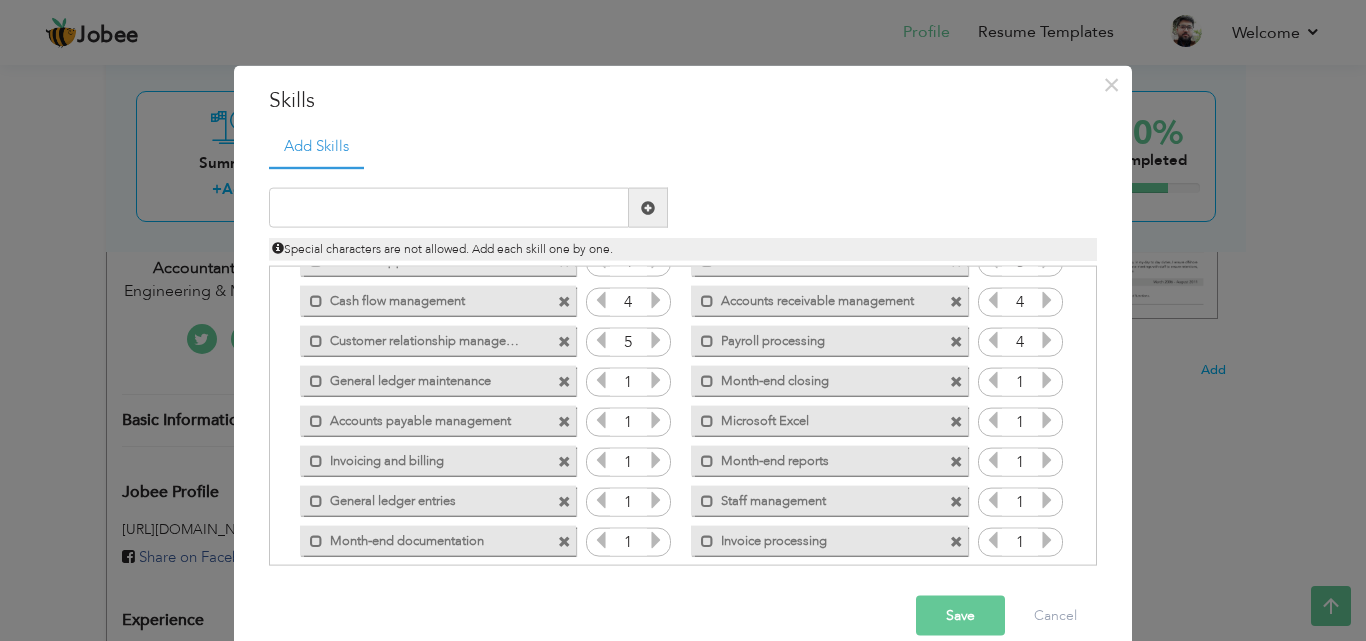 scroll, scrollTop: 199, scrollLeft: 0, axis: vertical 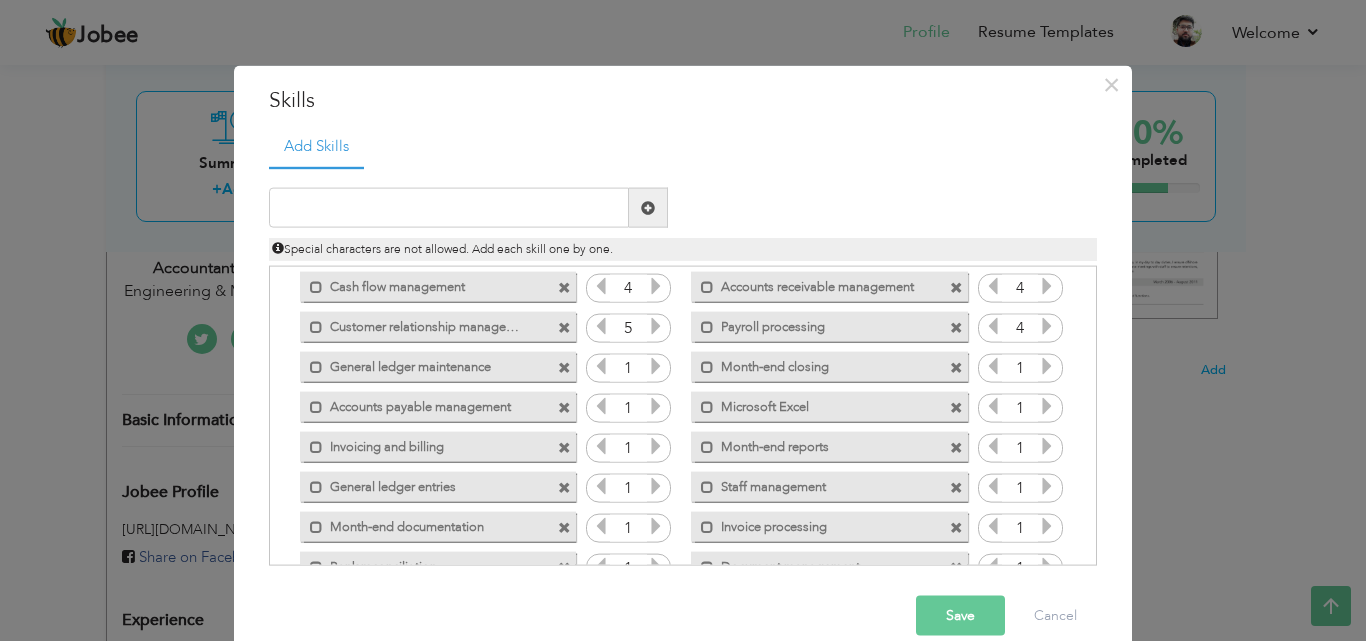 click at bounding box center (656, 366) 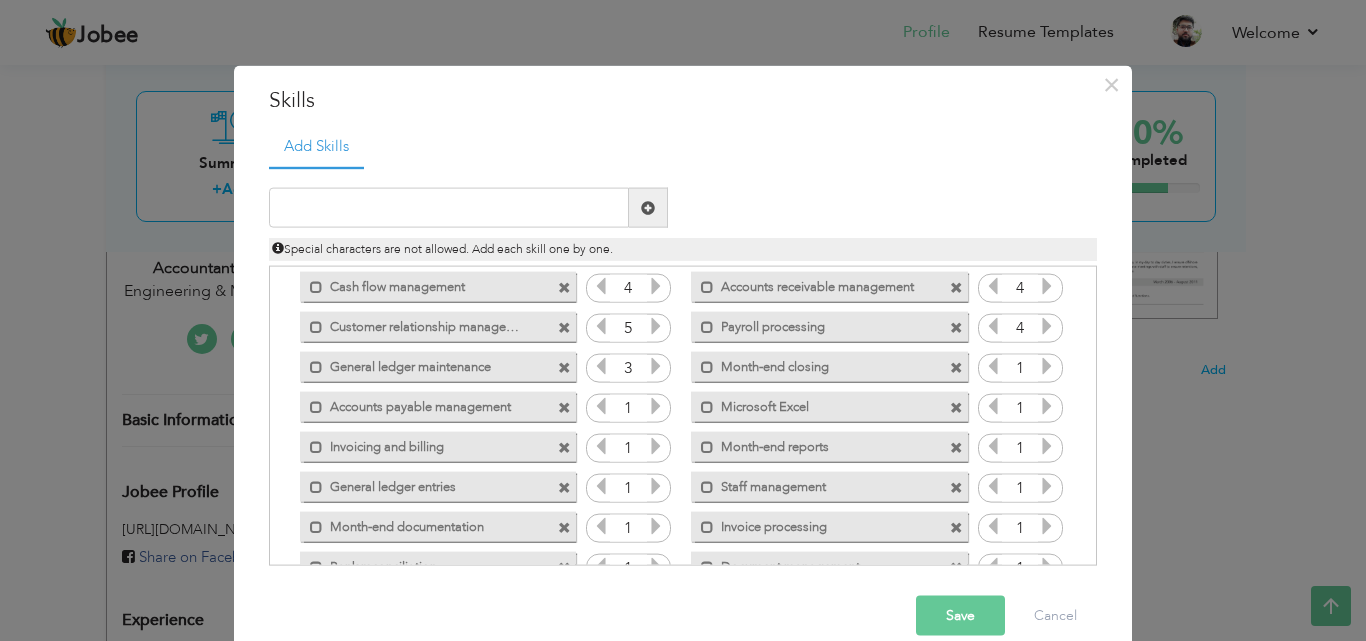click at bounding box center (656, 366) 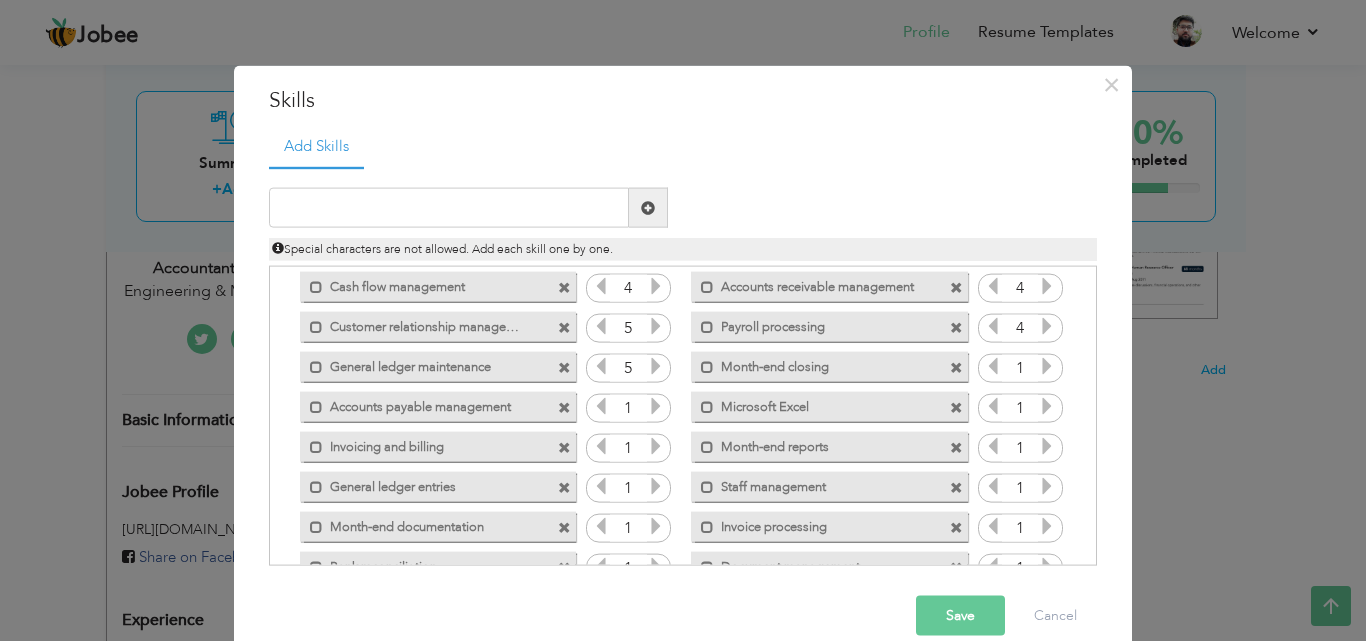 click at bounding box center [656, 406] 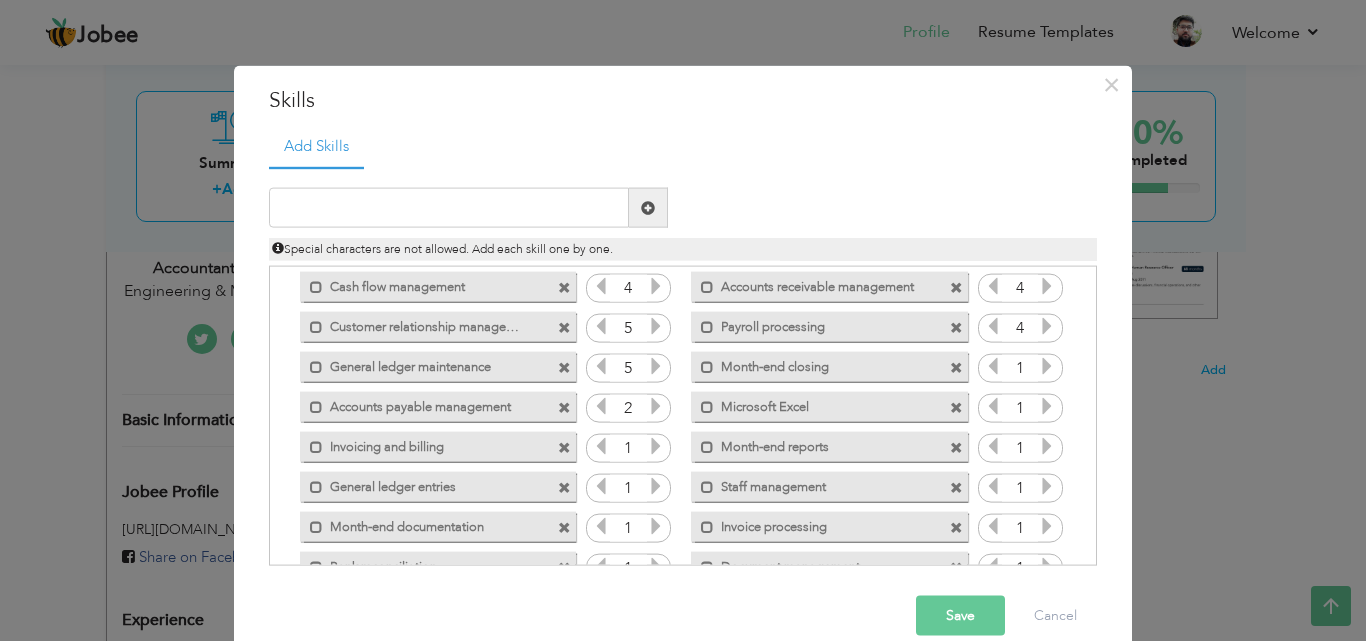 click at bounding box center (656, 406) 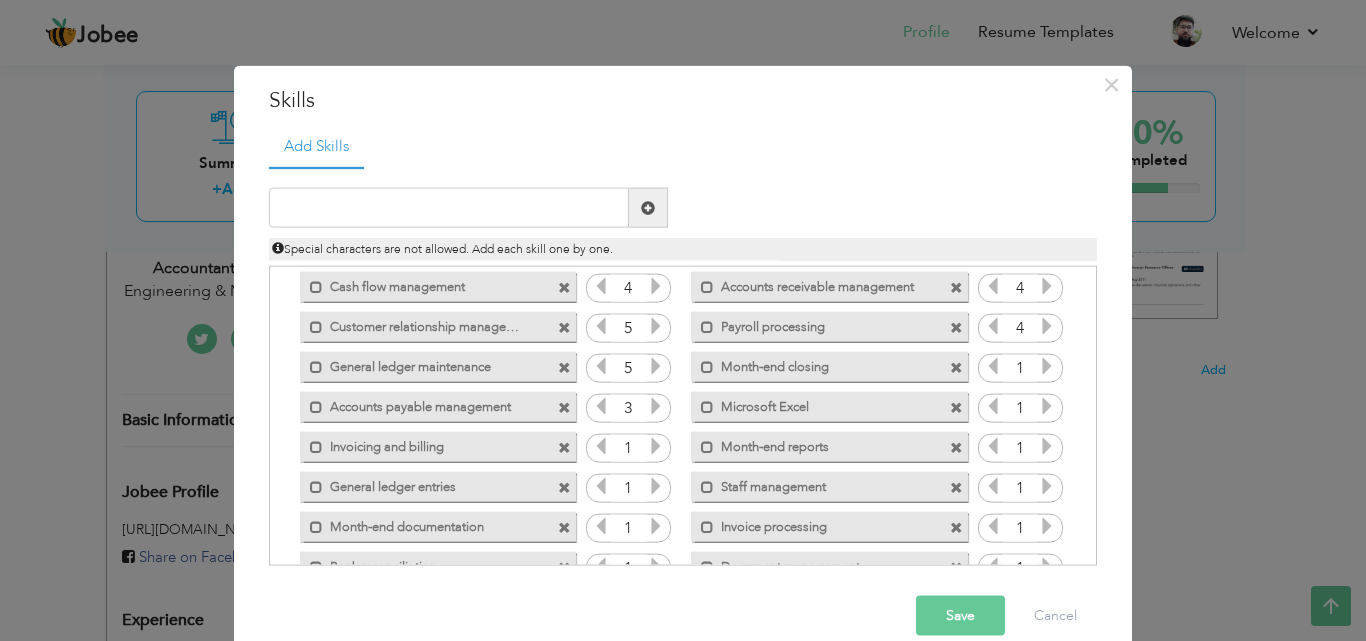 click at bounding box center [656, 406] 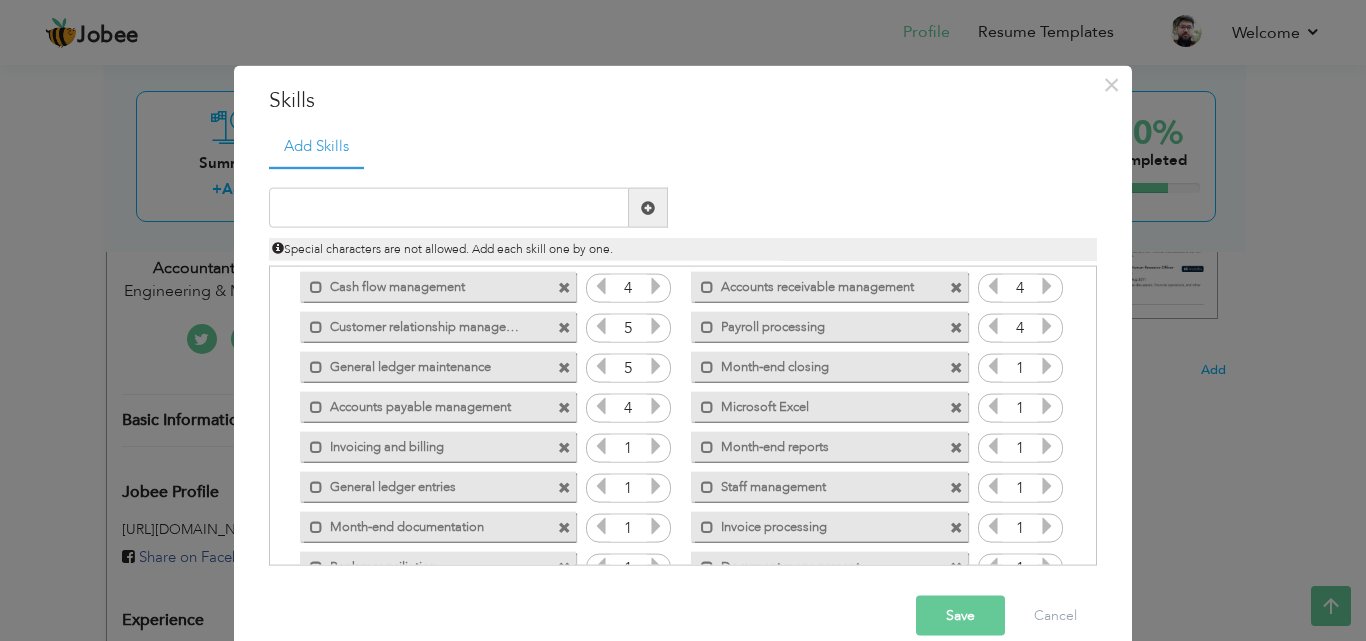 click at bounding box center (656, 446) 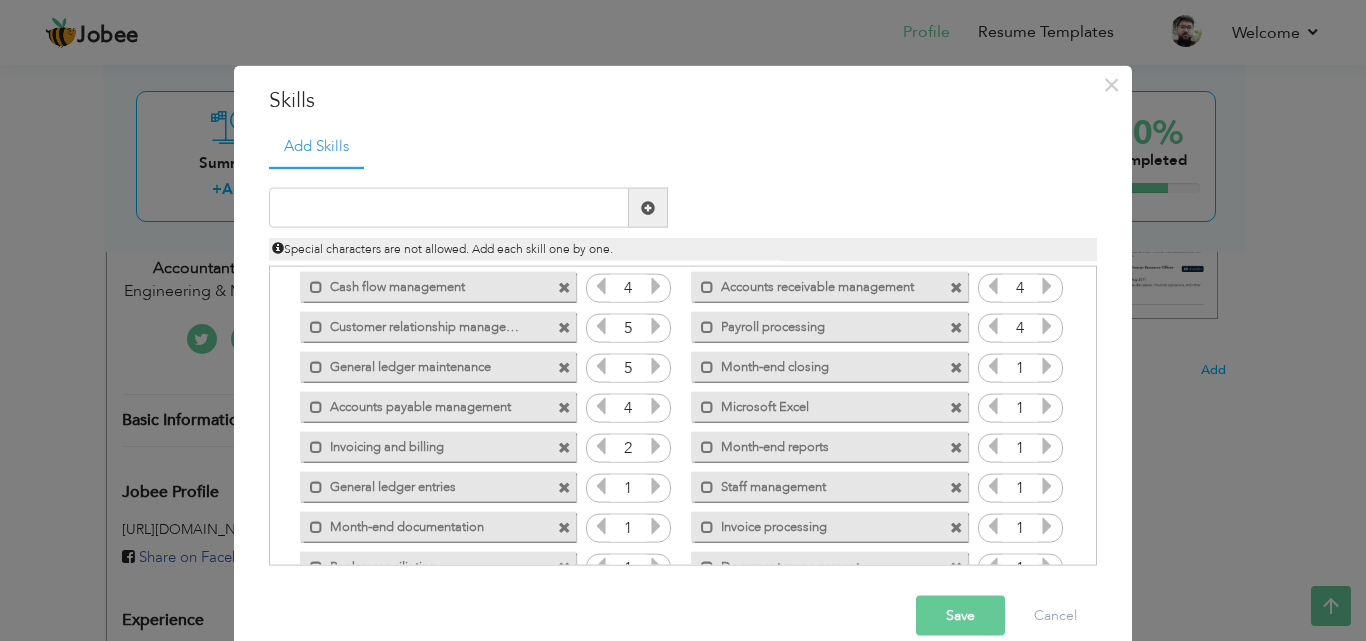 click at bounding box center (656, 446) 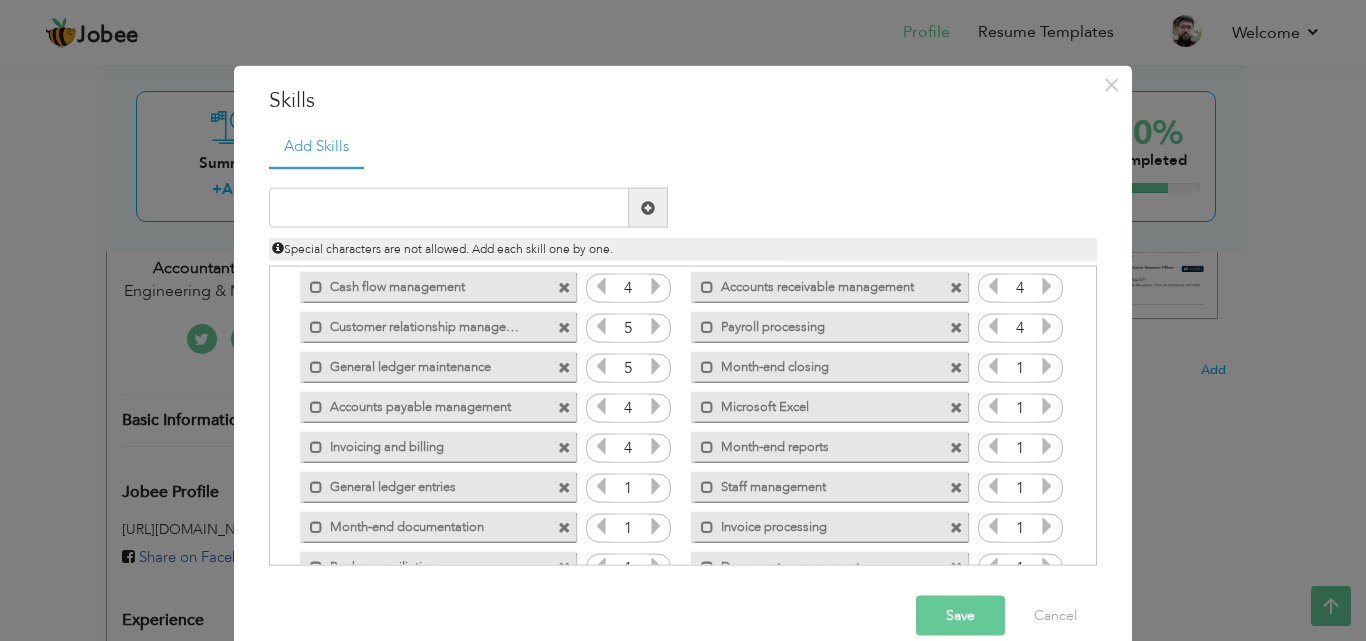 click at bounding box center [656, 446] 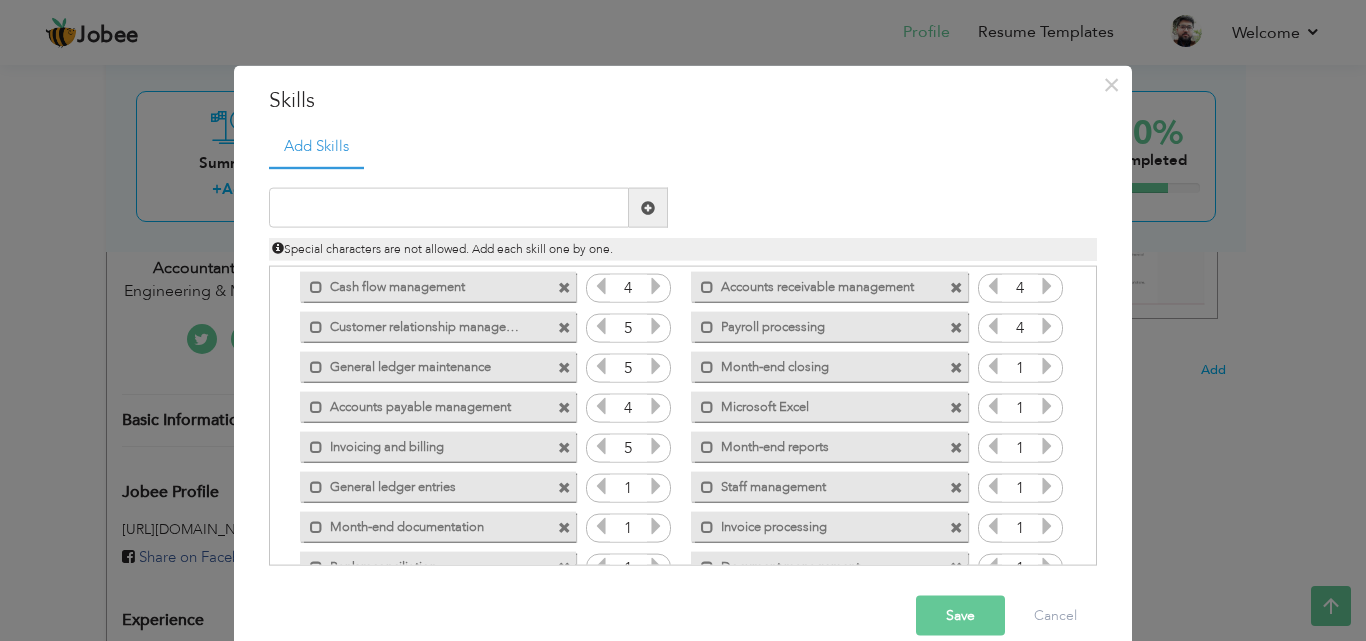 click at bounding box center (656, 486) 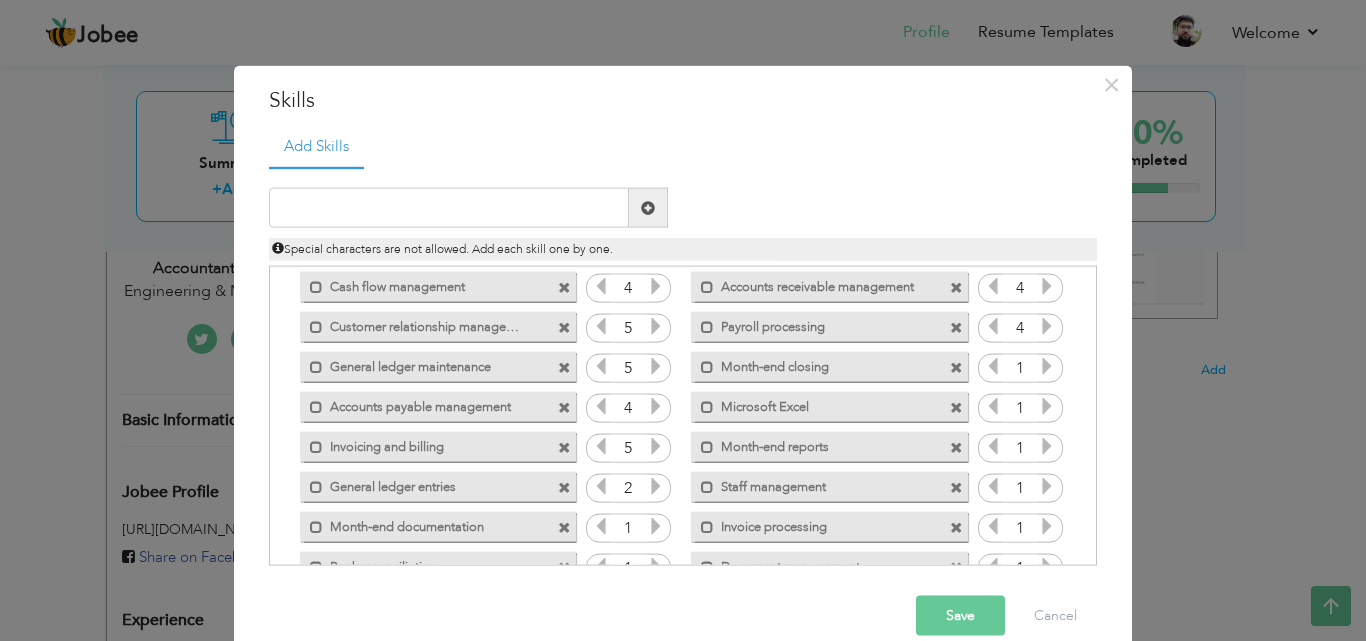 click at bounding box center (656, 486) 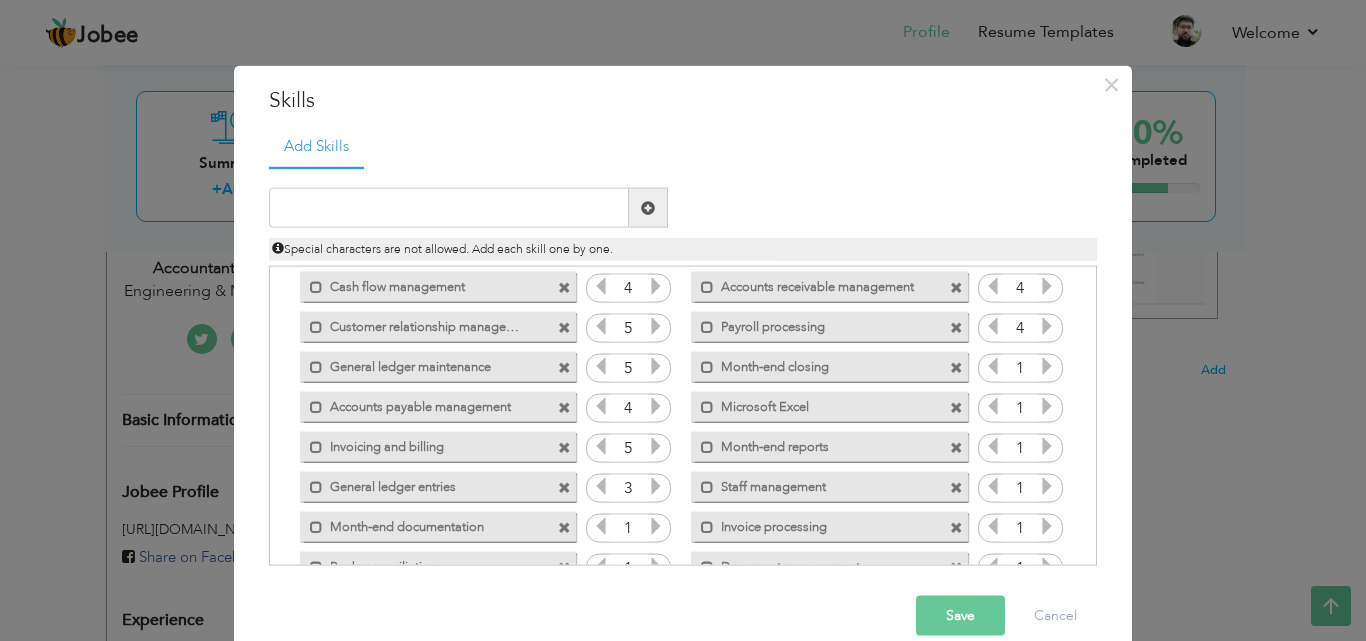 click at bounding box center (656, 486) 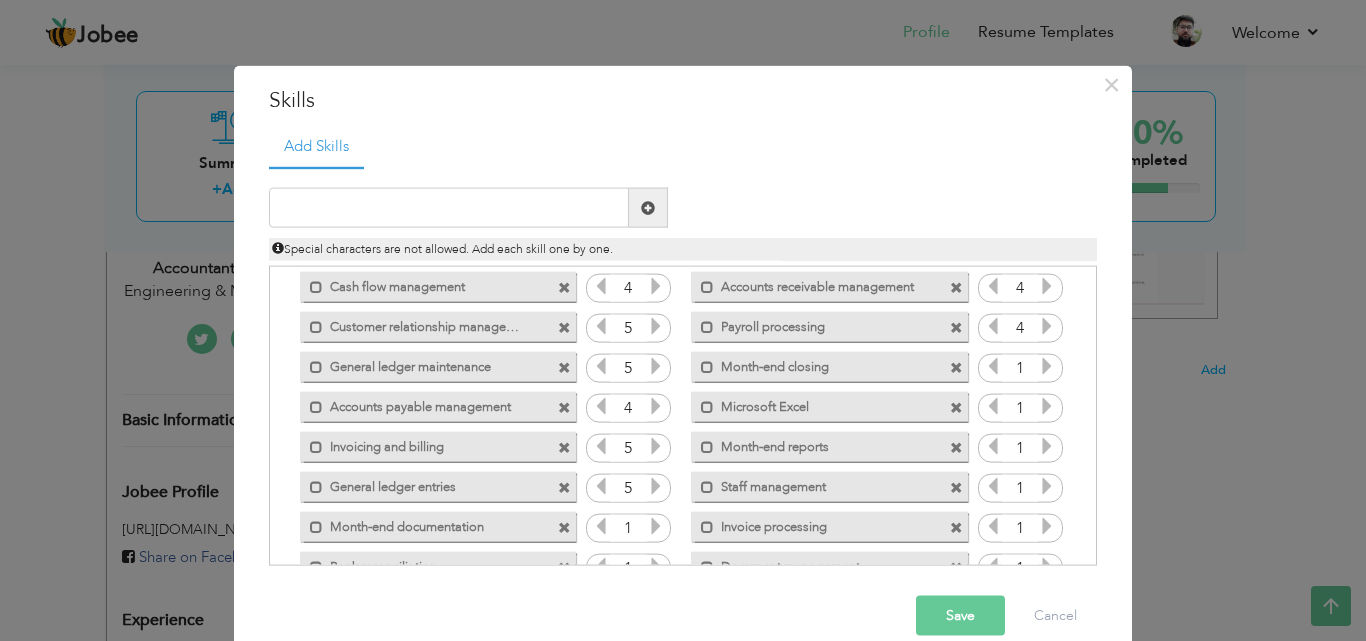 click at bounding box center [656, 526] 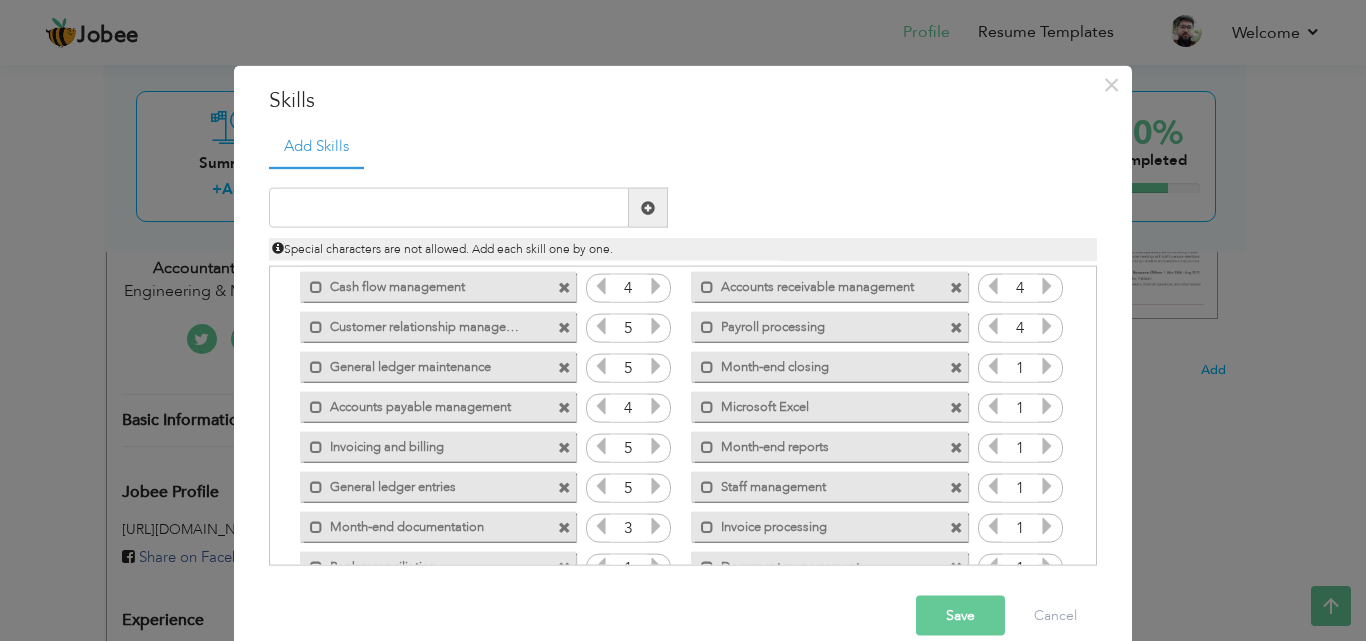 click at bounding box center [656, 526] 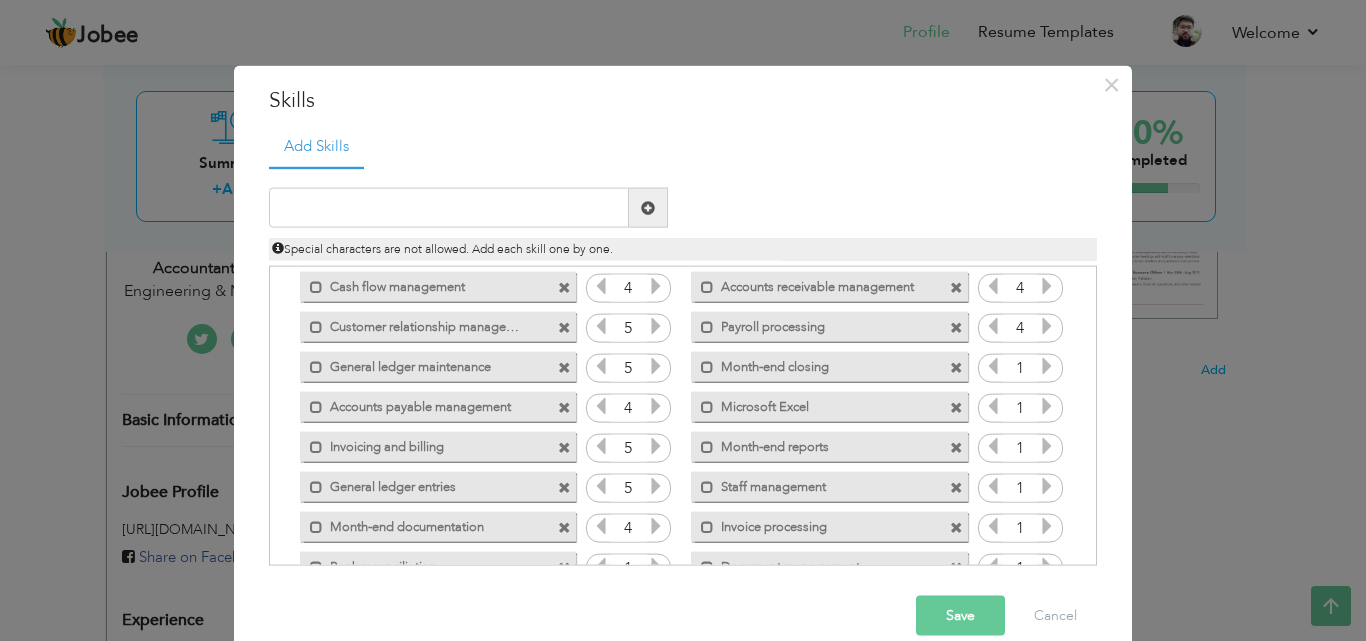 click at bounding box center [1047, 486] 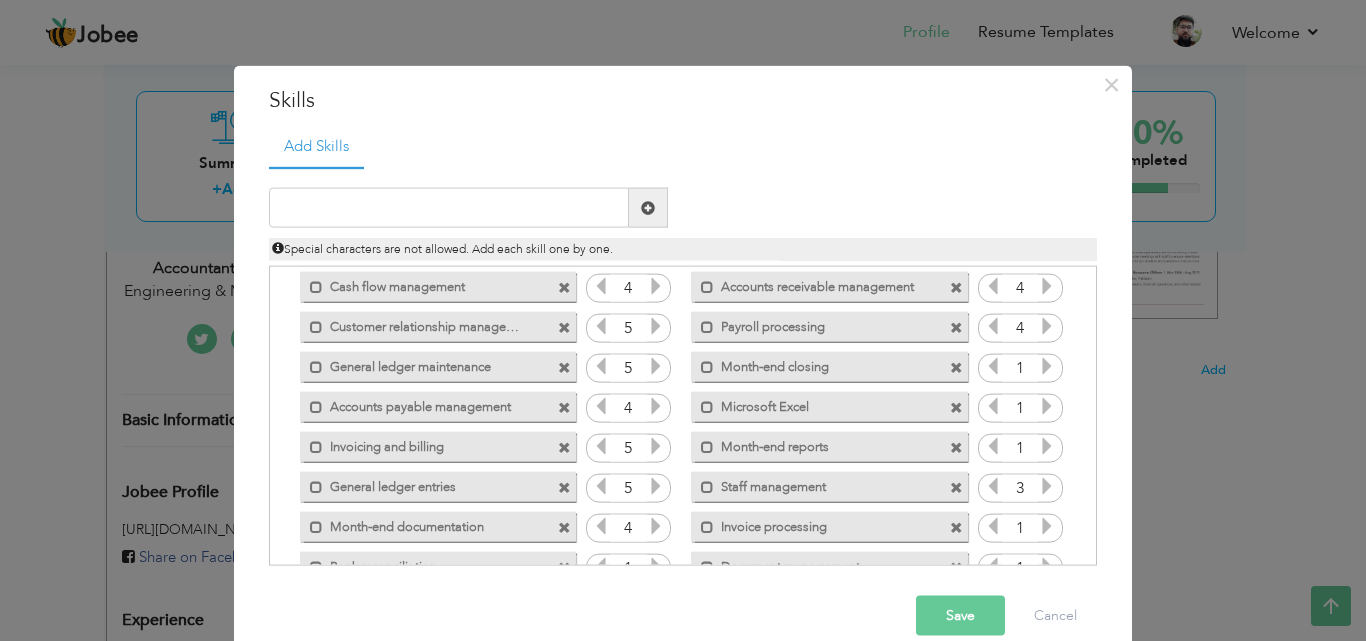 click at bounding box center (1047, 486) 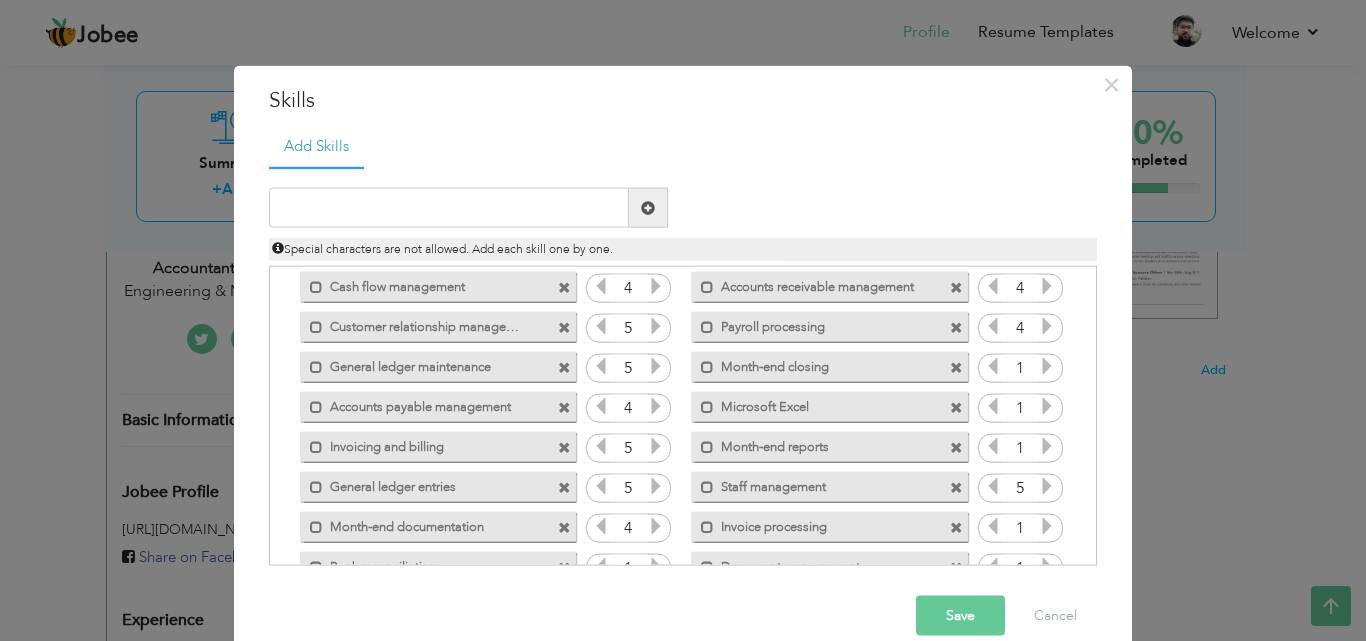 click at bounding box center (1047, 446) 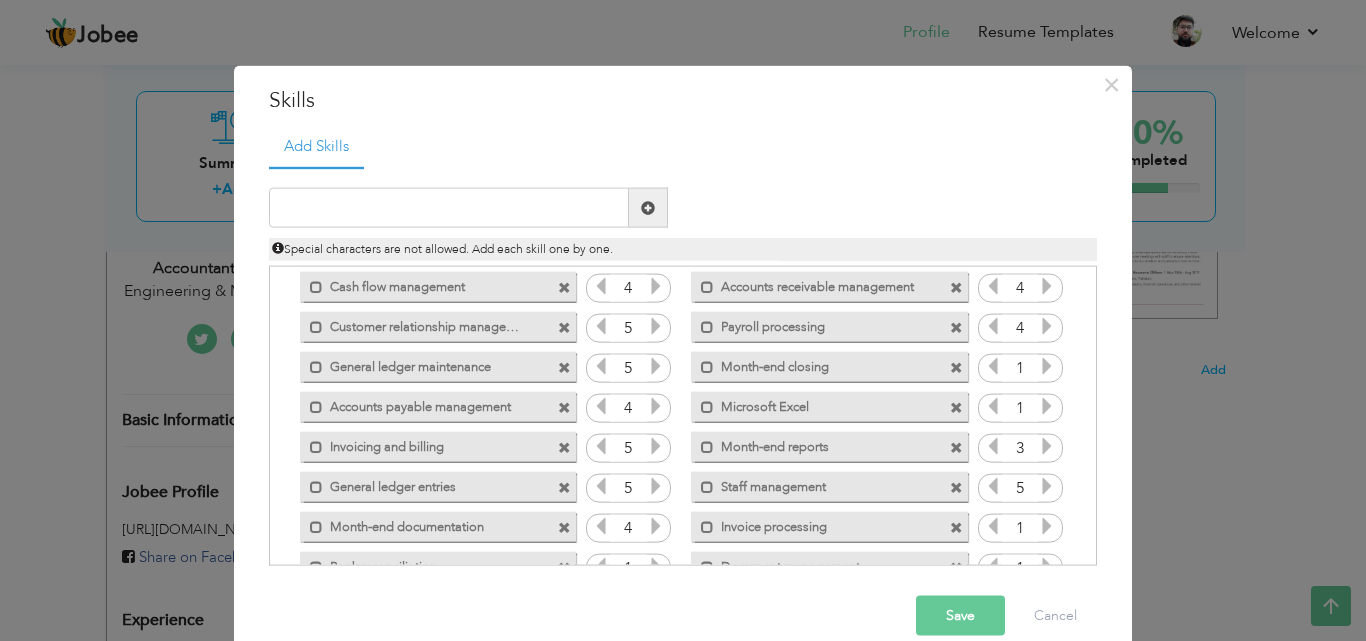 click at bounding box center [1047, 446] 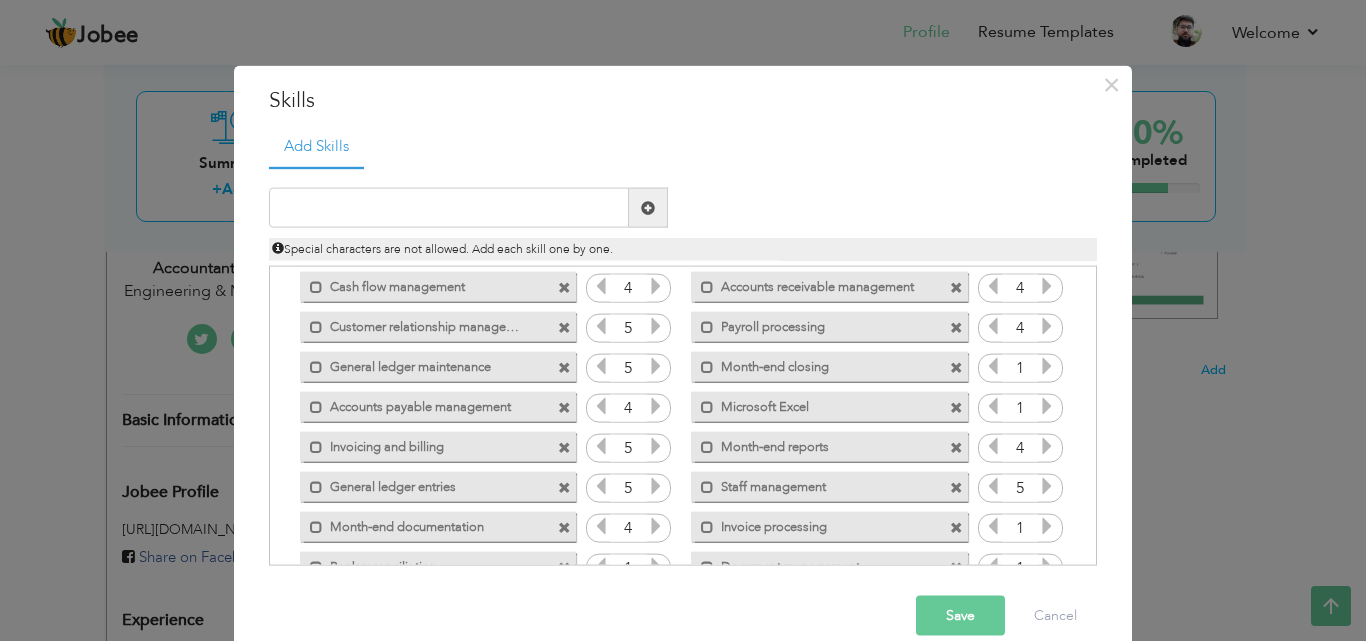 click at bounding box center [1047, 406] 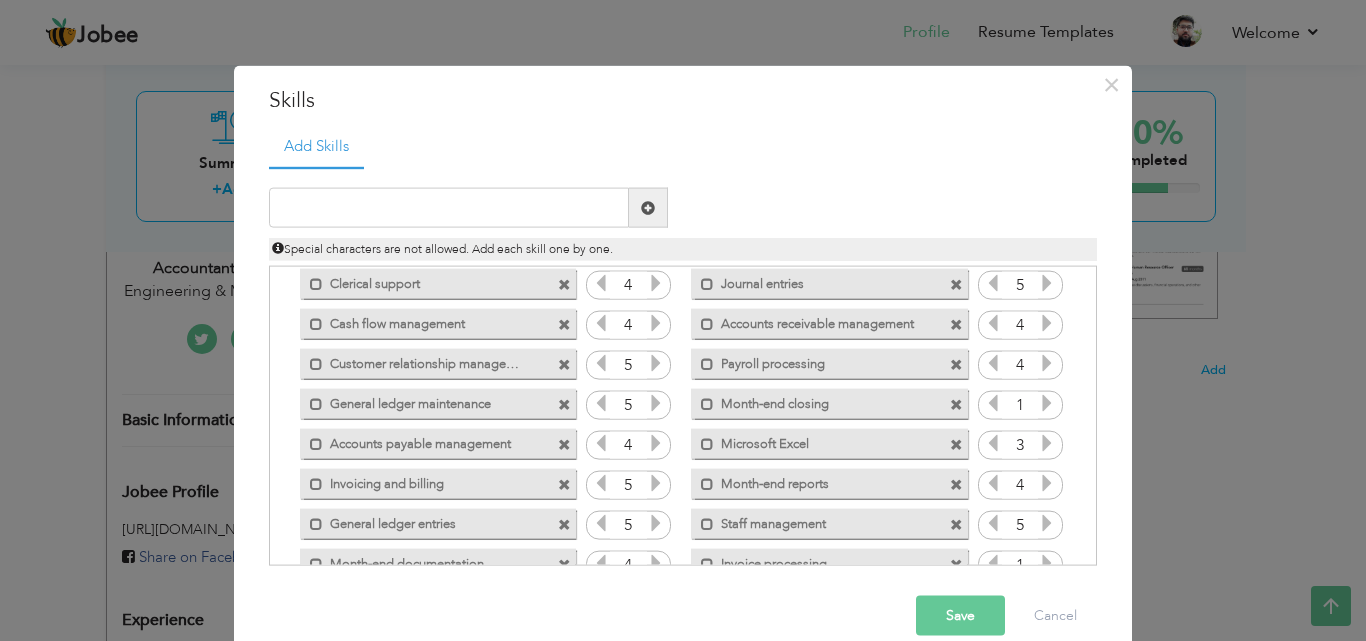 scroll, scrollTop: 164, scrollLeft: 0, axis: vertical 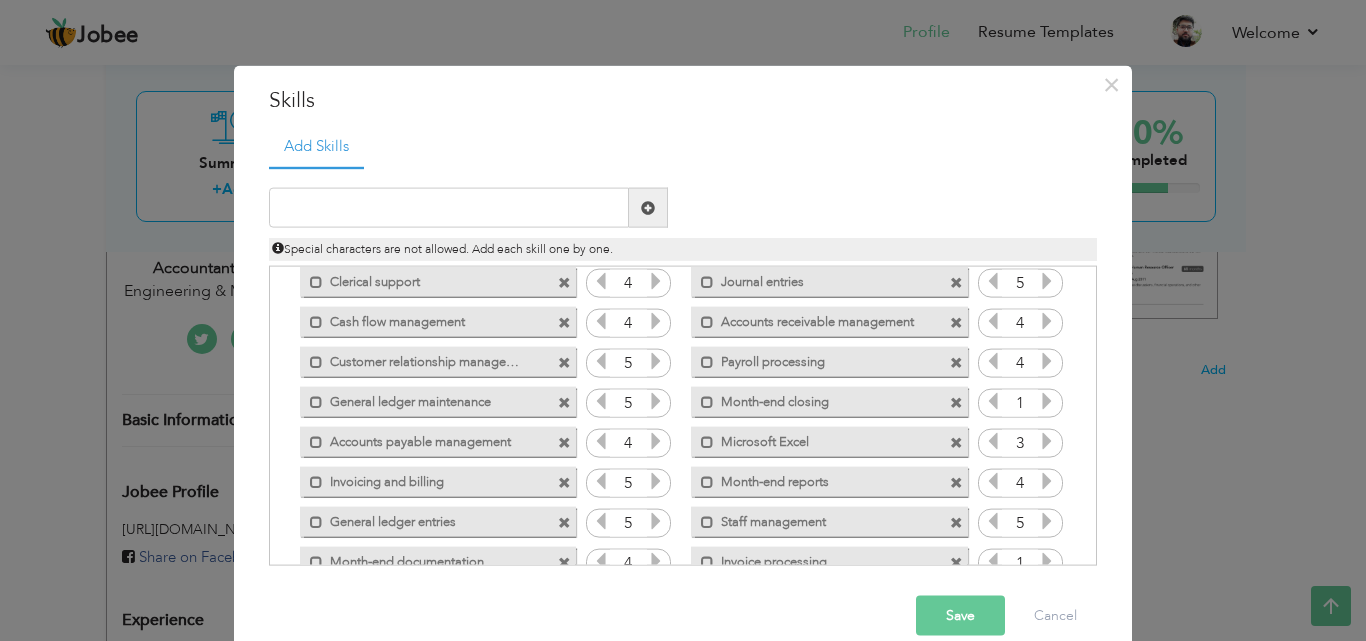 click at bounding box center [1047, 441] 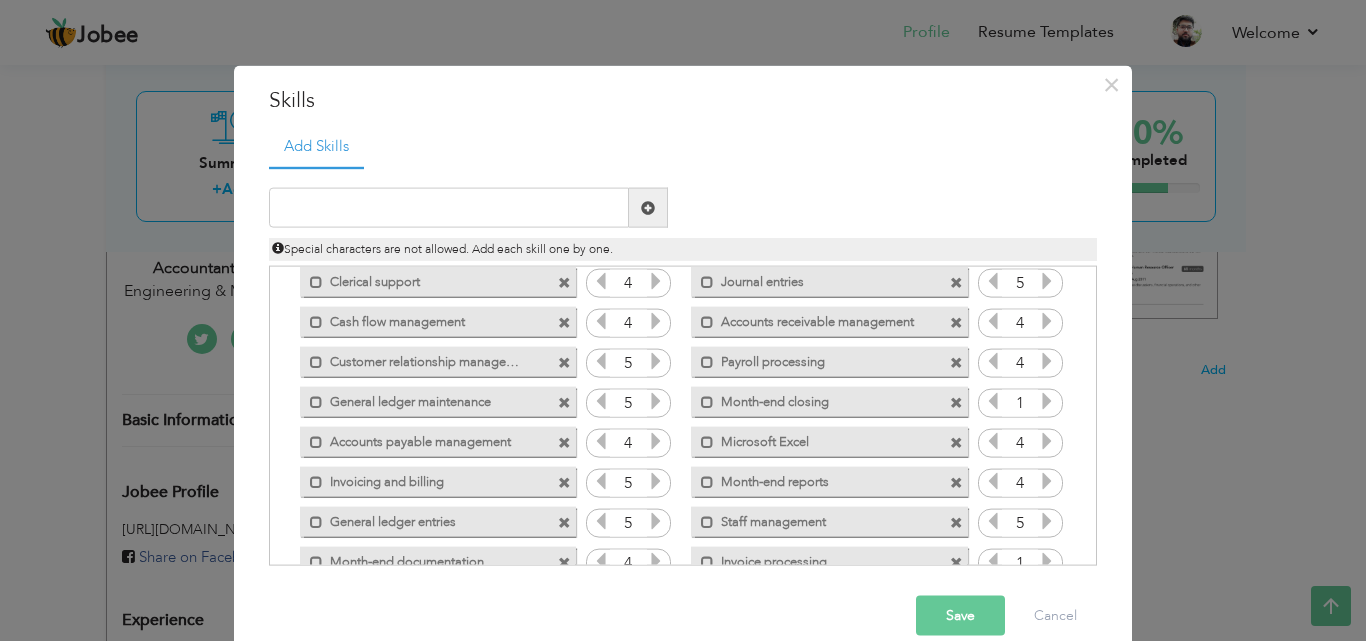 click at bounding box center (1047, 401) 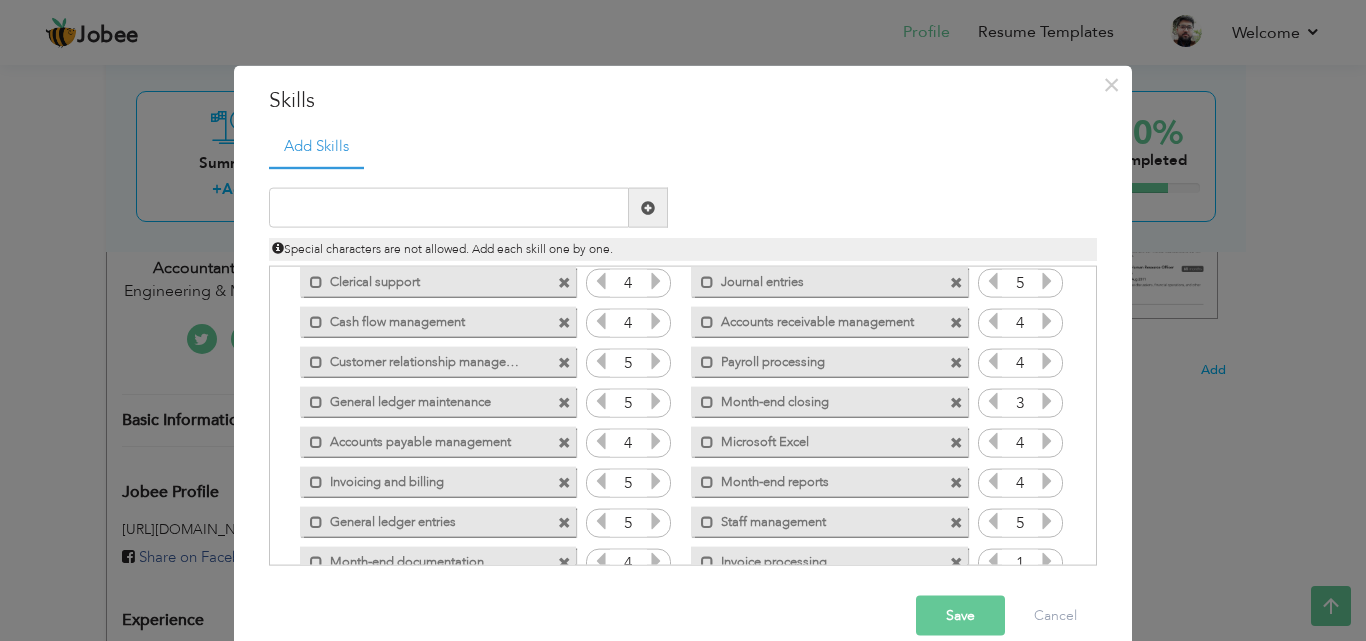click at bounding box center (1047, 401) 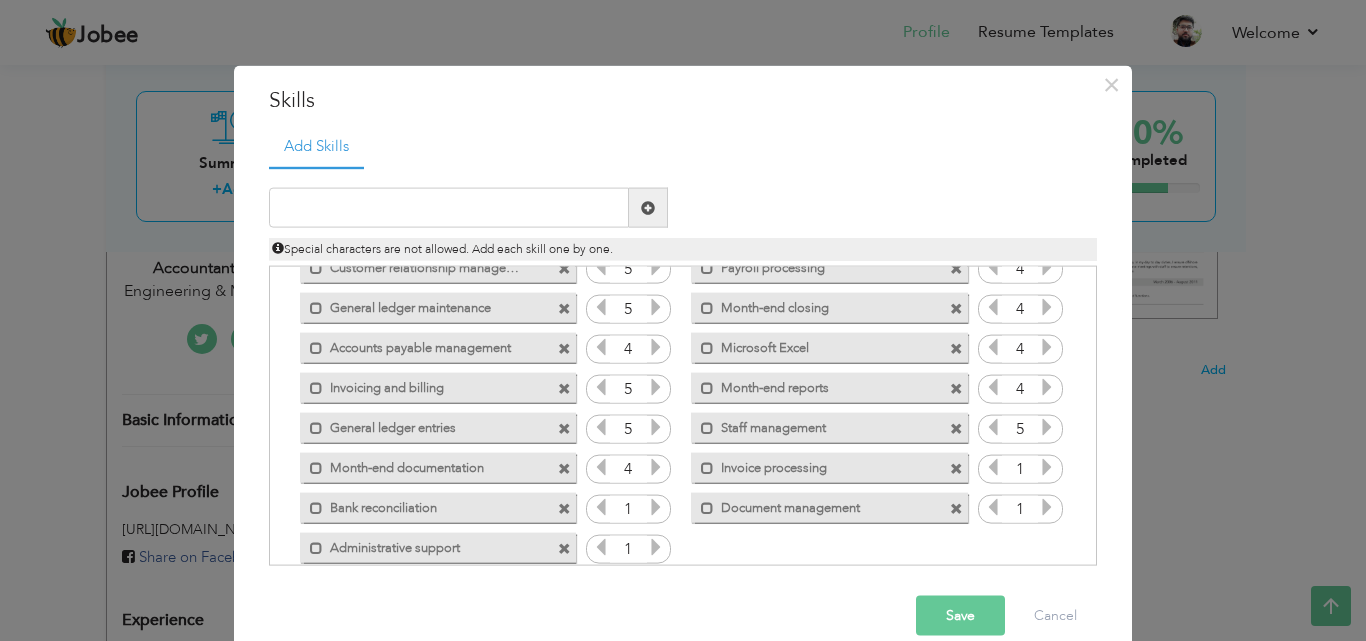 scroll, scrollTop: 285, scrollLeft: 0, axis: vertical 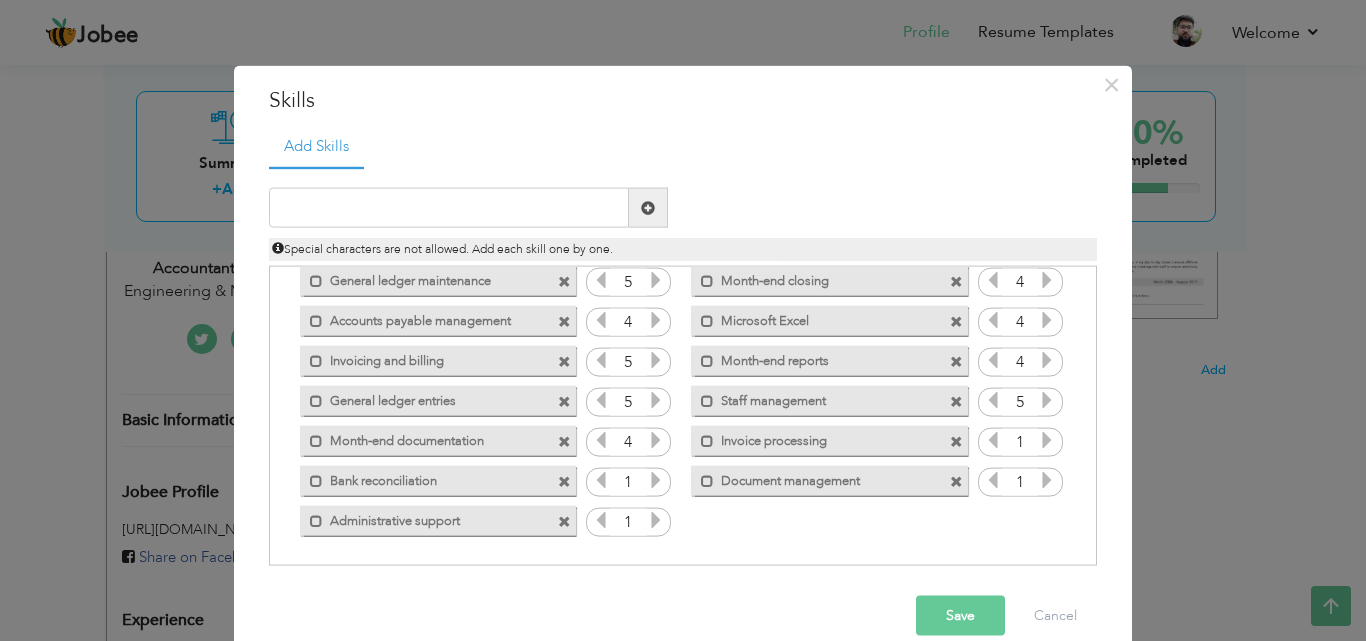 click at bounding box center (656, 480) 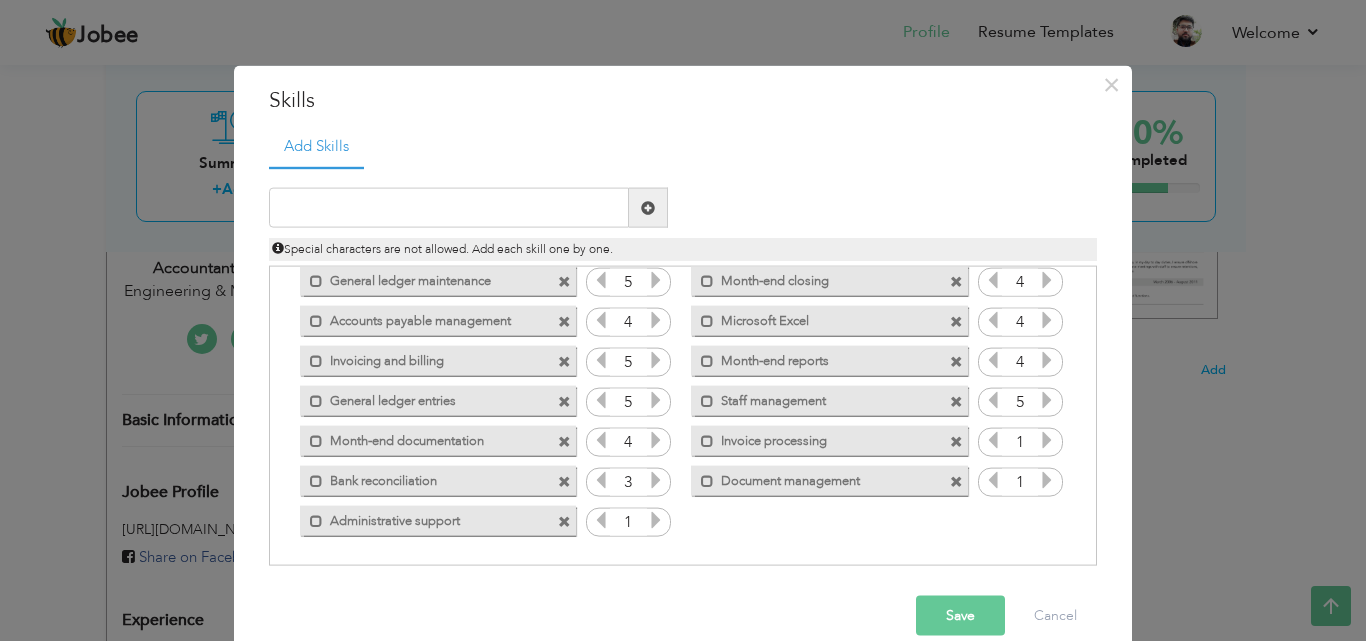 click at bounding box center [656, 480] 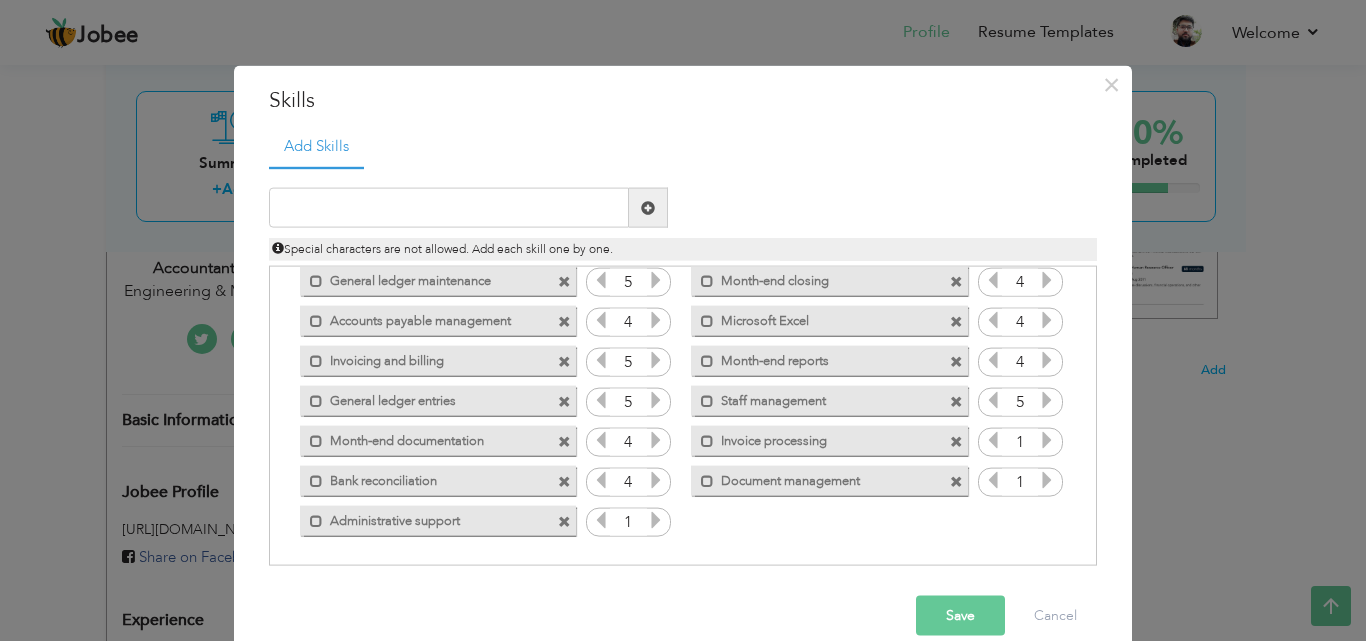 click at bounding box center [656, 520] 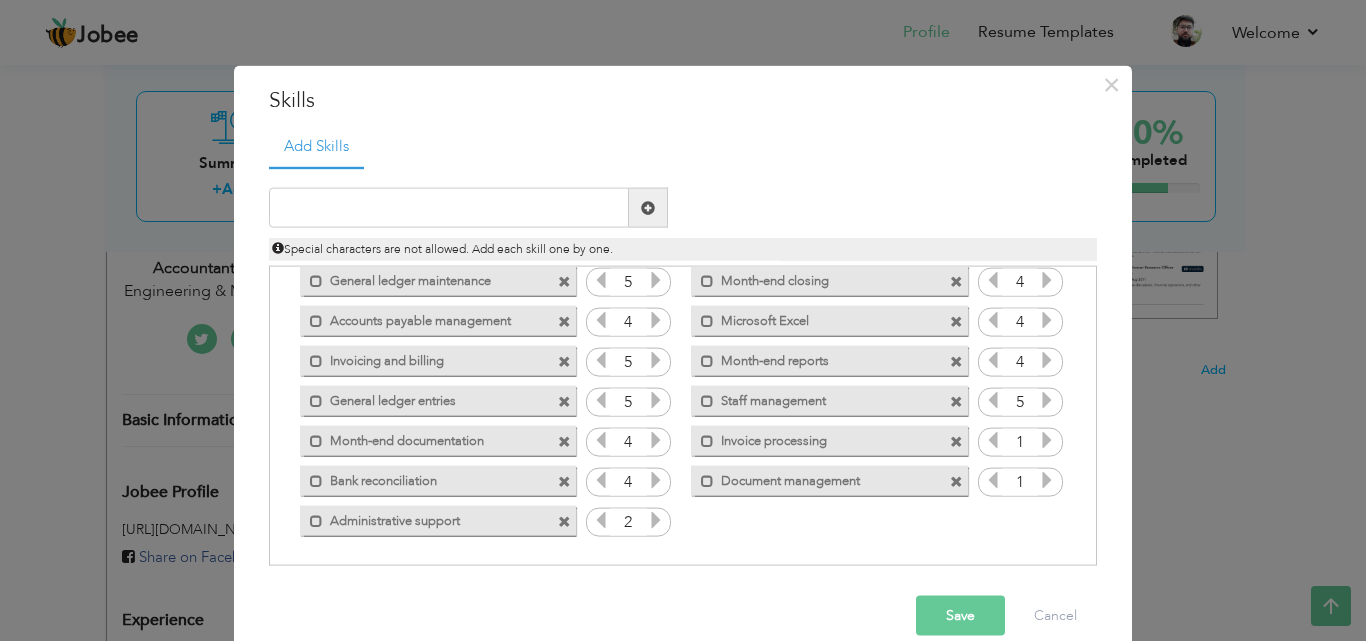 click at bounding box center (656, 520) 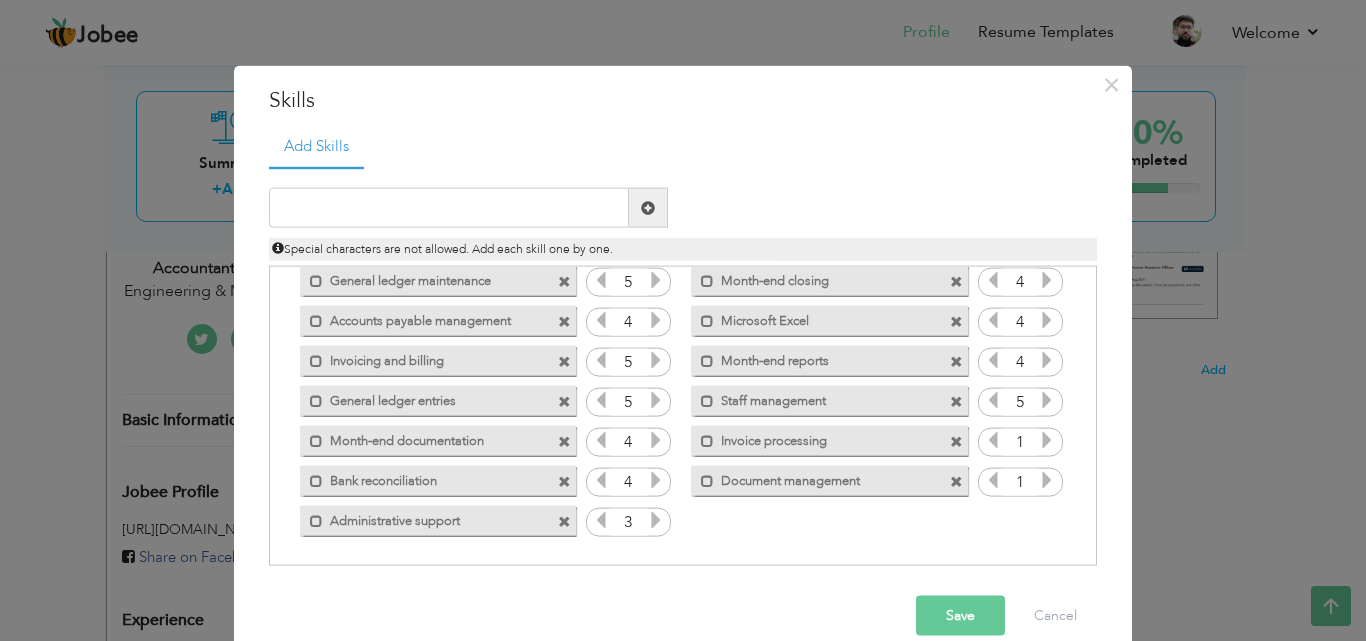 click at bounding box center (656, 520) 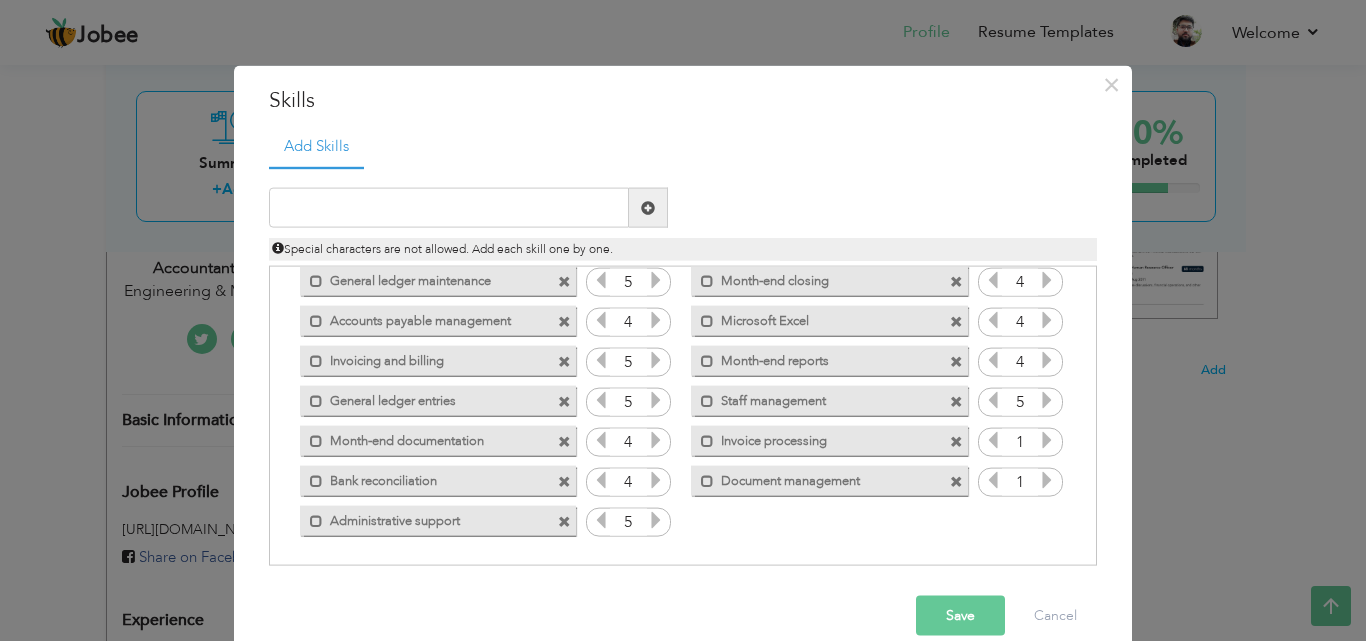 click at bounding box center [1047, 480] 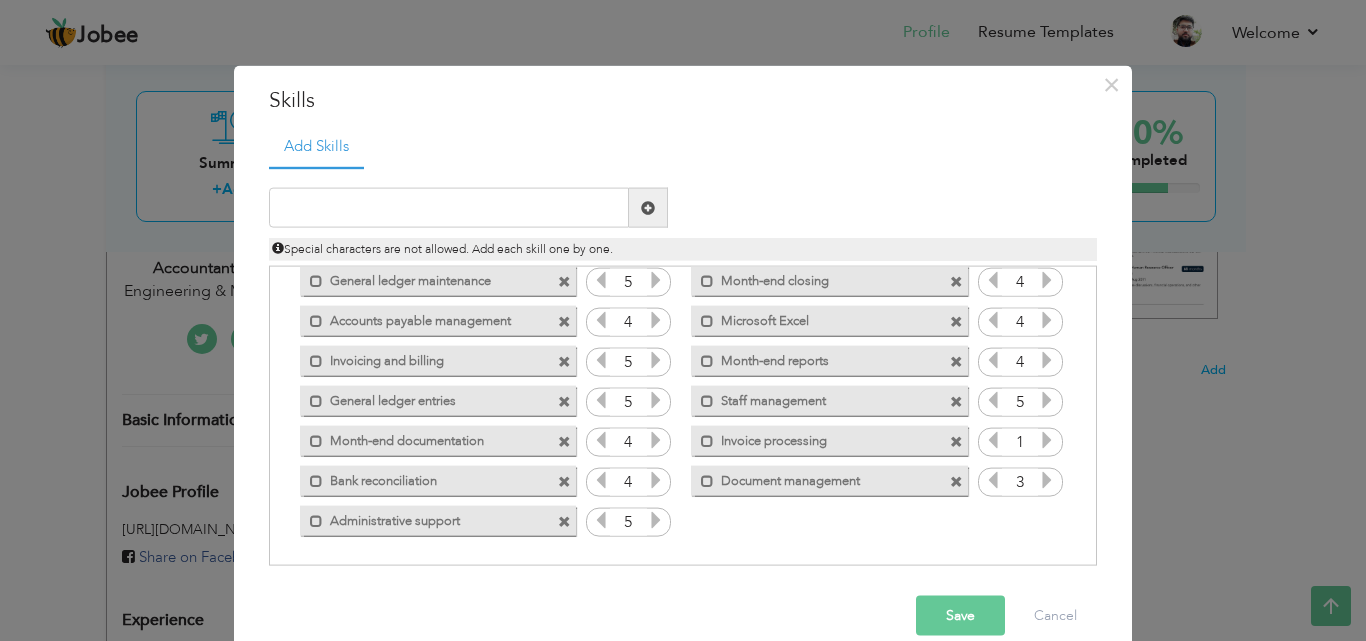 click at bounding box center (1047, 480) 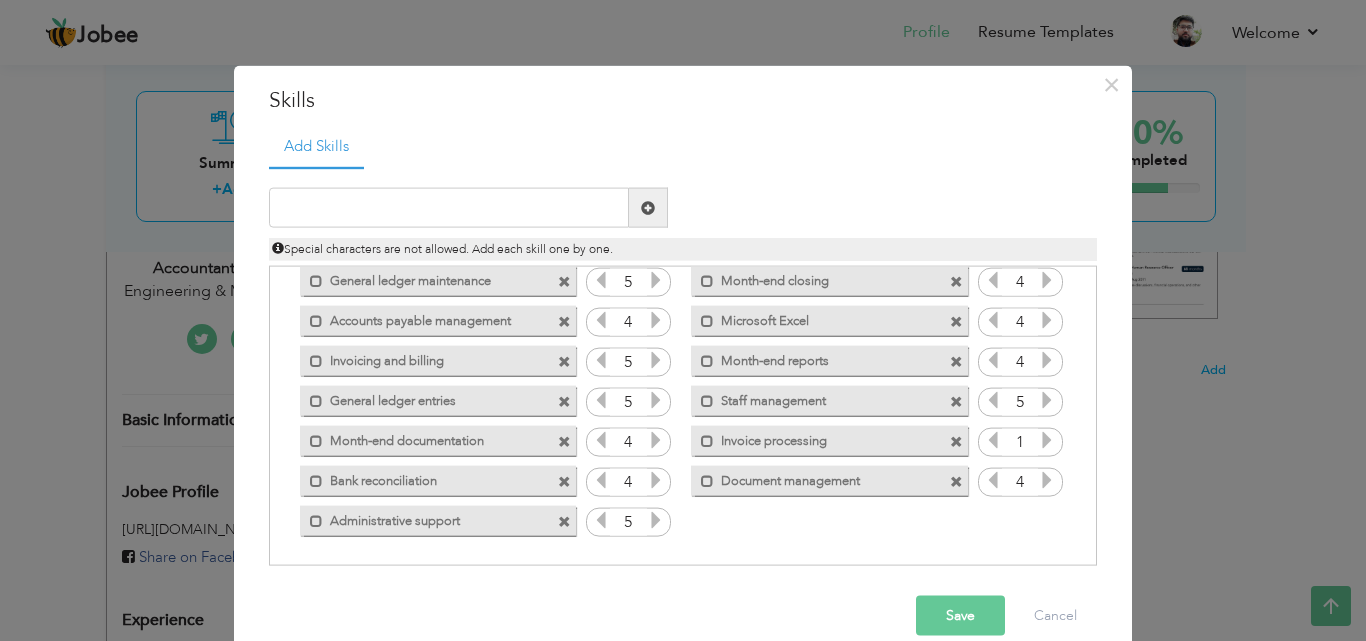 click at bounding box center (1047, 480) 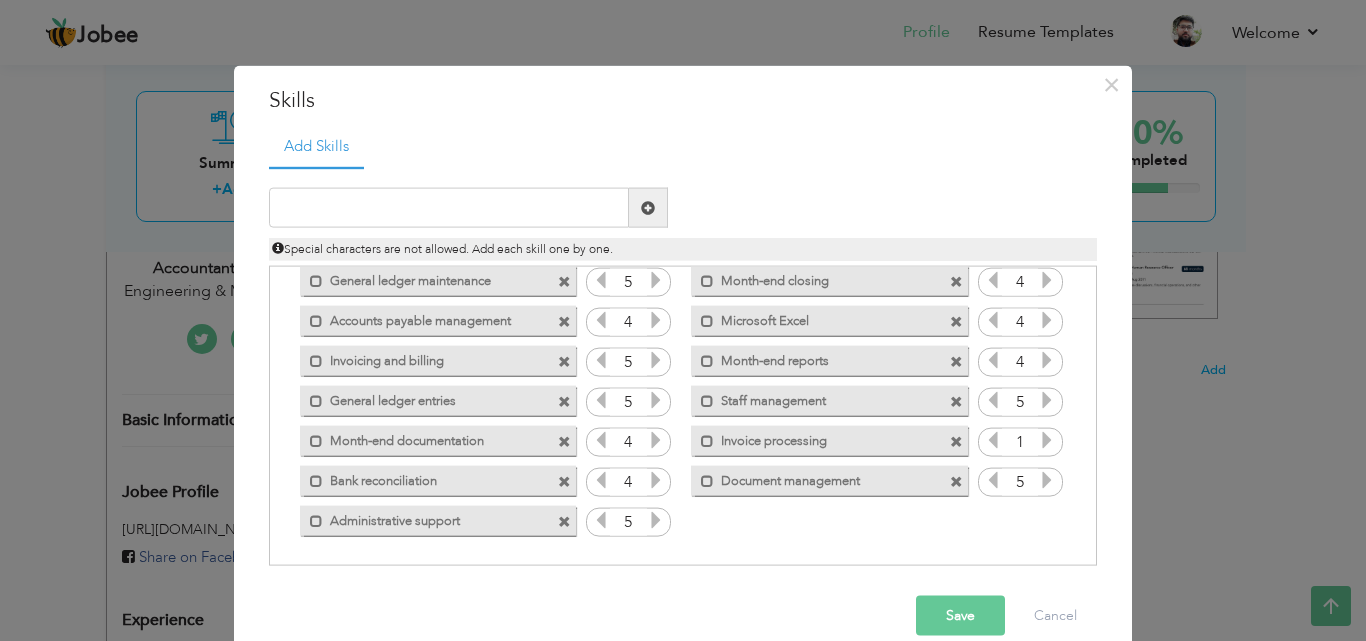 click at bounding box center (1047, 440) 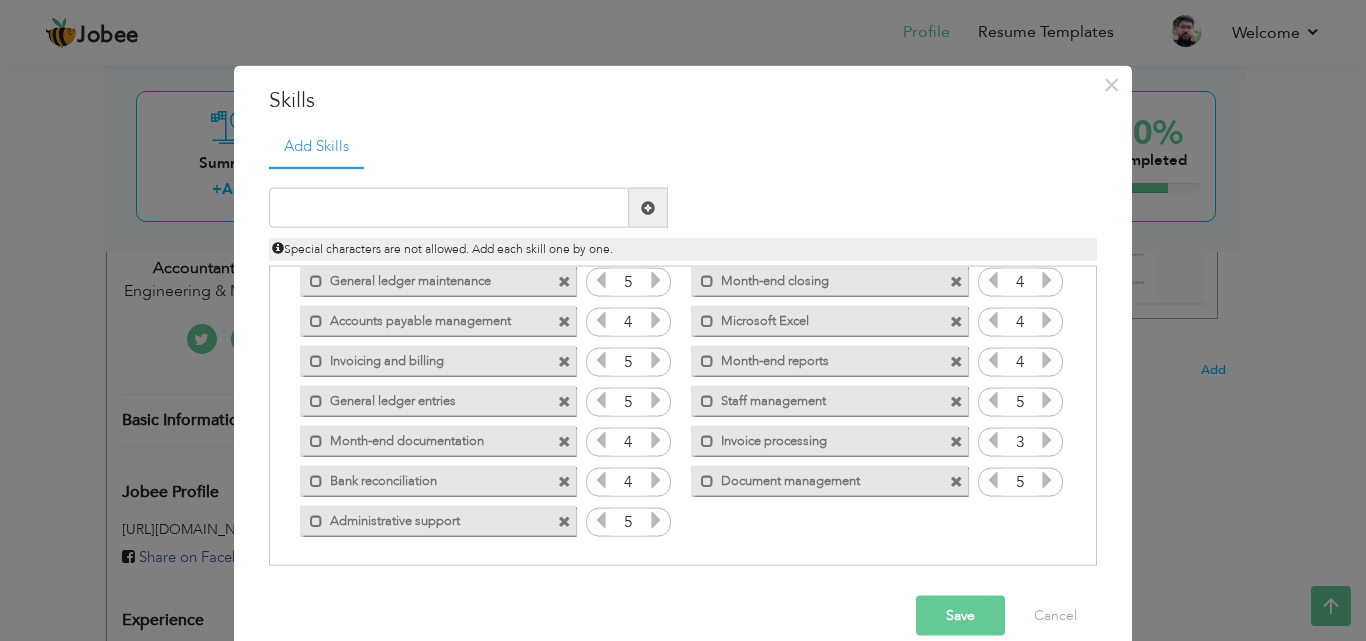 click at bounding box center [1047, 440] 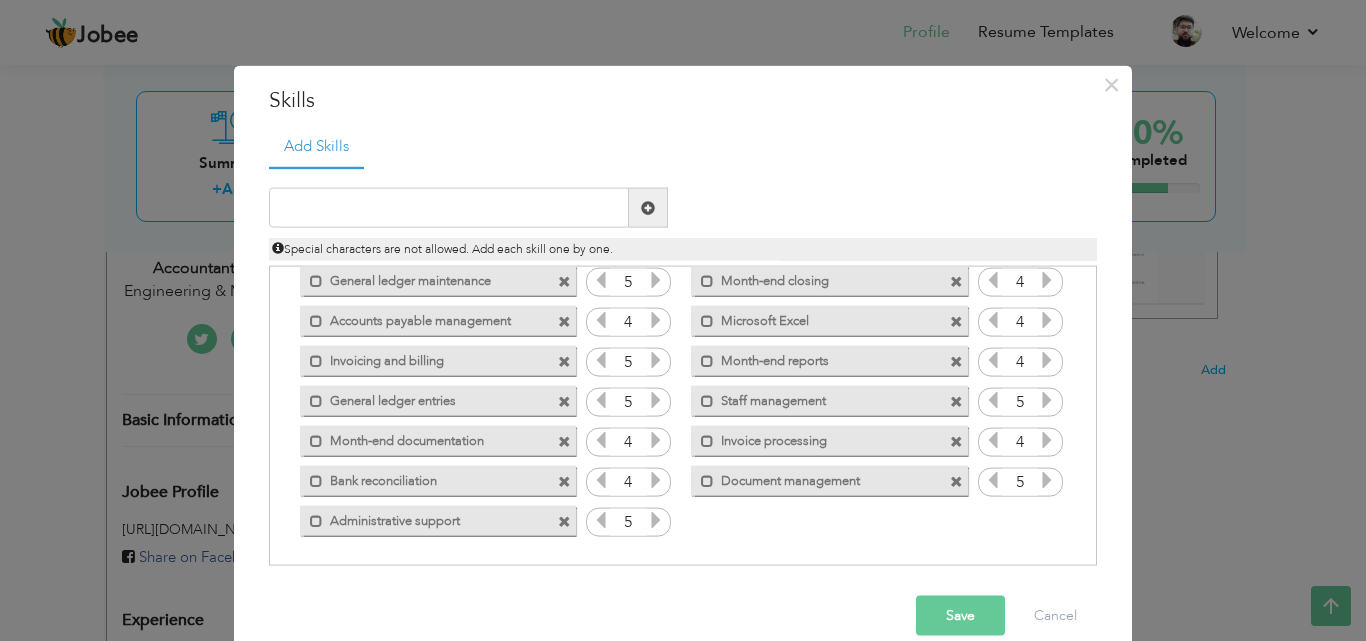 click on "Save" at bounding box center [960, 616] 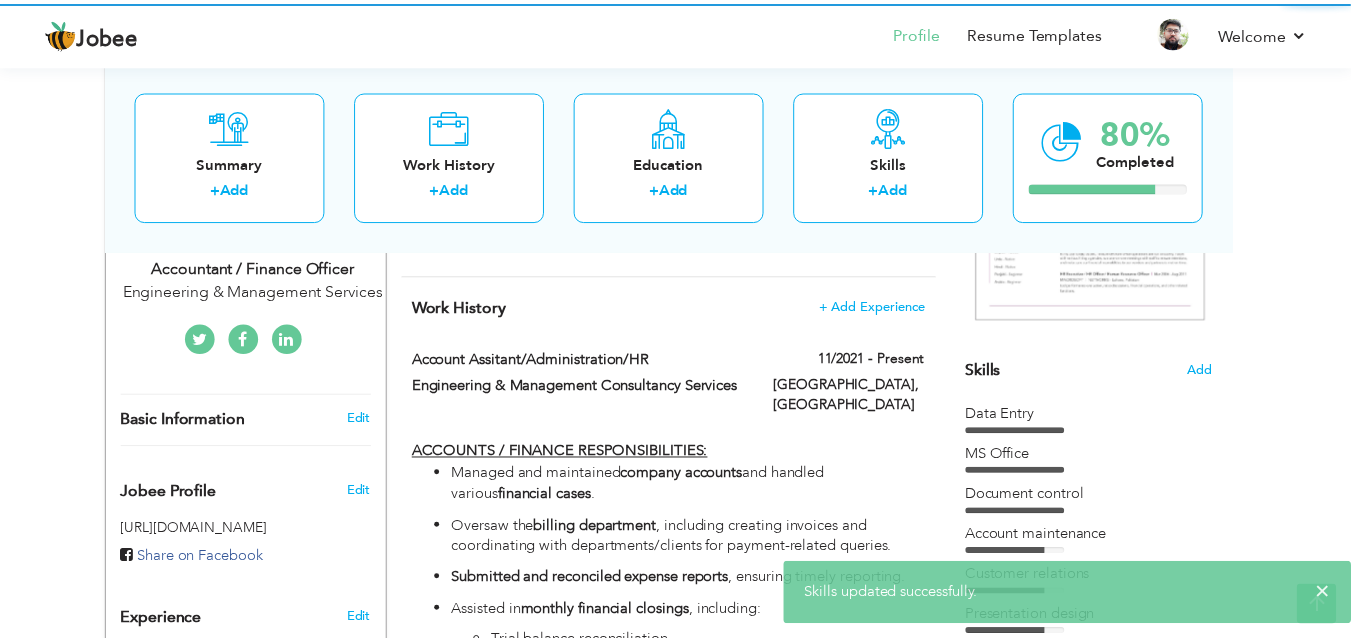 scroll, scrollTop: 0, scrollLeft: 0, axis: both 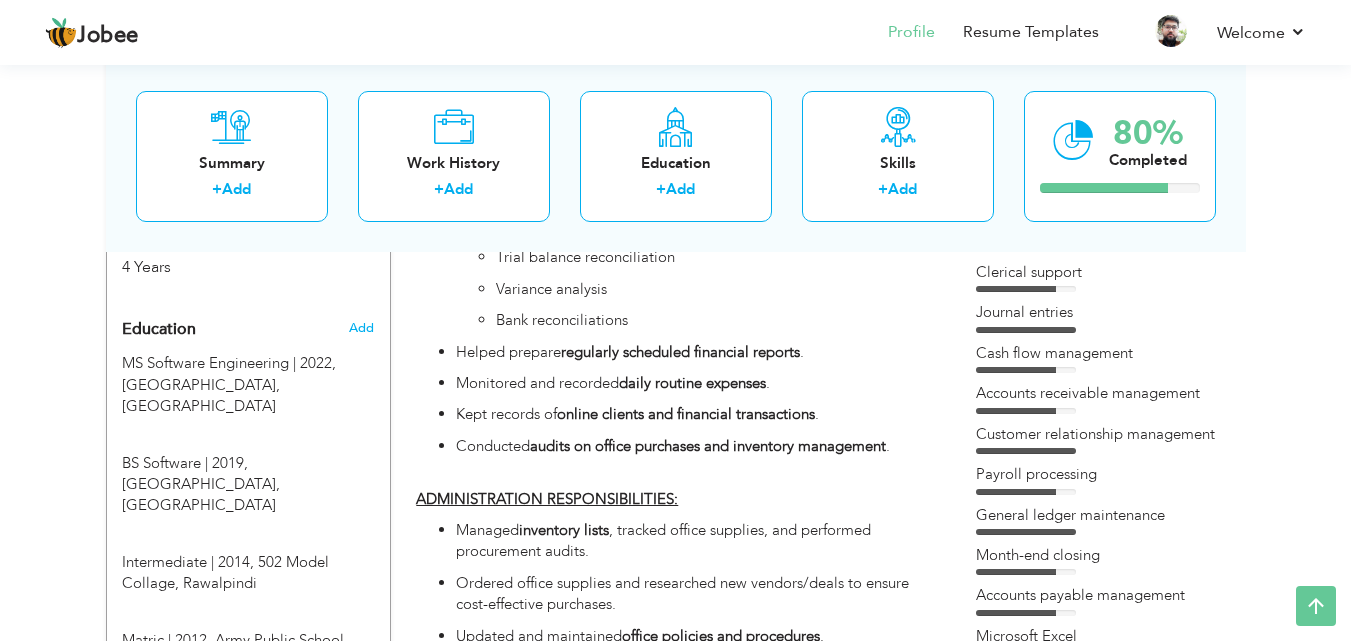 click on "Data Entry
MS Office
Document control
Account maintenance" at bounding box center (1101, 520) 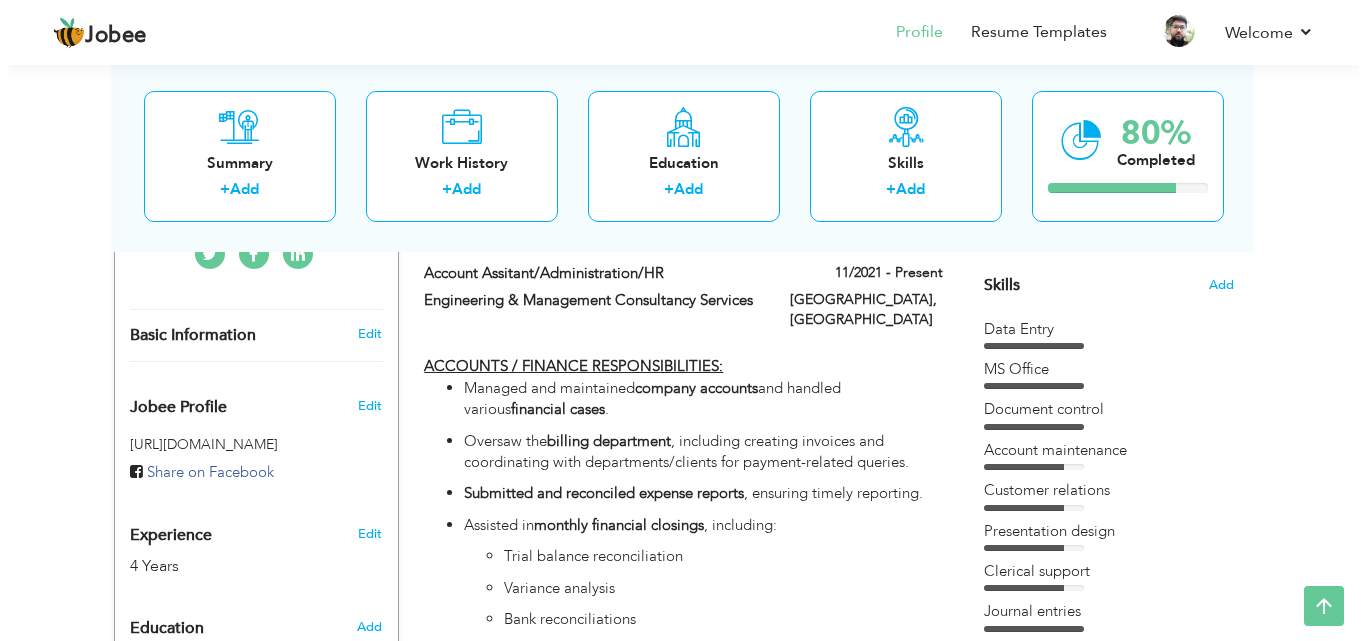 scroll, scrollTop: 455, scrollLeft: 0, axis: vertical 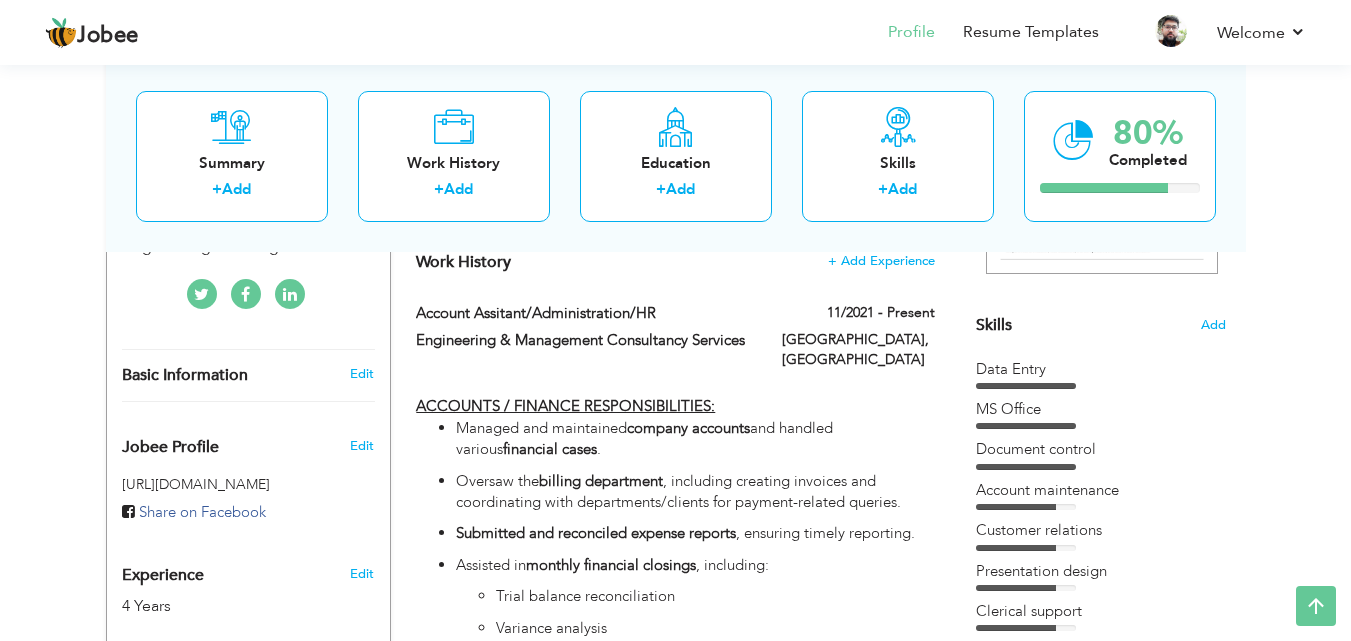 drag, startPoint x: 1115, startPoint y: 367, endPoint x: 1108, endPoint y: 333, distance: 34.713108 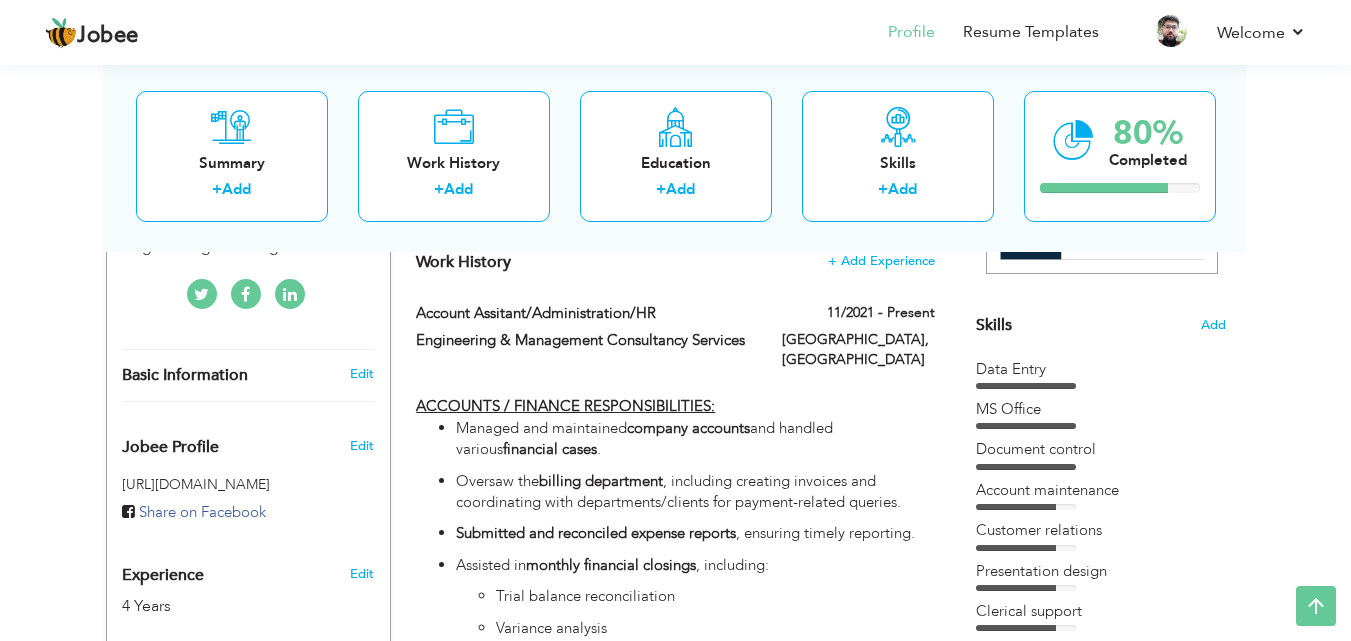 click on "Skills
Add" at bounding box center (1101, 129) 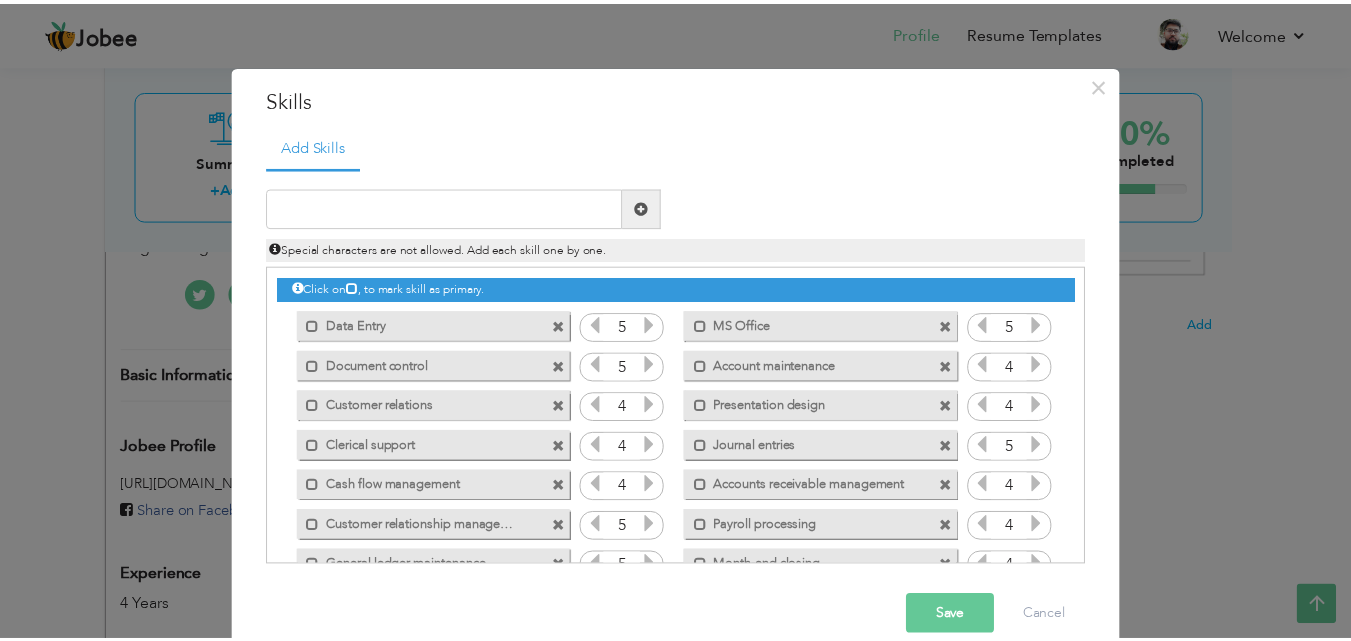 scroll, scrollTop: 0, scrollLeft: 0, axis: both 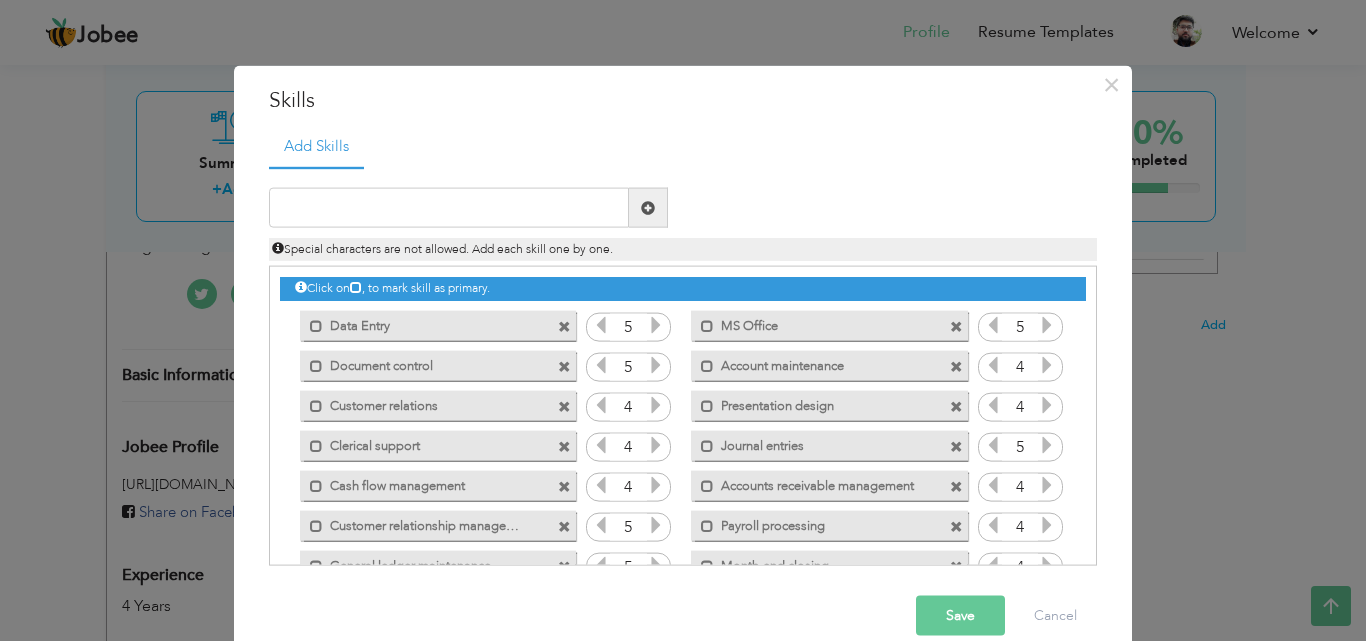 drag, startPoint x: 758, startPoint y: 495, endPoint x: 441, endPoint y: 344, distance: 351.12677 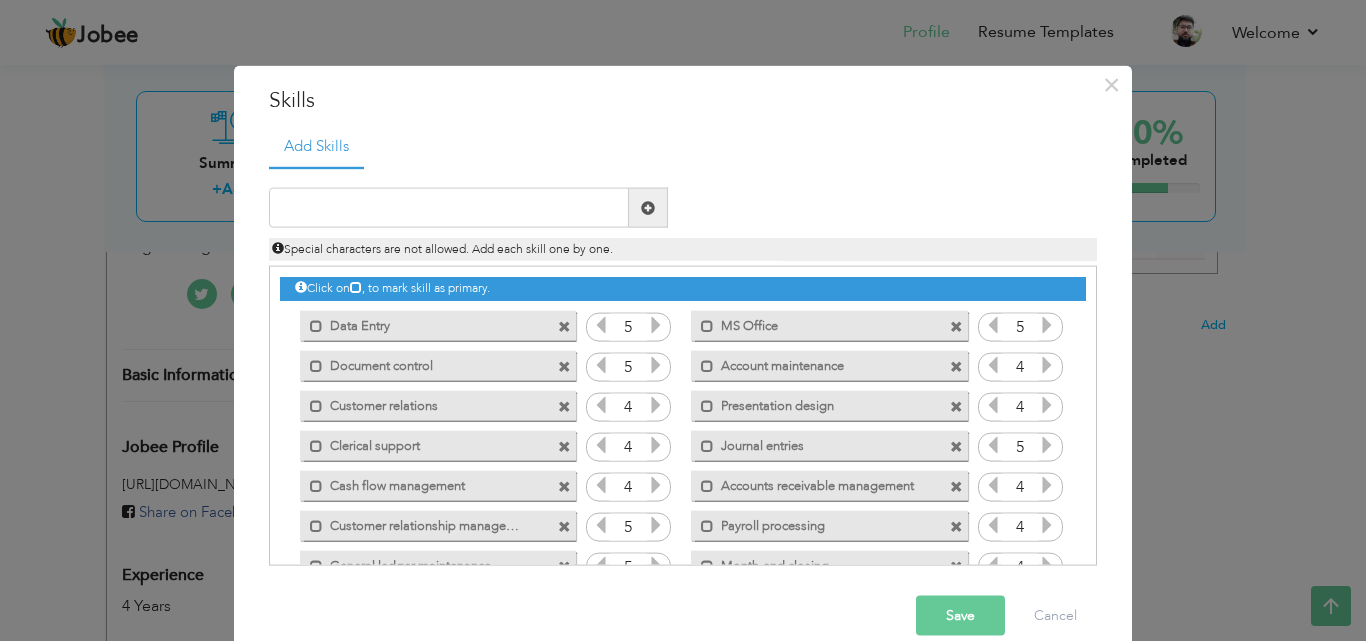 drag, startPoint x: 784, startPoint y: 489, endPoint x: 554, endPoint y: 375, distance: 256.70215 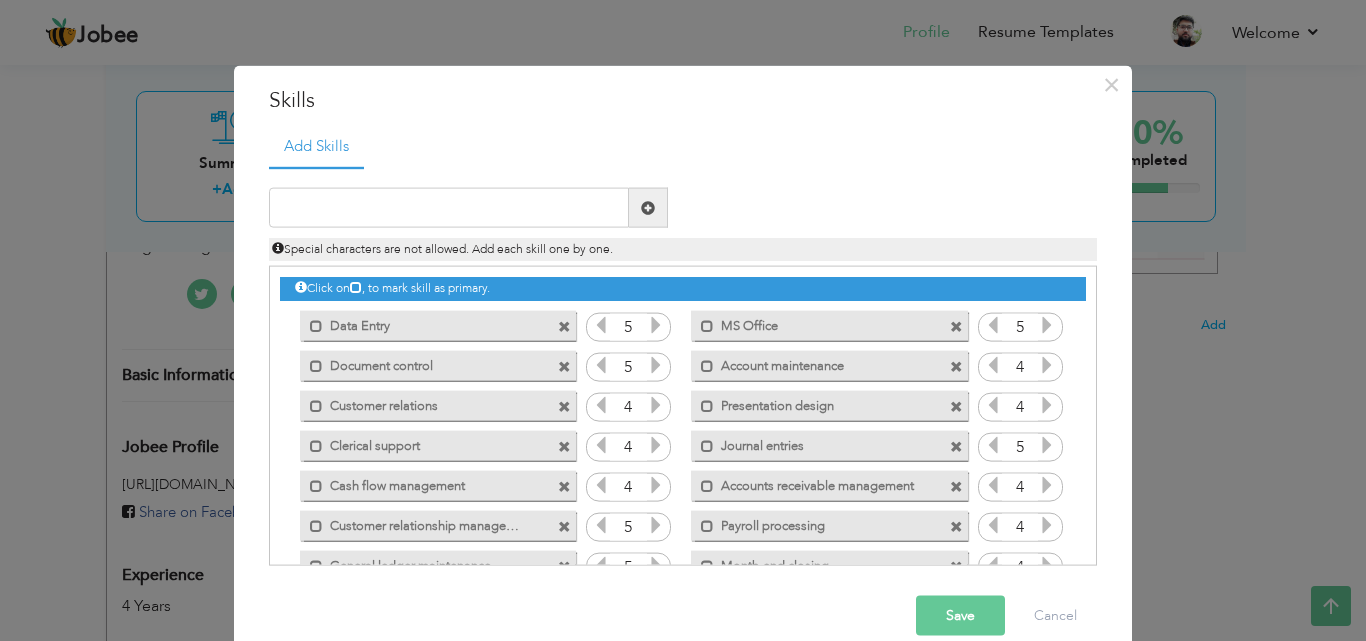 drag, startPoint x: 698, startPoint y: 485, endPoint x: 524, endPoint y: 359, distance: 214.83017 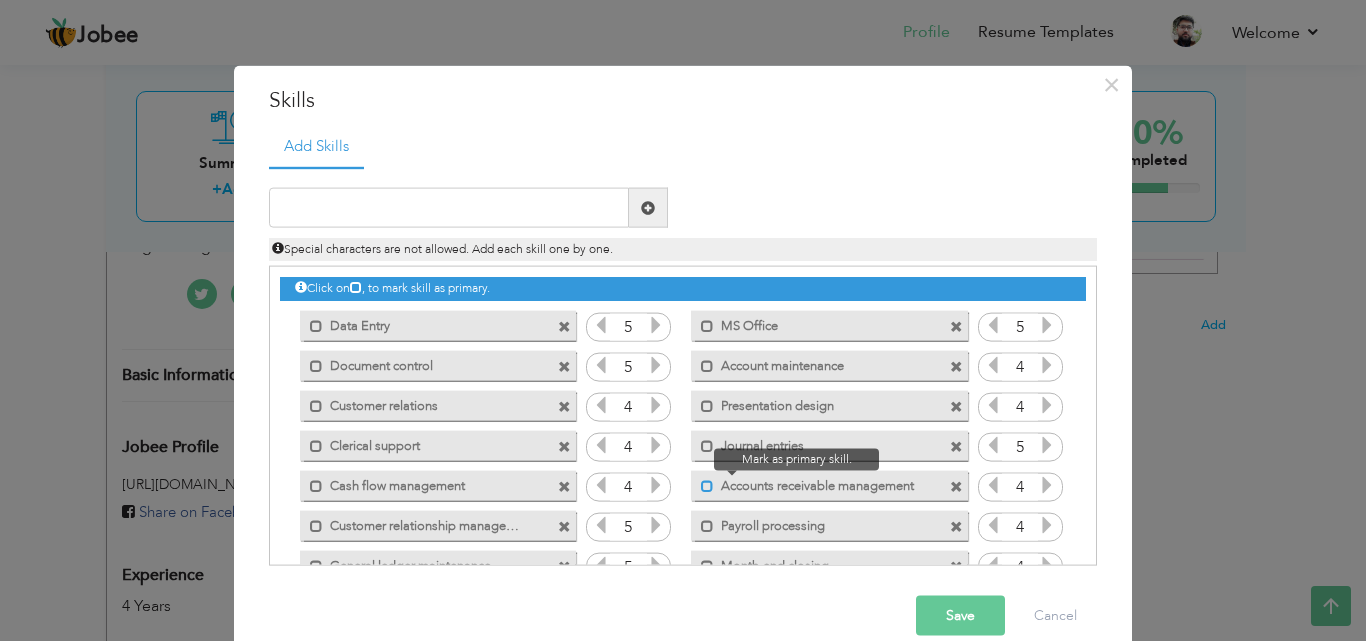 click at bounding box center (707, 485) 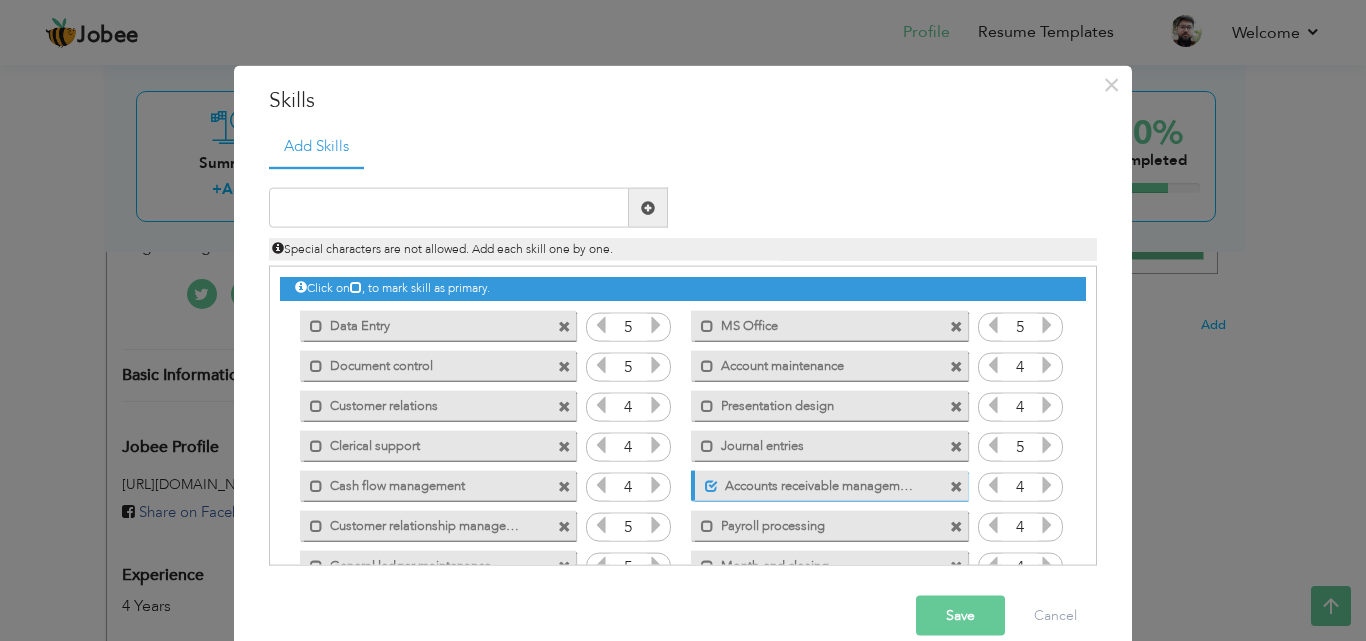 click on "Save" at bounding box center (960, 616) 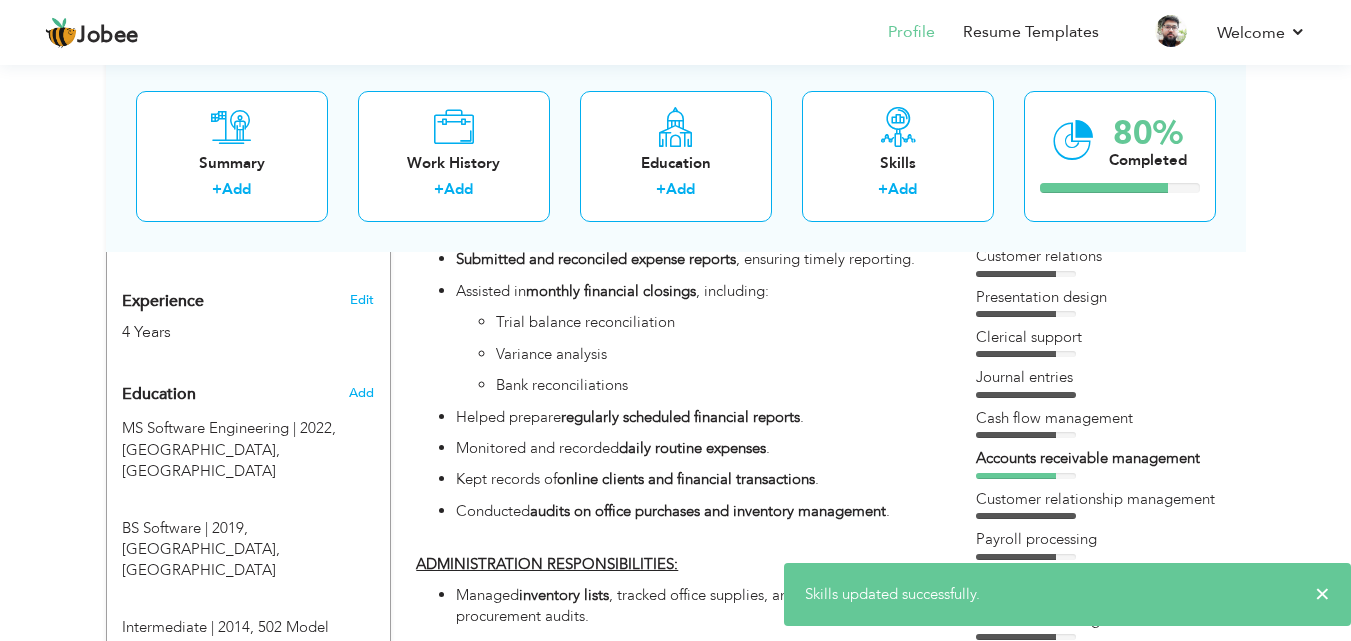 scroll, scrollTop: 735, scrollLeft: 0, axis: vertical 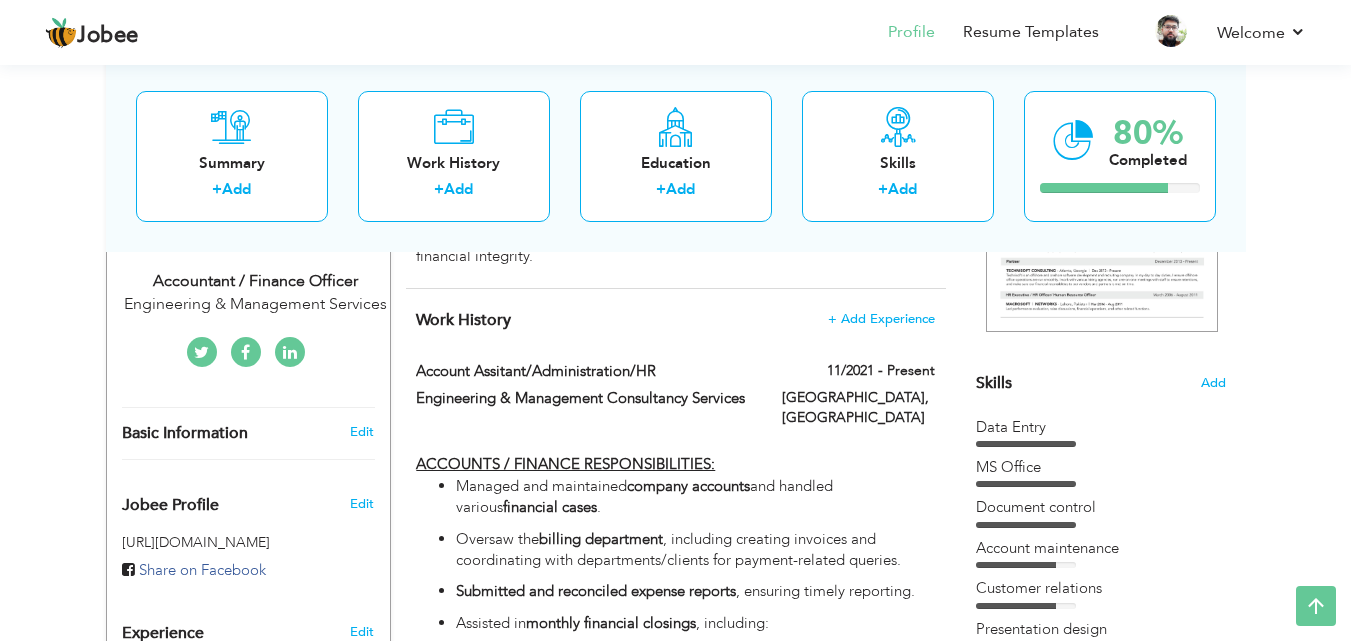 click on "Skills" at bounding box center (994, 383) 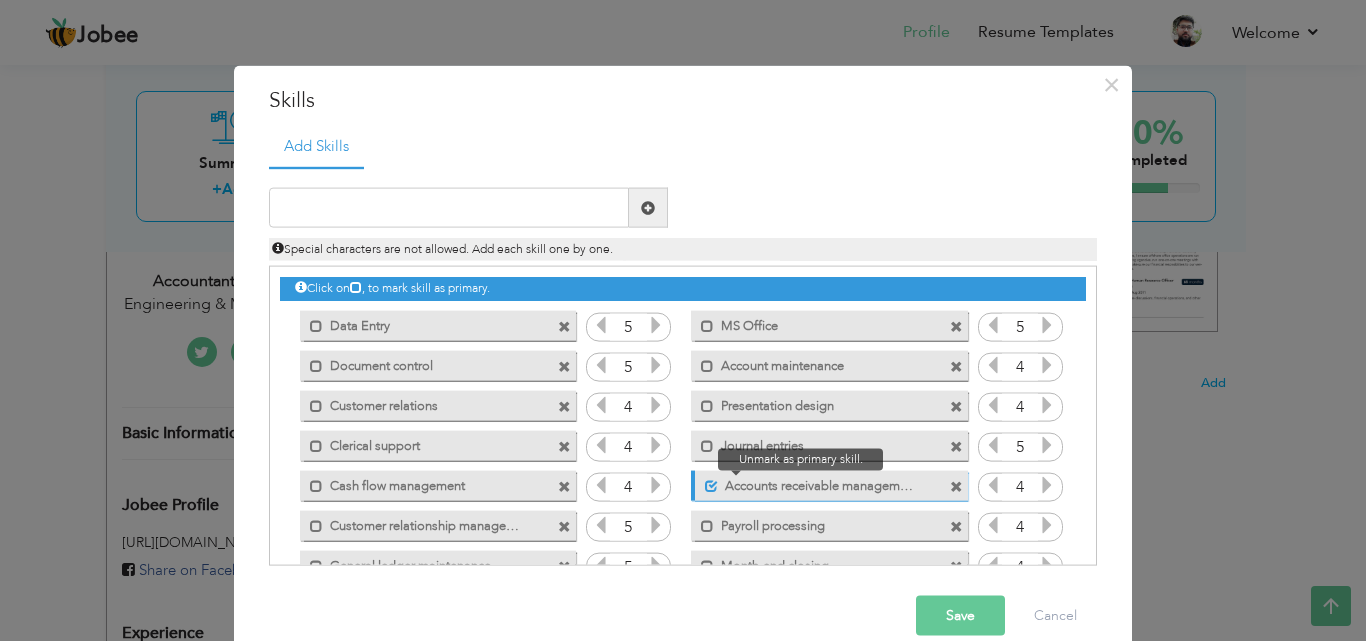 click at bounding box center (711, 485) 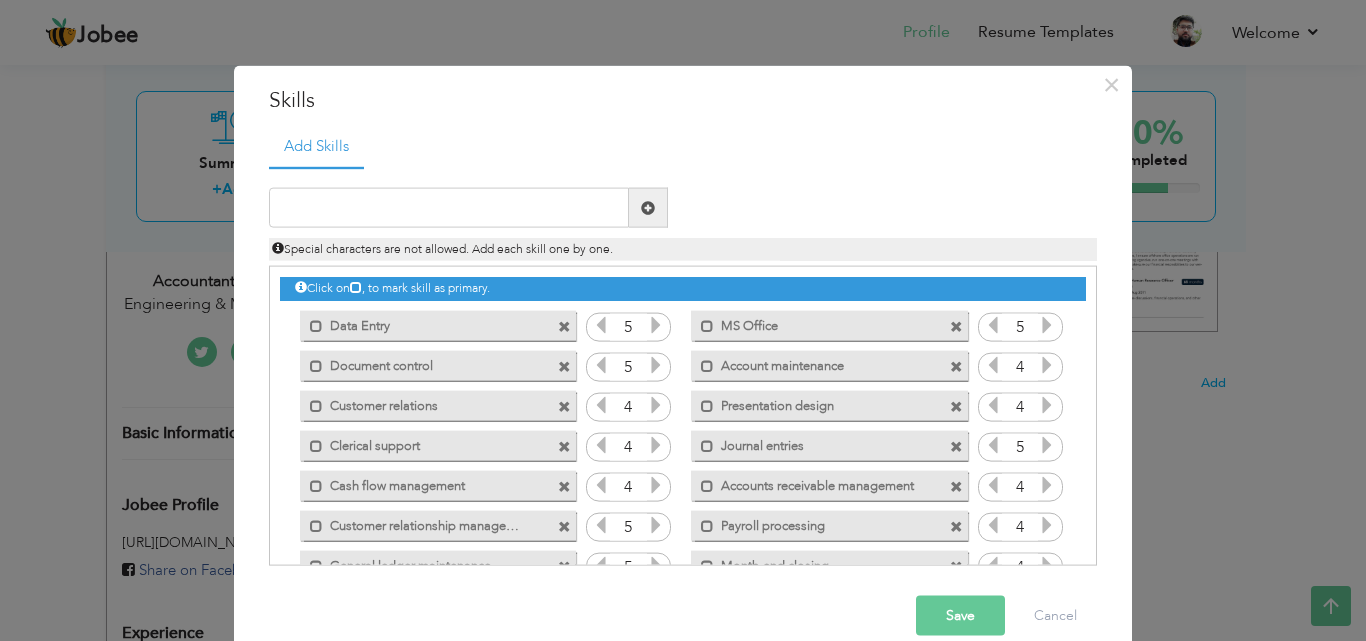 click on "Save" at bounding box center [960, 616] 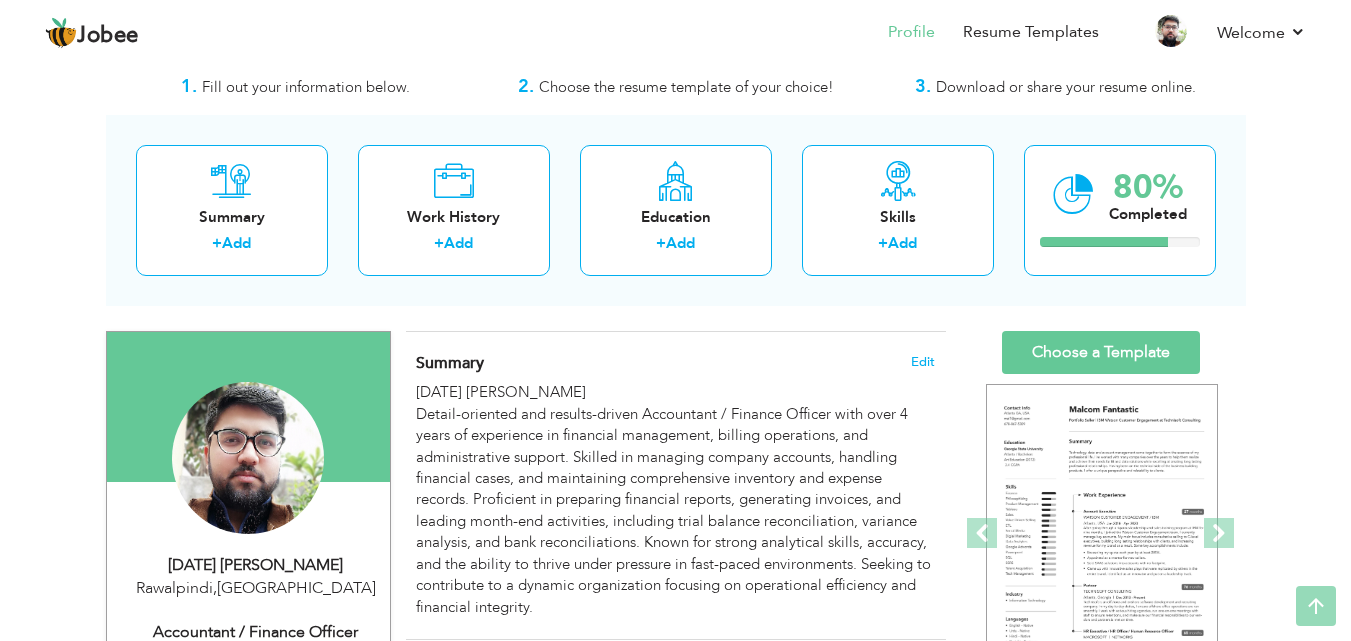 scroll, scrollTop: 26, scrollLeft: 0, axis: vertical 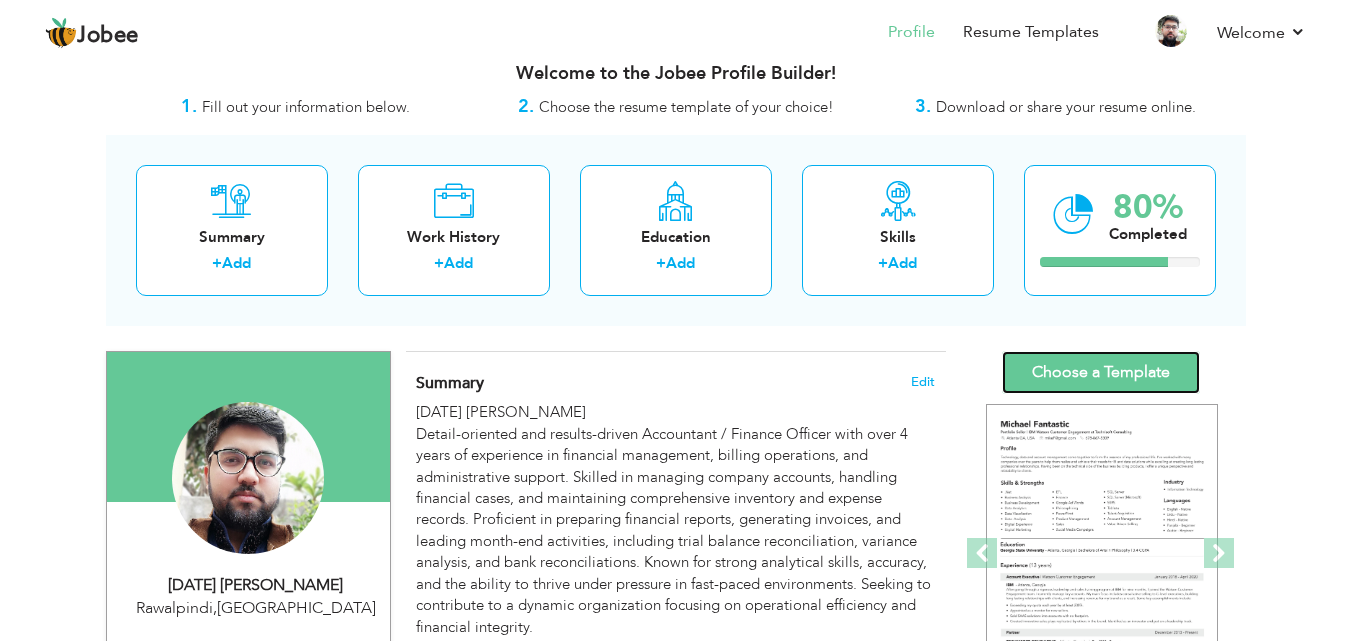 click on "Choose a Template" at bounding box center [1101, 372] 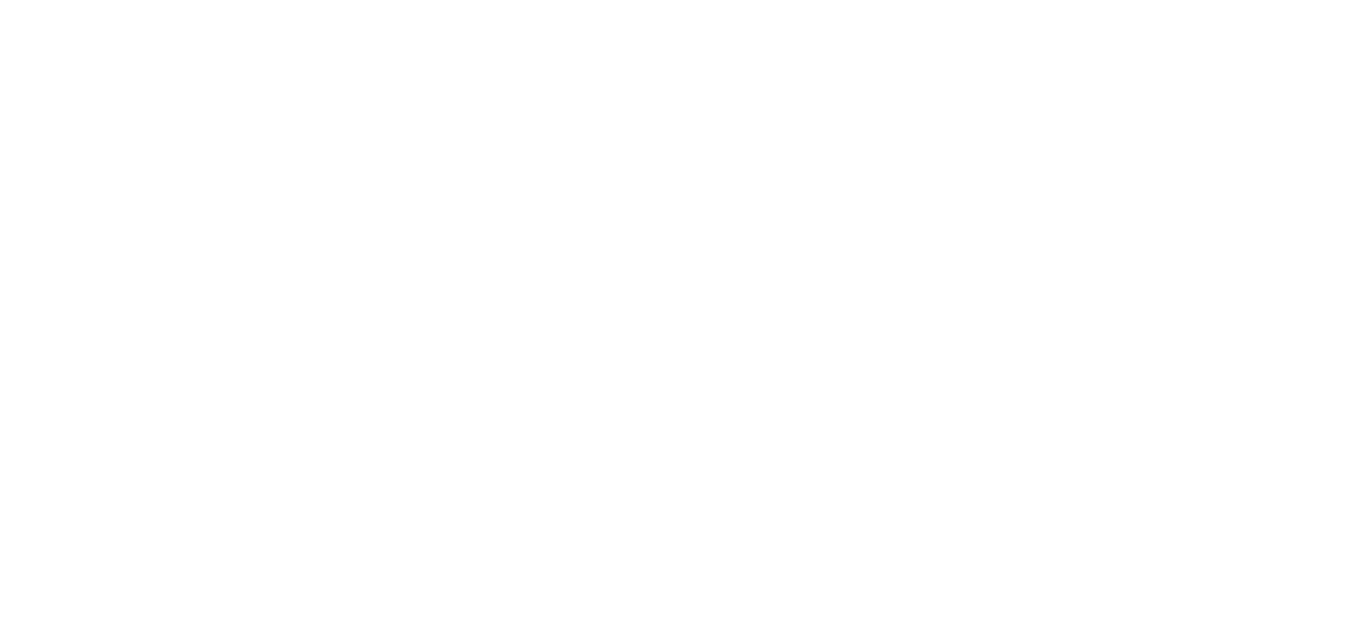 scroll, scrollTop: 0, scrollLeft: 0, axis: both 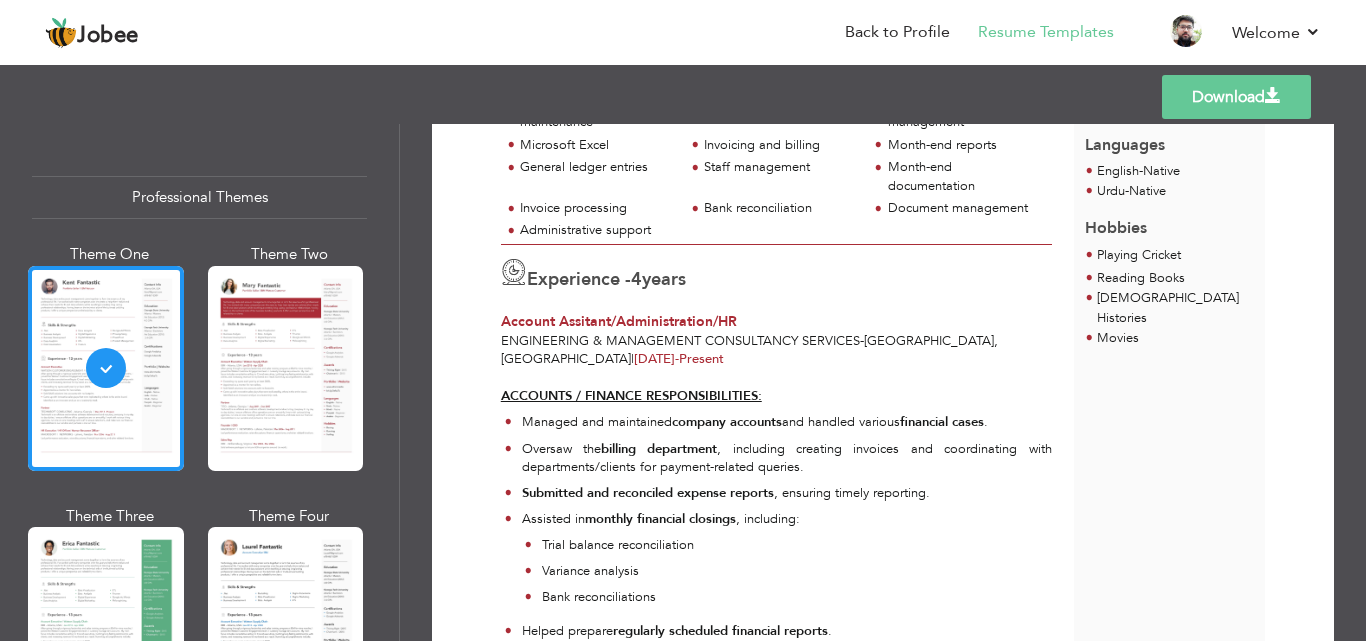 click on "Download" at bounding box center [1236, 97] 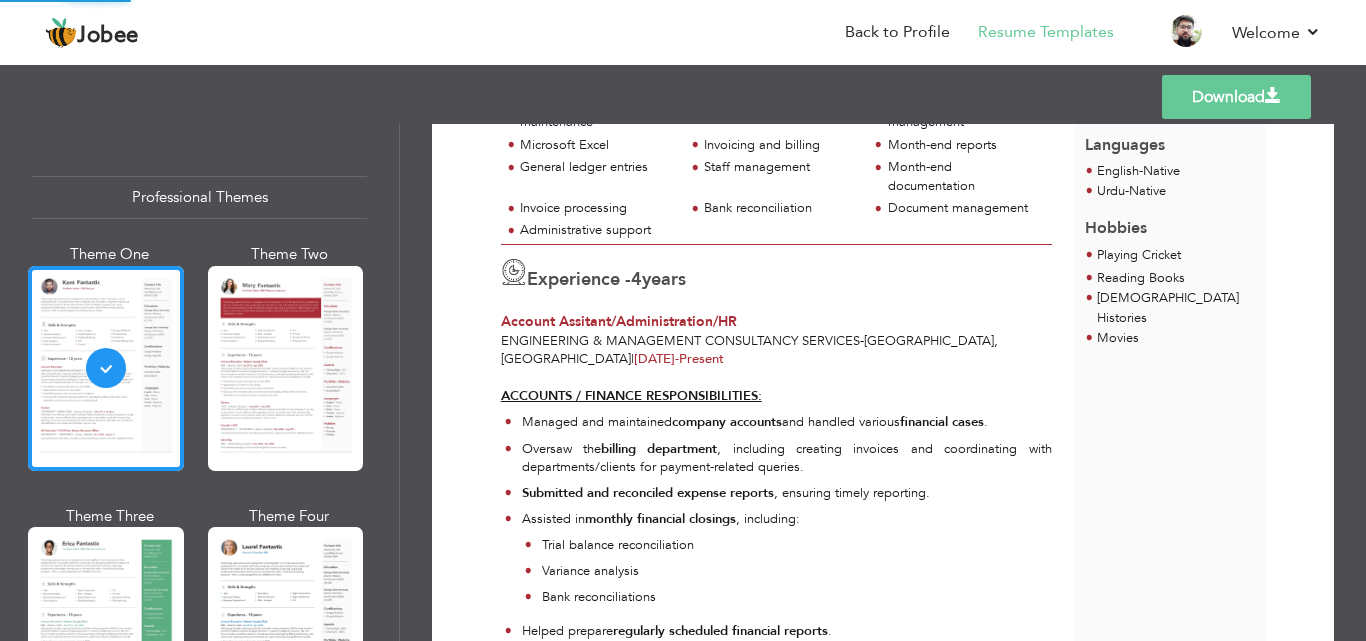 click on "Download" at bounding box center [1236, 97] 